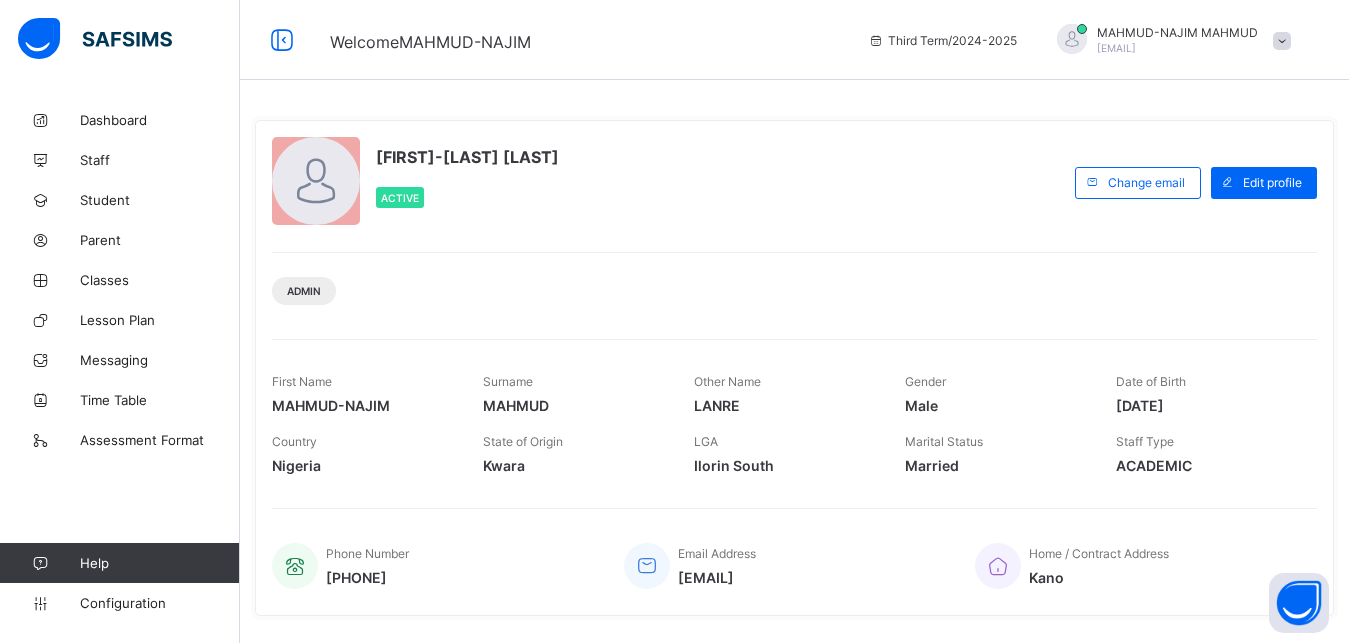 scroll, scrollTop: 0, scrollLeft: 0, axis: both 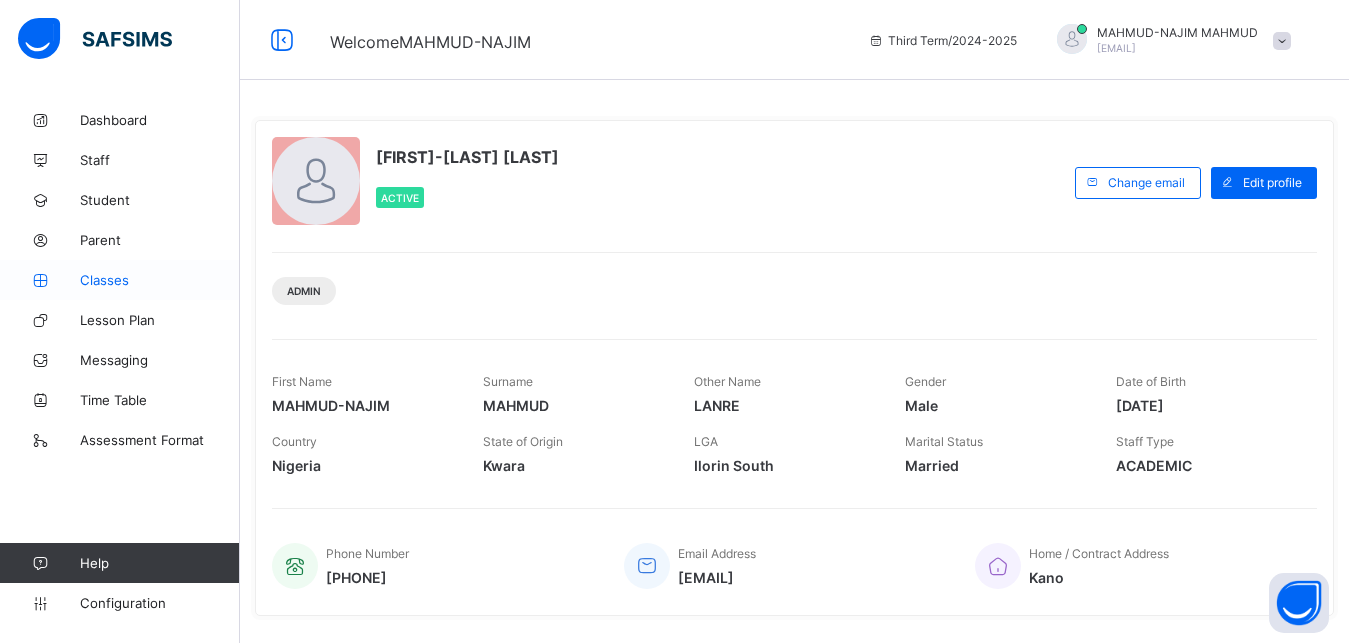 click on "Classes" at bounding box center (120, 280) 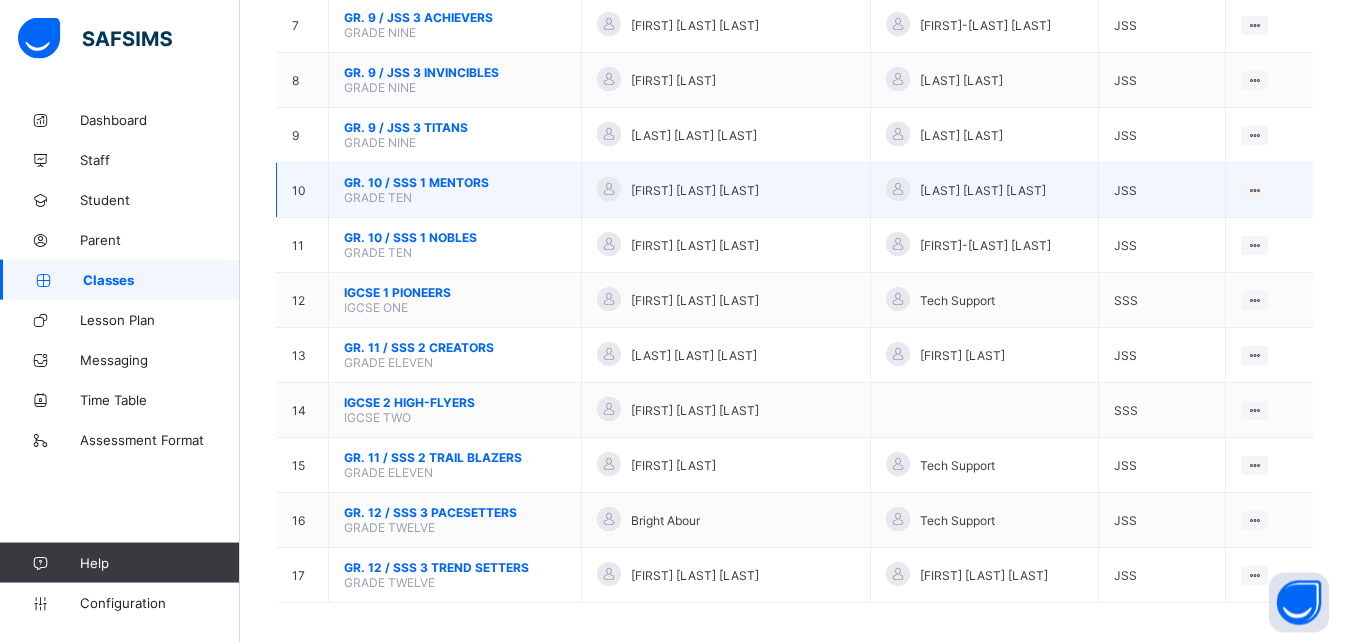 scroll, scrollTop: 569, scrollLeft: 0, axis: vertical 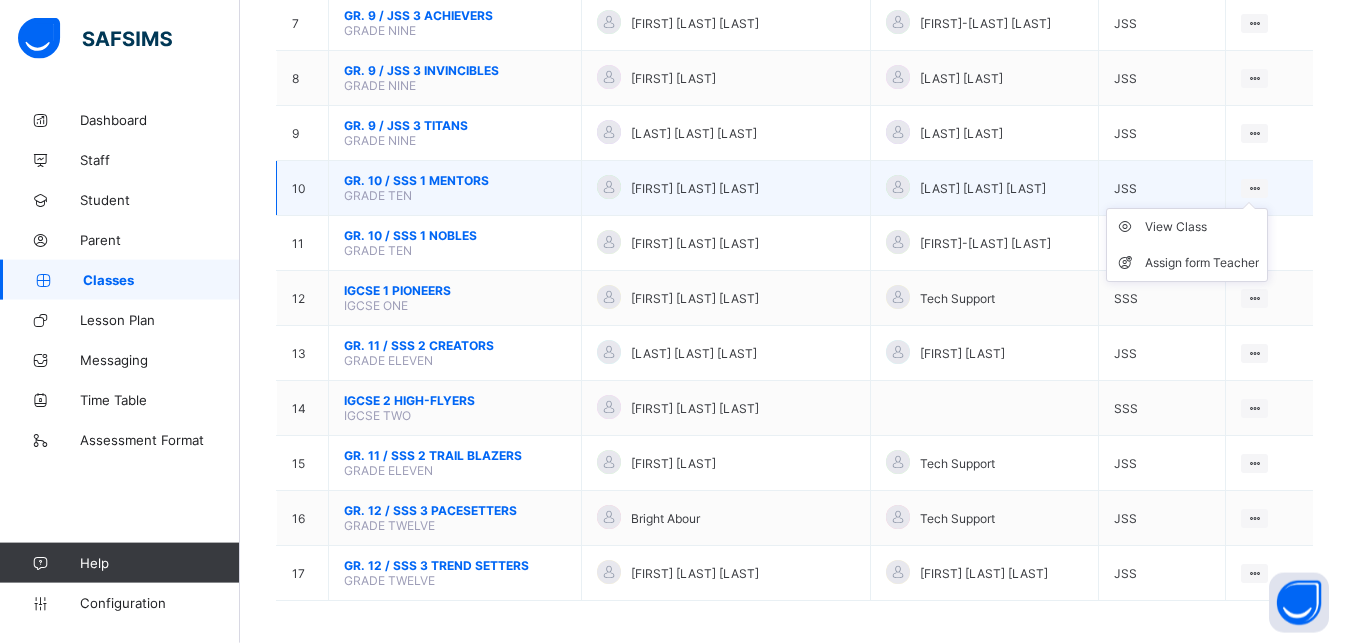 click on "View Class Assign form Teacher" at bounding box center [1187, 245] 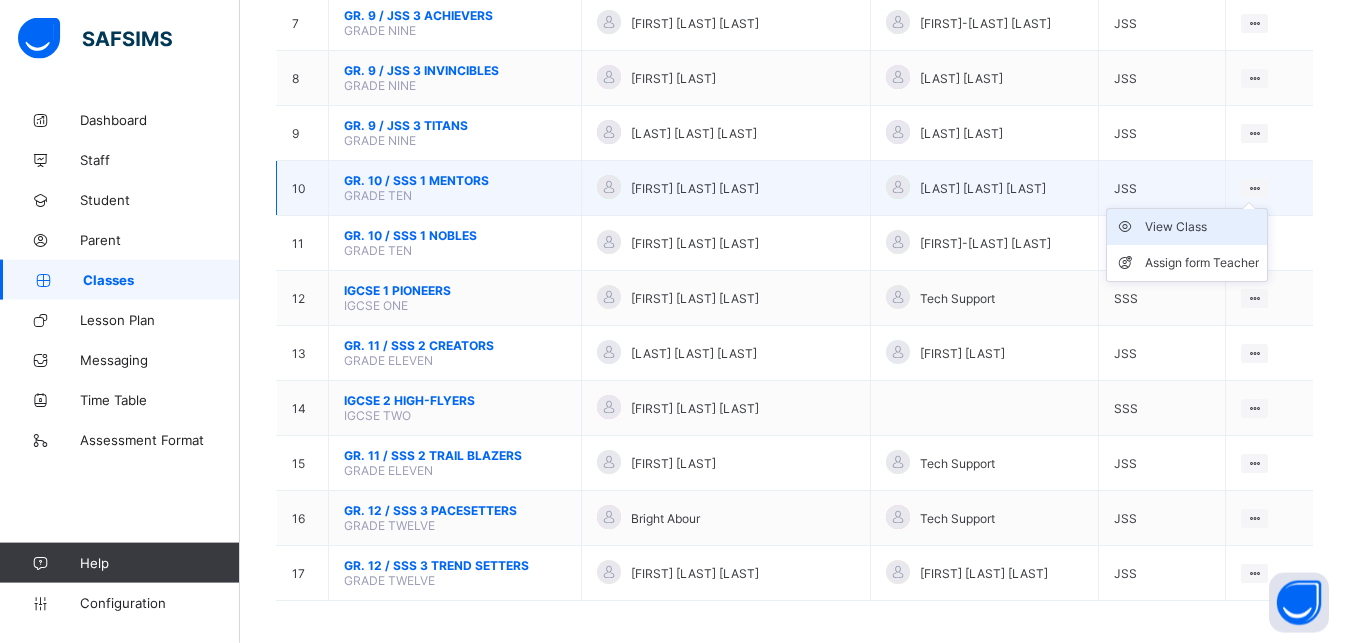 click on "View Class" at bounding box center (1202, 227) 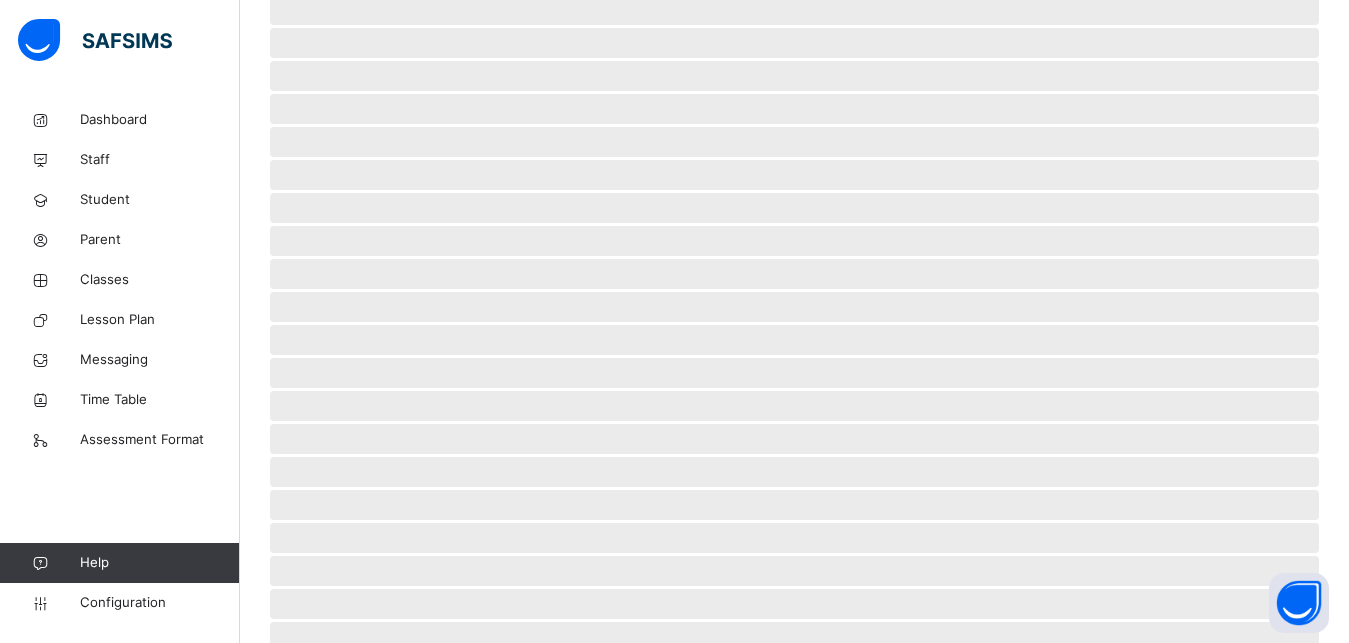 scroll, scrollTop: 0, scrollLeft: 0, axis: both 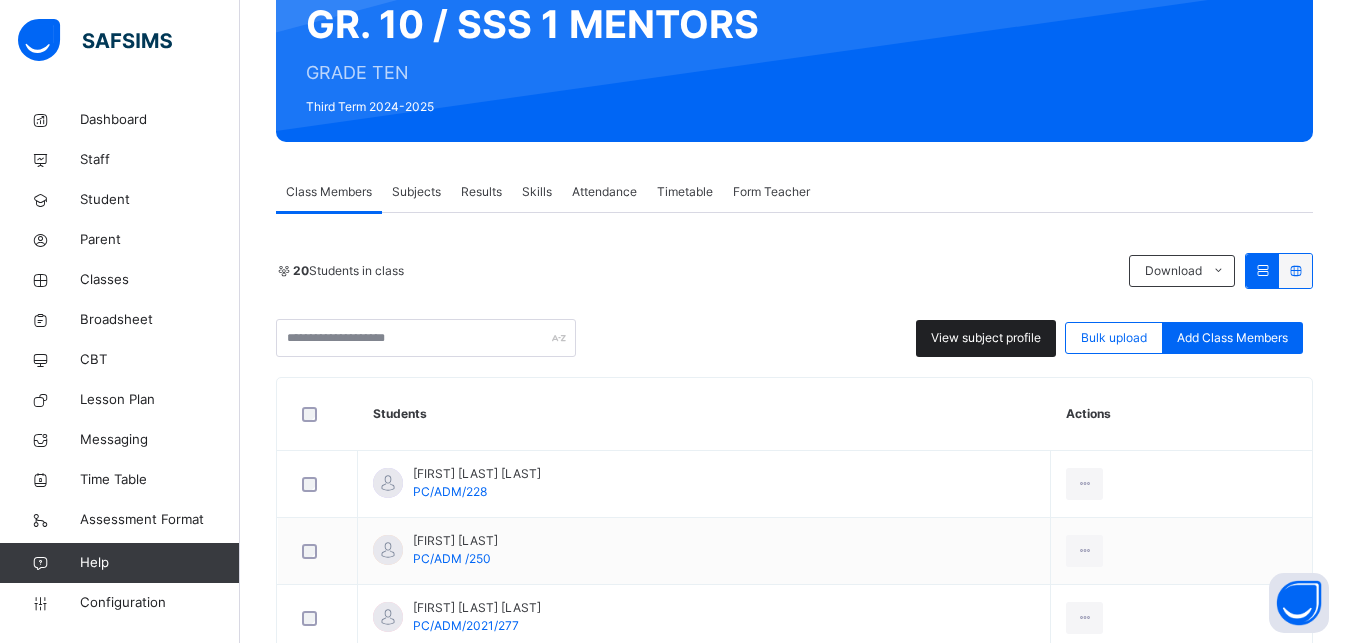 click on "View subject profile" at bounding box center (986, 338) 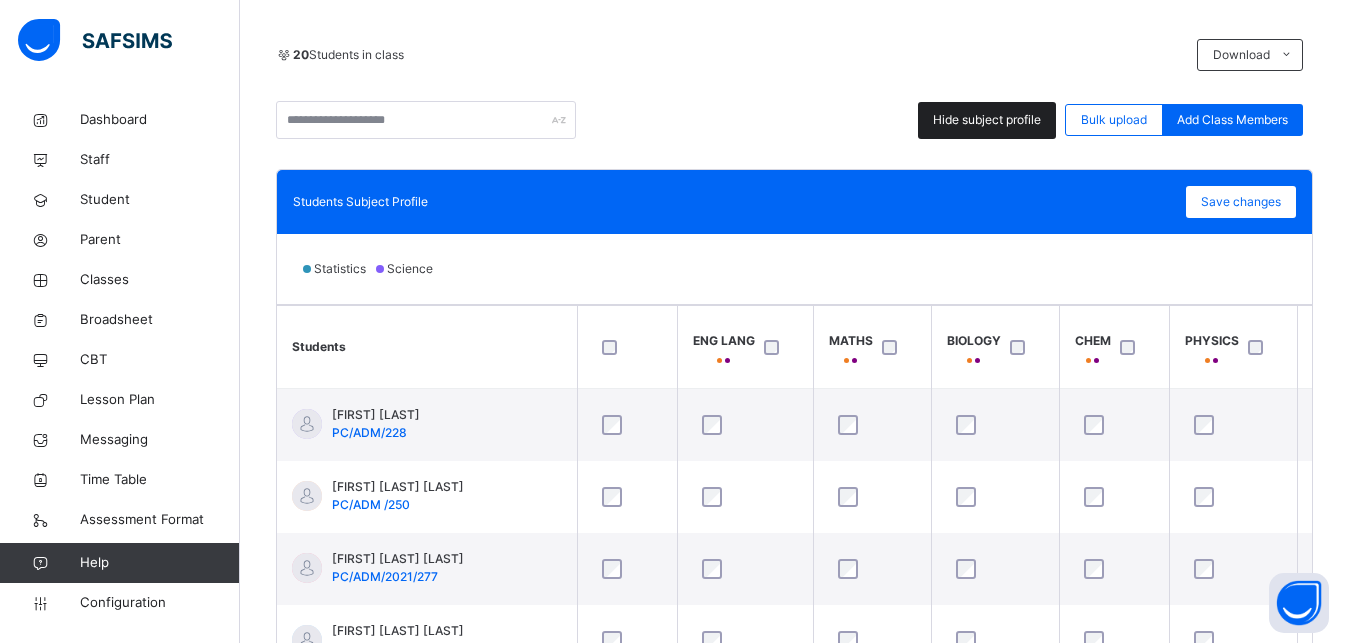 scroll, scrollTop: 423, scrollLeft: 0, axis: vertical 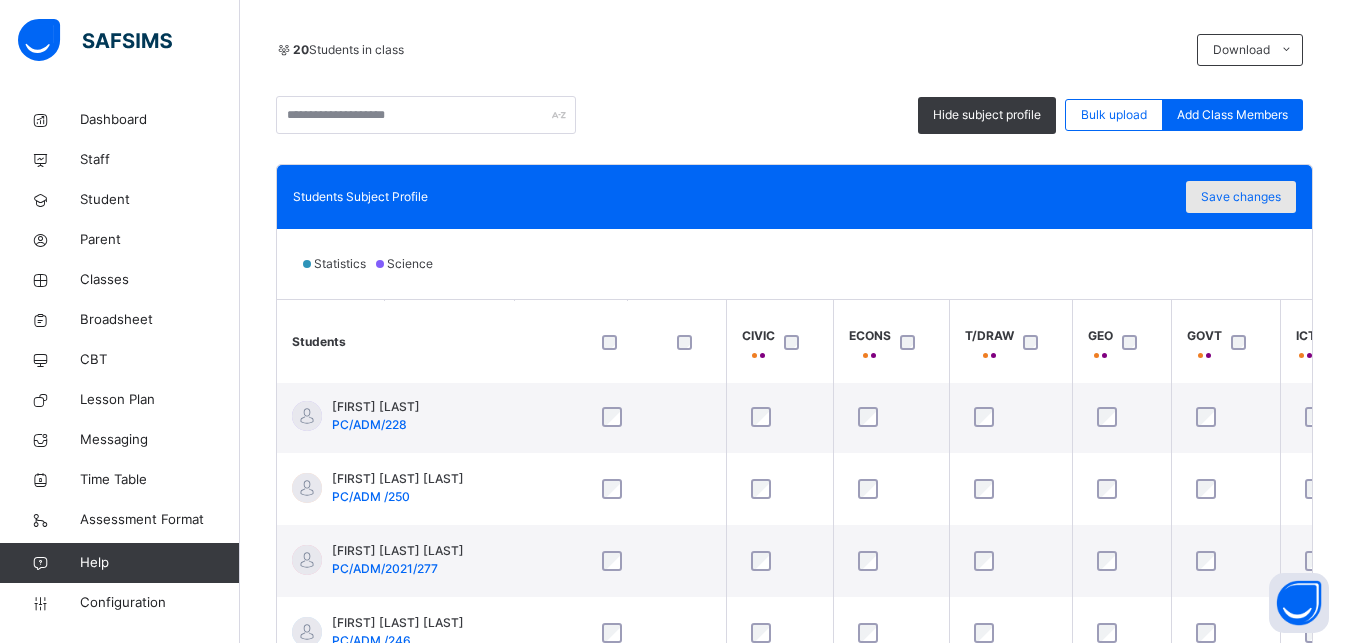 click on "Save changes" at bounding box center (1241, 197) 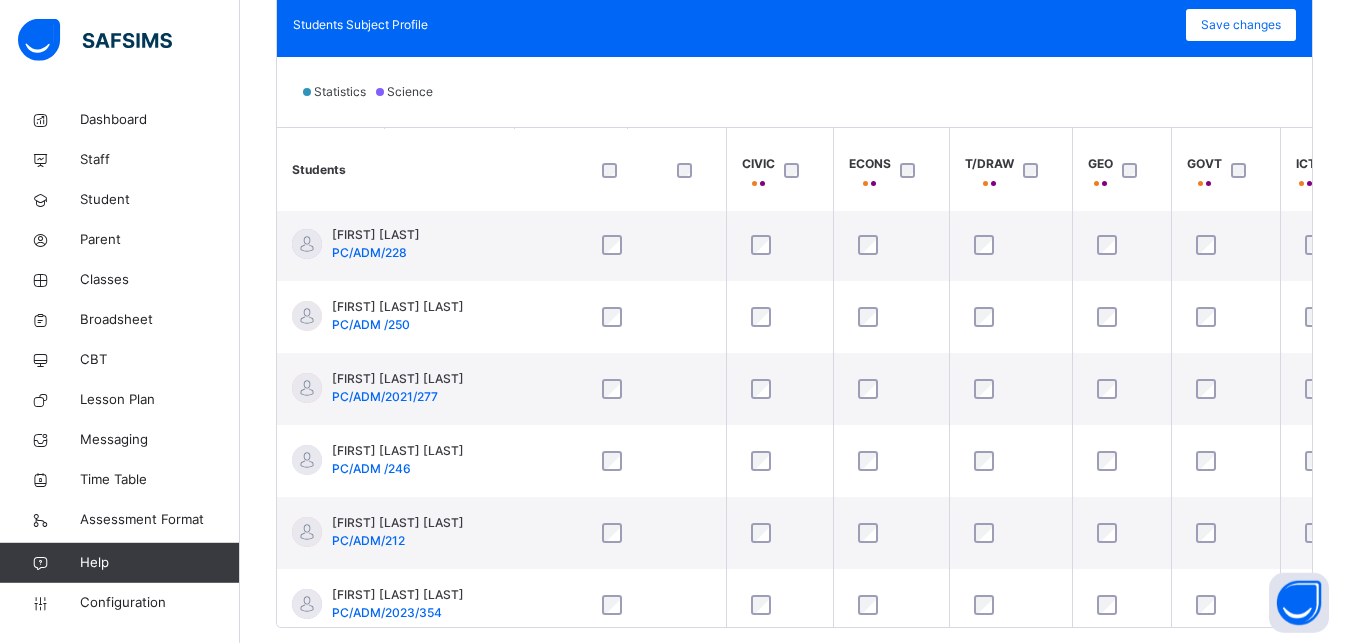 scroll, scrollTop: 640, scrollLeft: 0, axis: vertical 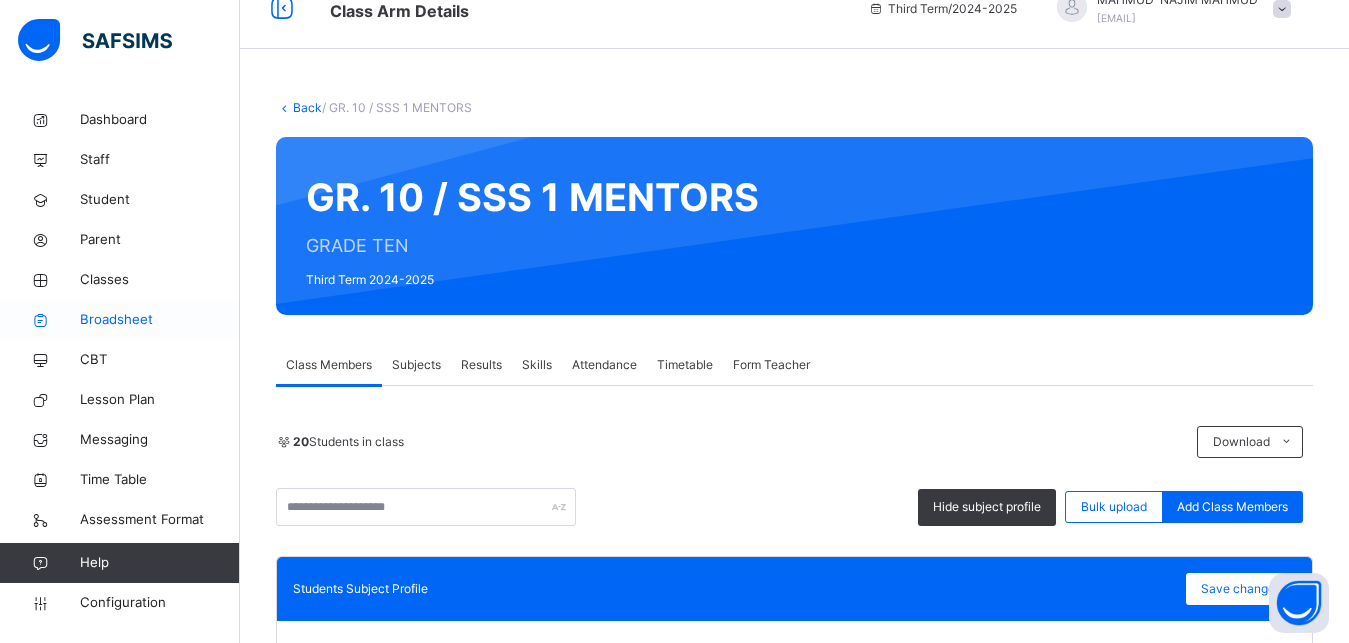 click on "Broadsheet" at bounding box center (160, 320) 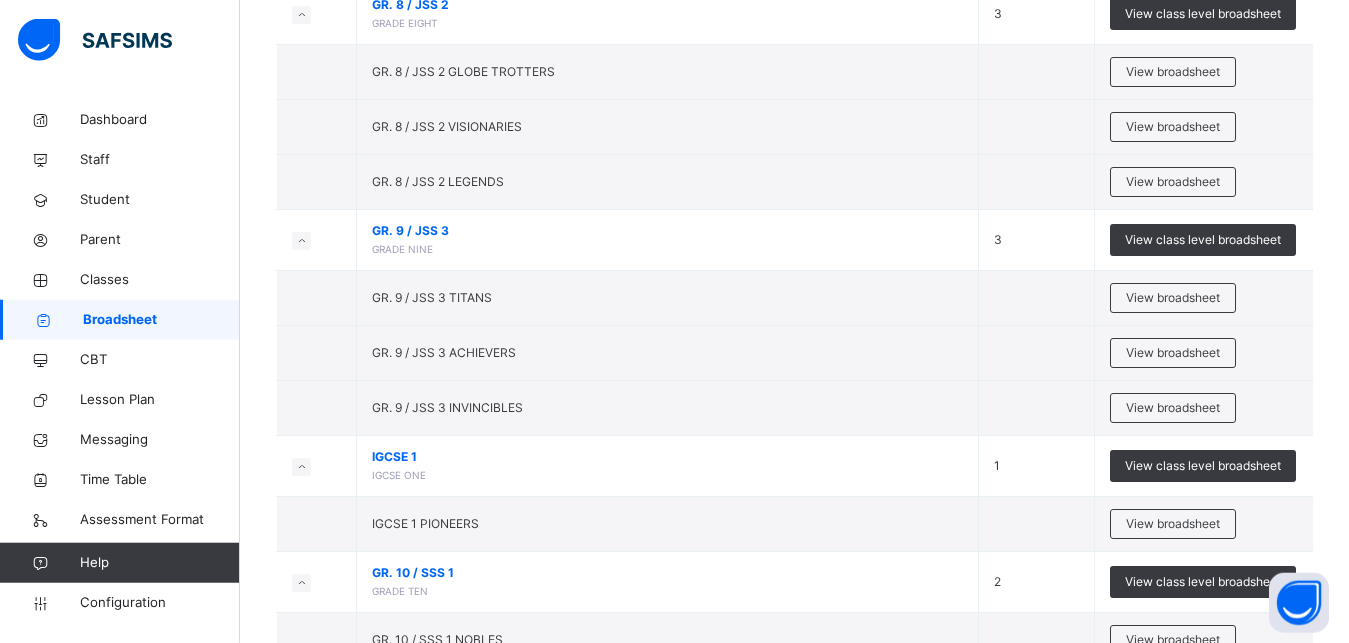 scroll, scrollTop: 481, scrollLeft: 0, axis: vertical 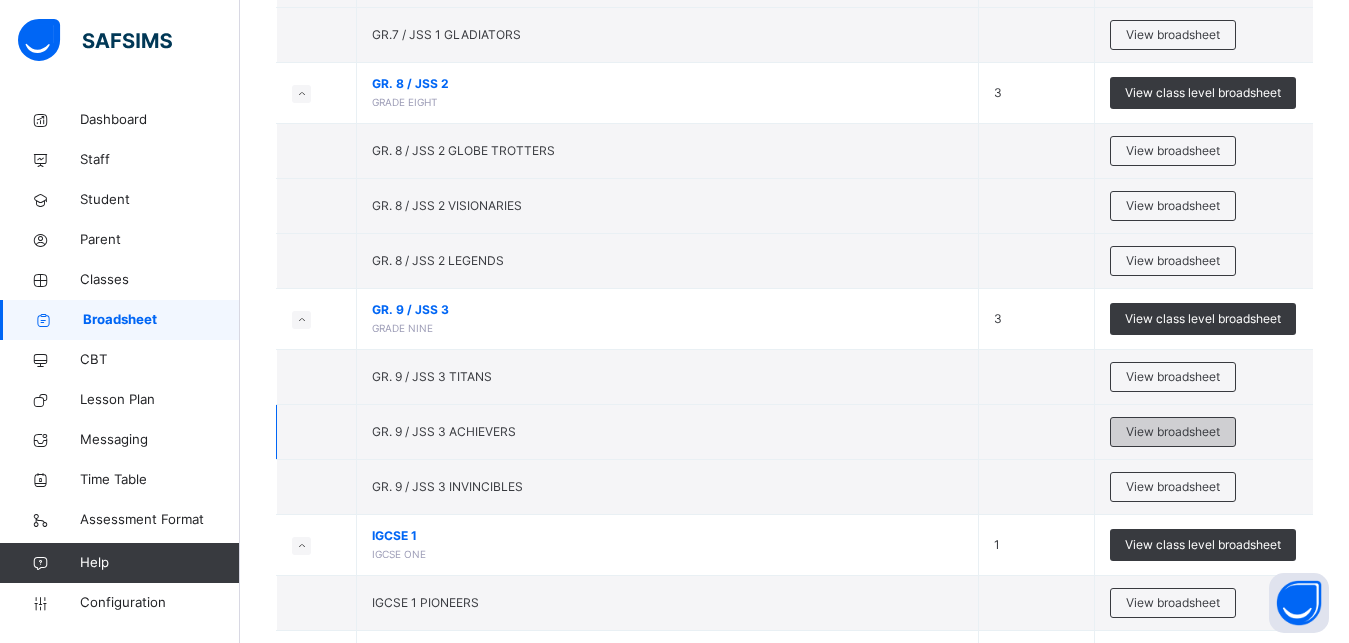 click on "View broadsheet" at bounding box center (1173, 432) 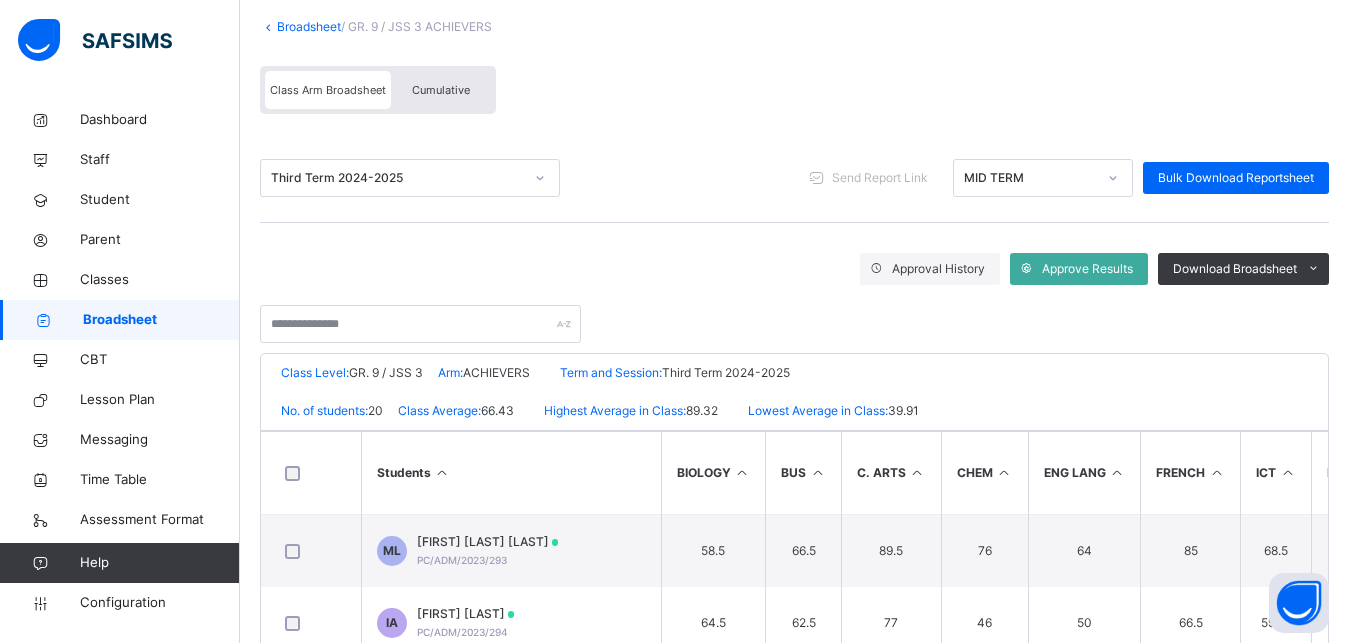 scroll, scrollTop: 217, scrollLeft: 0, axis: vertical 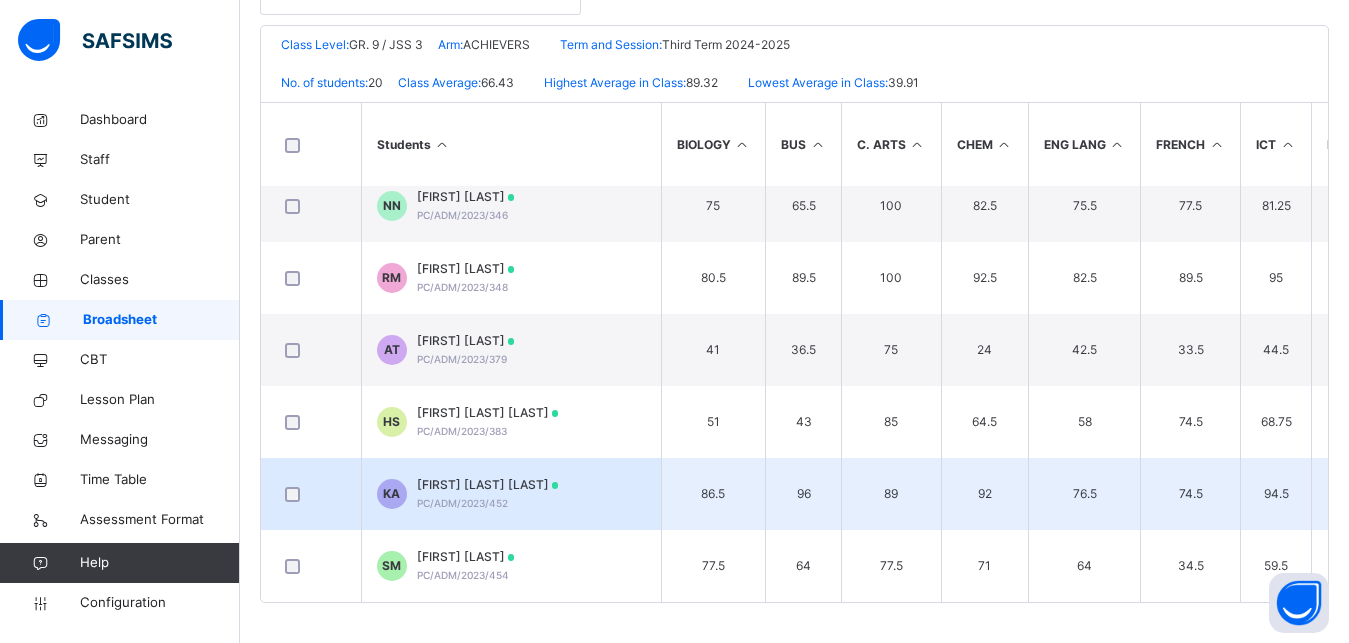 click on "KA KHADIJA NASIDI ABDULRASHID   PC/ADM/2023/452" at bounding box center (511, 494) 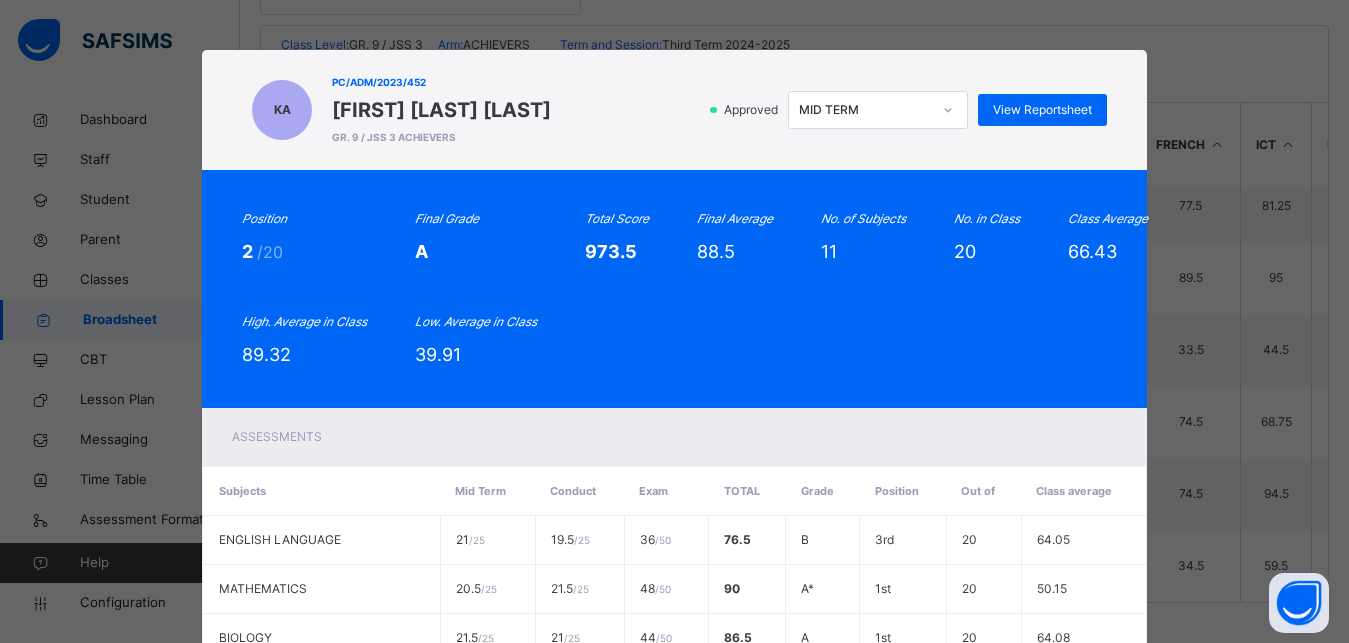 click at bounding box center (948, 110) 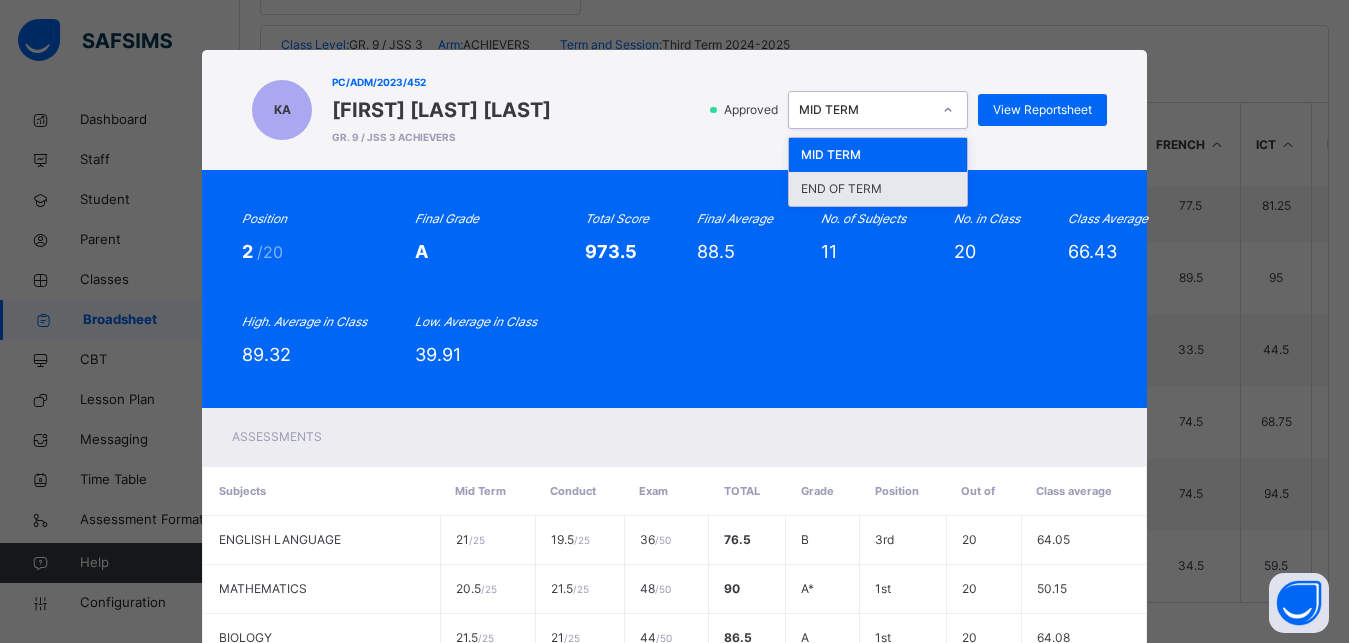 click on "END OF TERM" at bounding box center [878, 189] 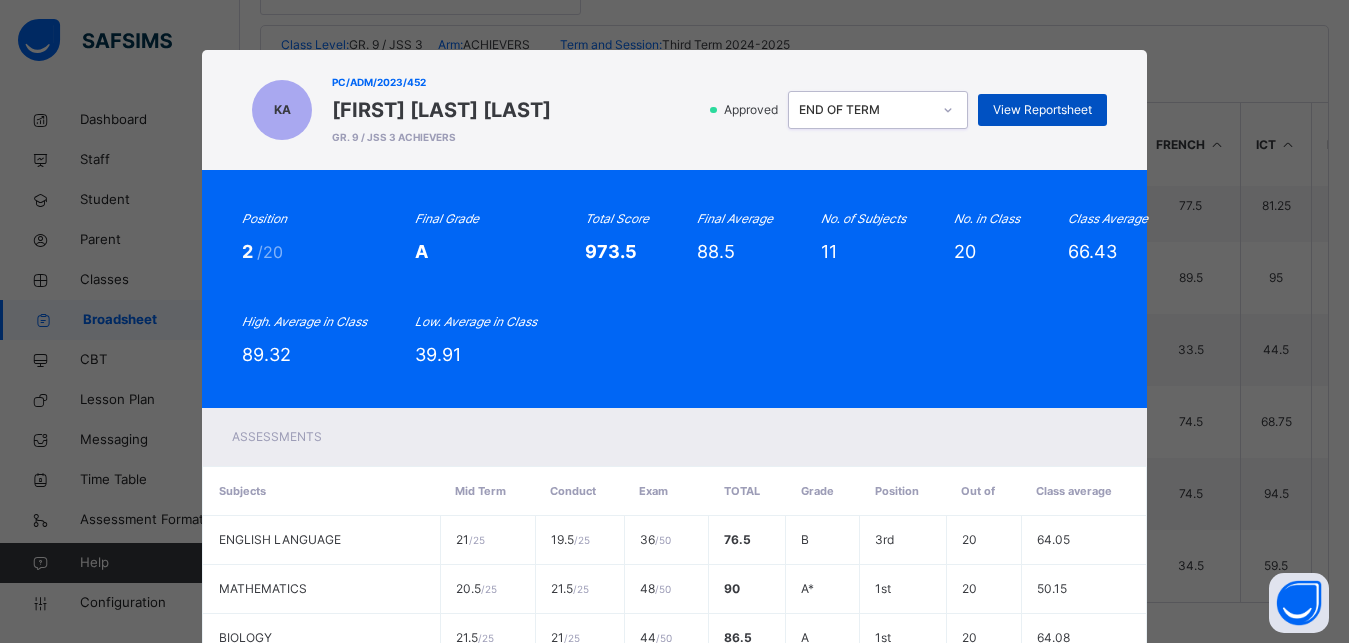 click on "View Reportsheet" at bounding box center [1042, 110] 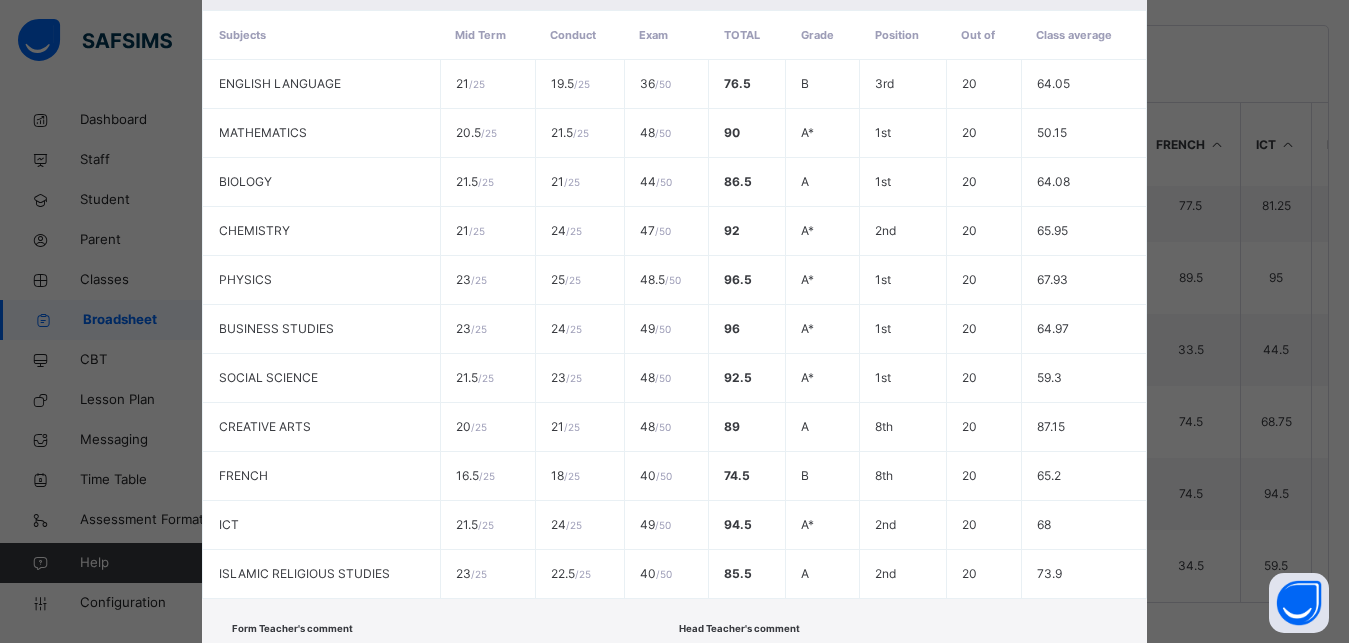 scroll, scrollTop: 597, scrollLeft: 0, axis: vertical 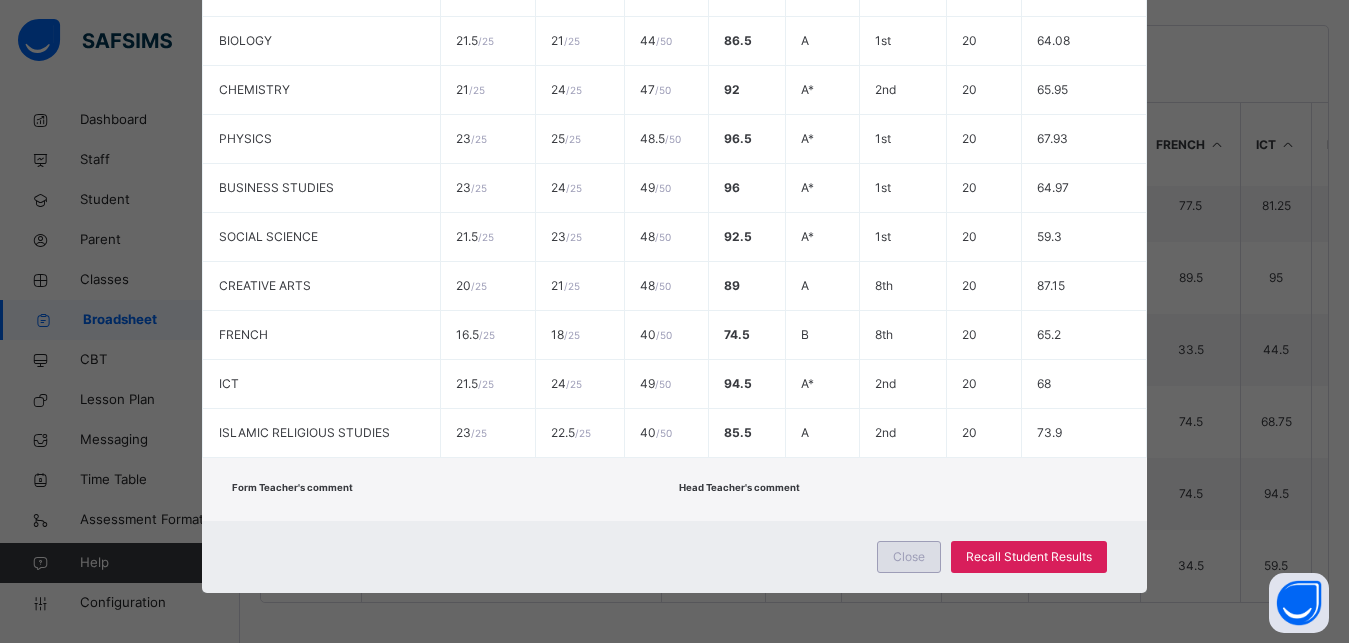 click on "Close" at bounding box center [909, 557] 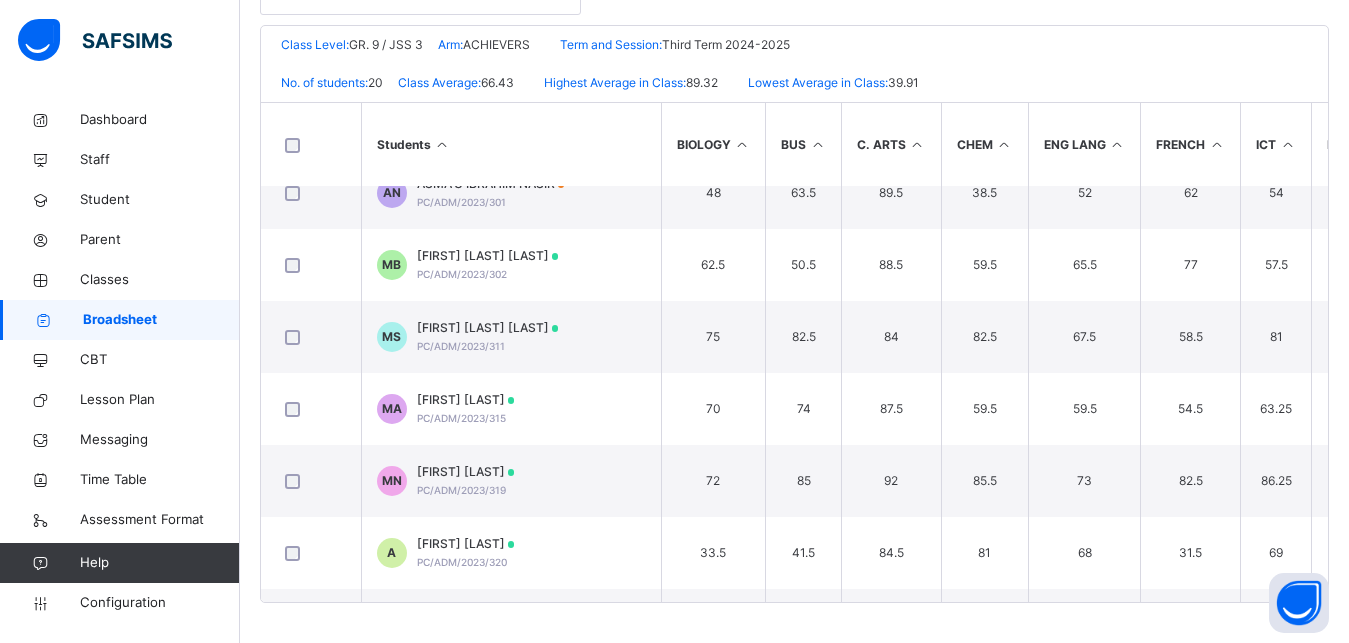 scroll, scrollTop: 0, scrollLeft: 0, axis: both 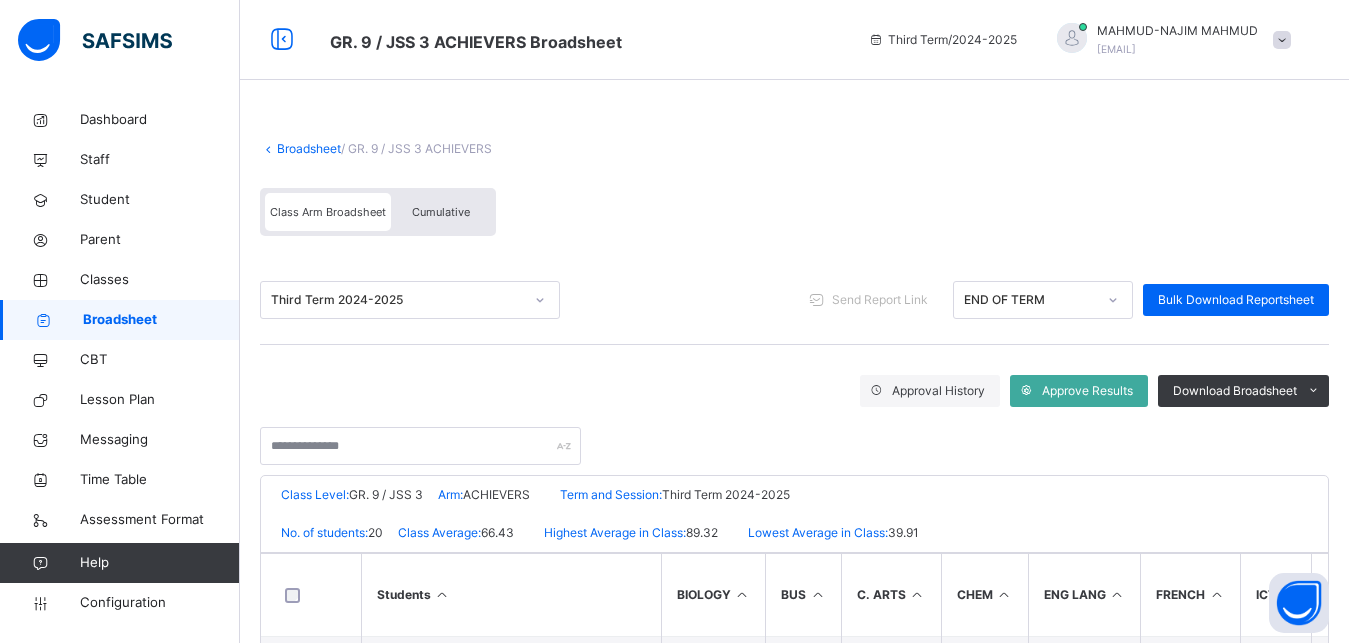 click on "Broadsheet  / GR. 9 / JSS 3 ACHIEVERS Class Arm Broadsheet Cumulative" at bounding box center (794, 188) 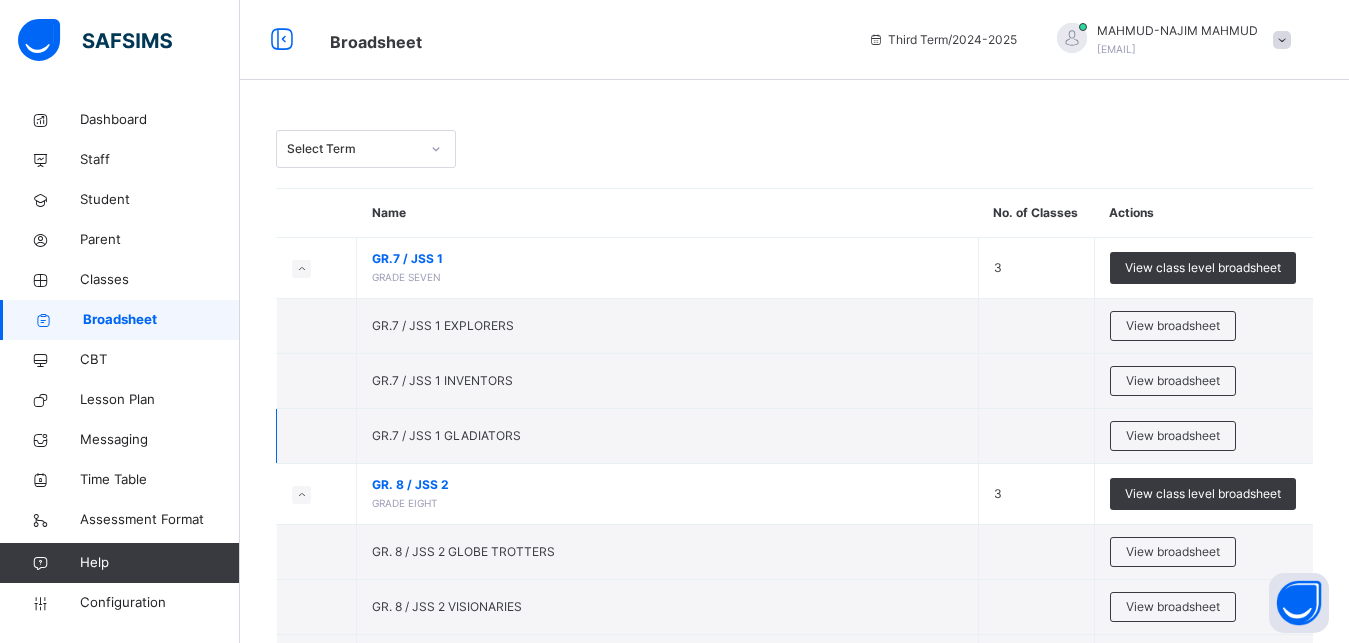 click on "View broadsheet" at bounding box center [1173, 381] 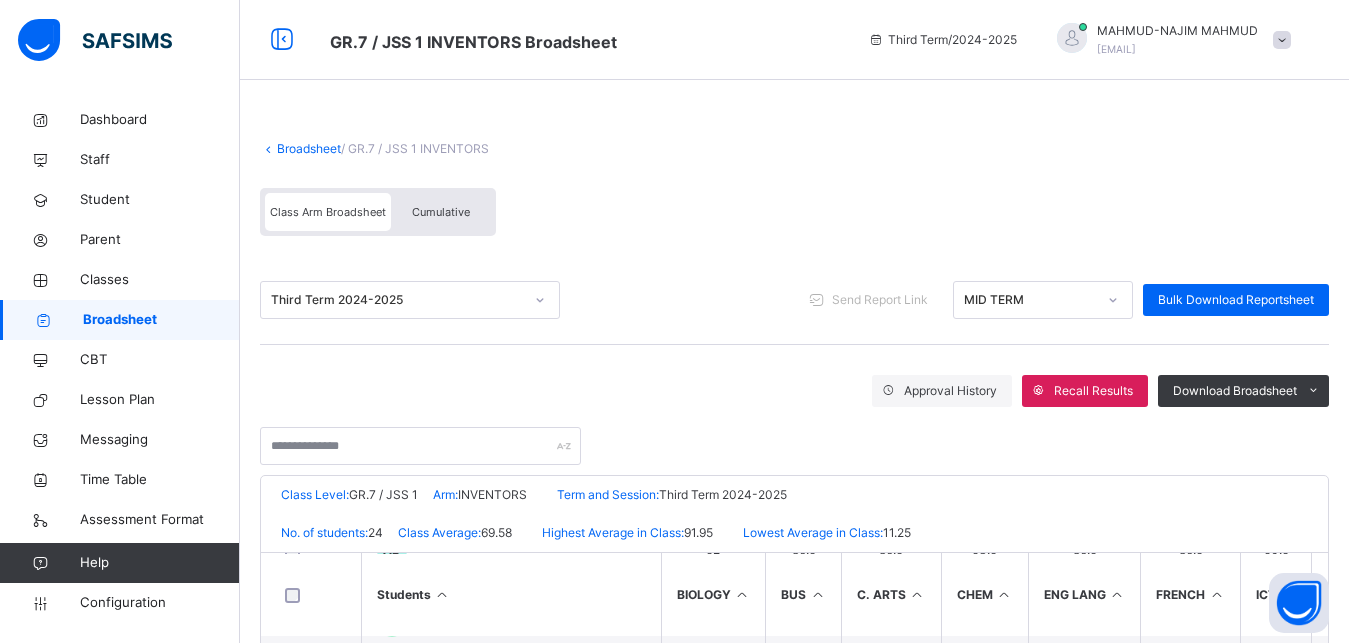 scroll, scrollTop: 389, scrollLeft: 0, axis: vertical 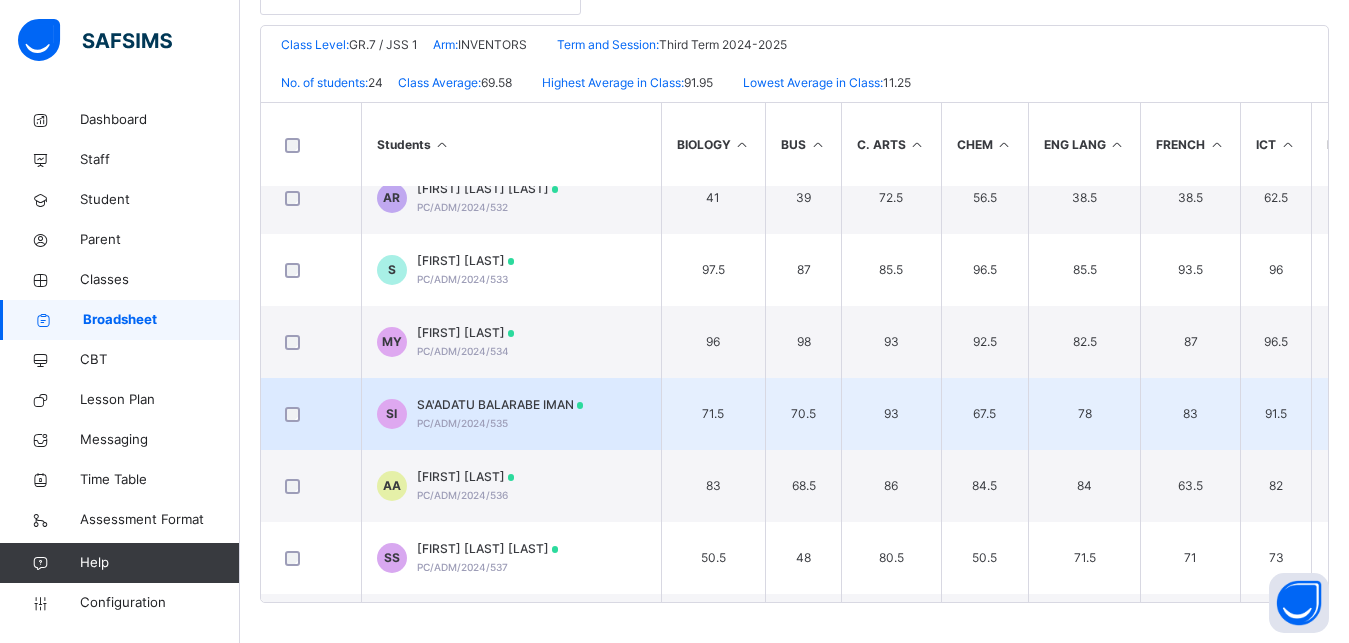 click on "SA'ADATU BALARABE IMAN" at bounding box center [500, 405] 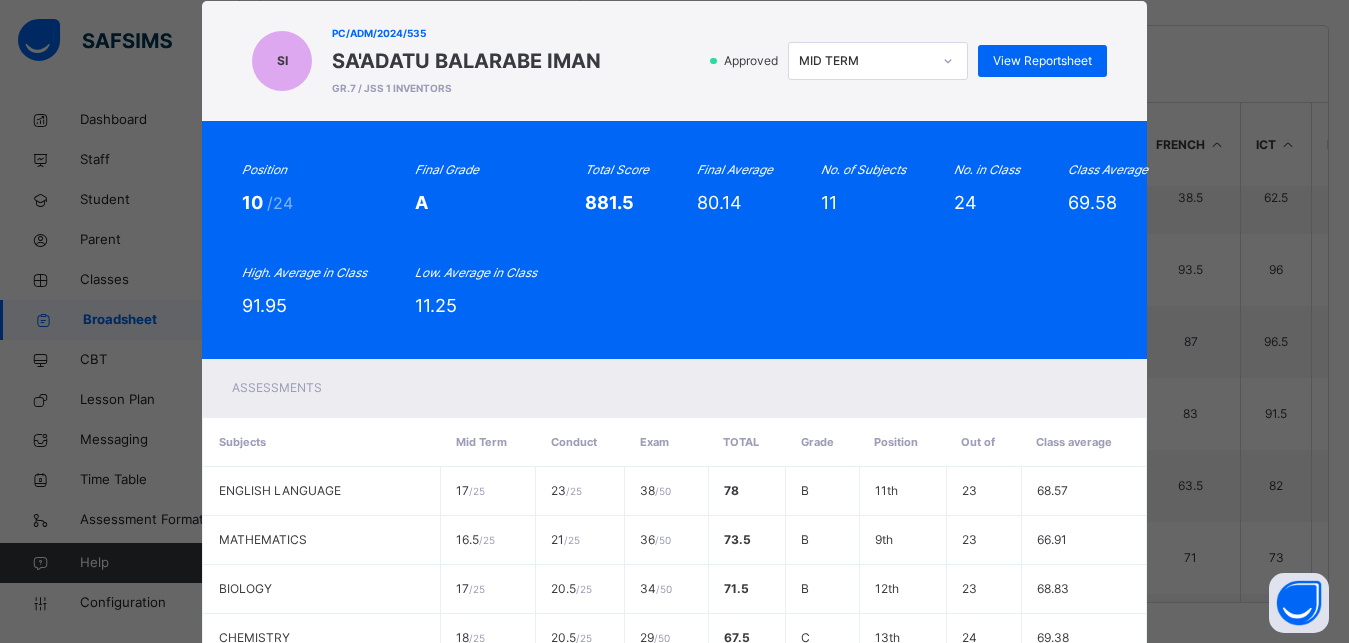 scroll, scrollTop: 0, scrollLeft: 0, axis: both 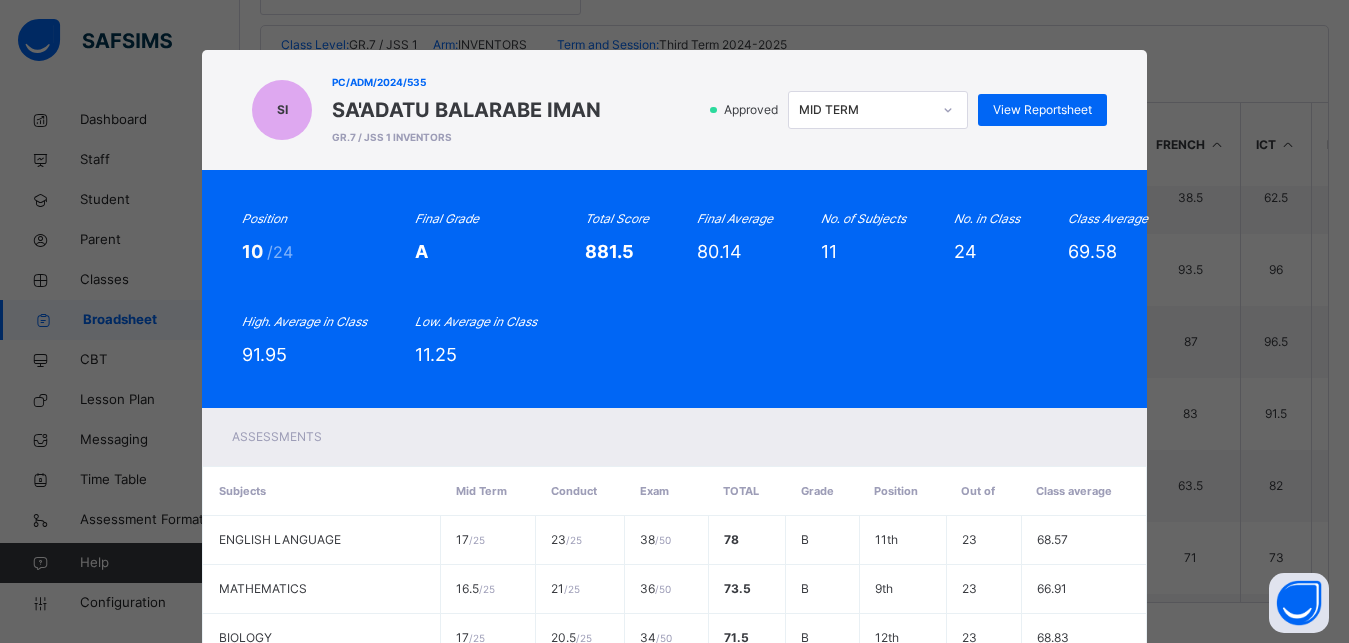 click 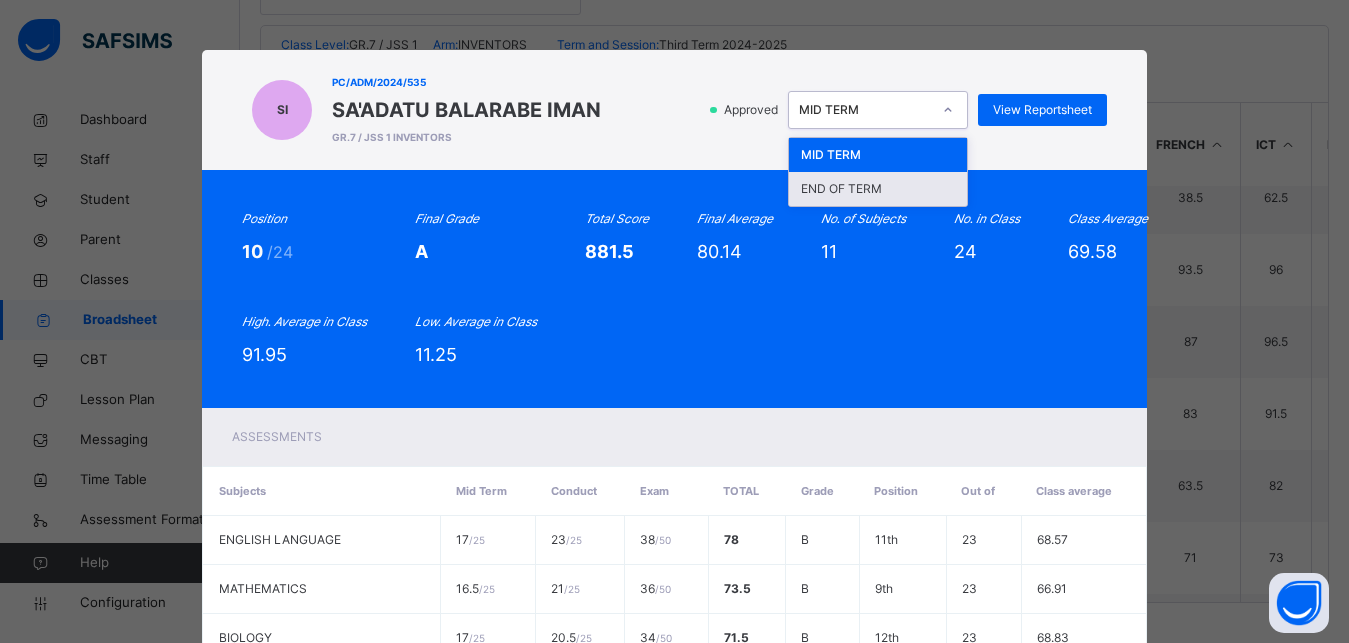 click on "END OF TERM" at bounding box center (878, 189) 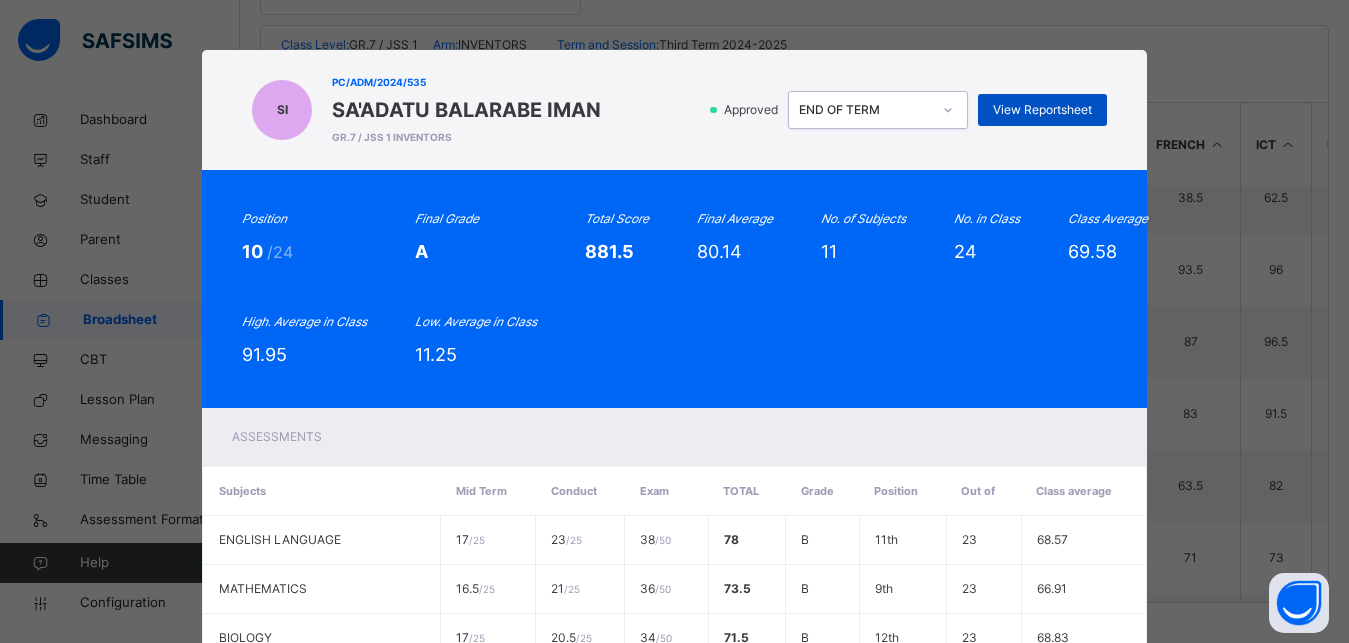 click on "View Reportsheet" at bounding box center [1042, 110] 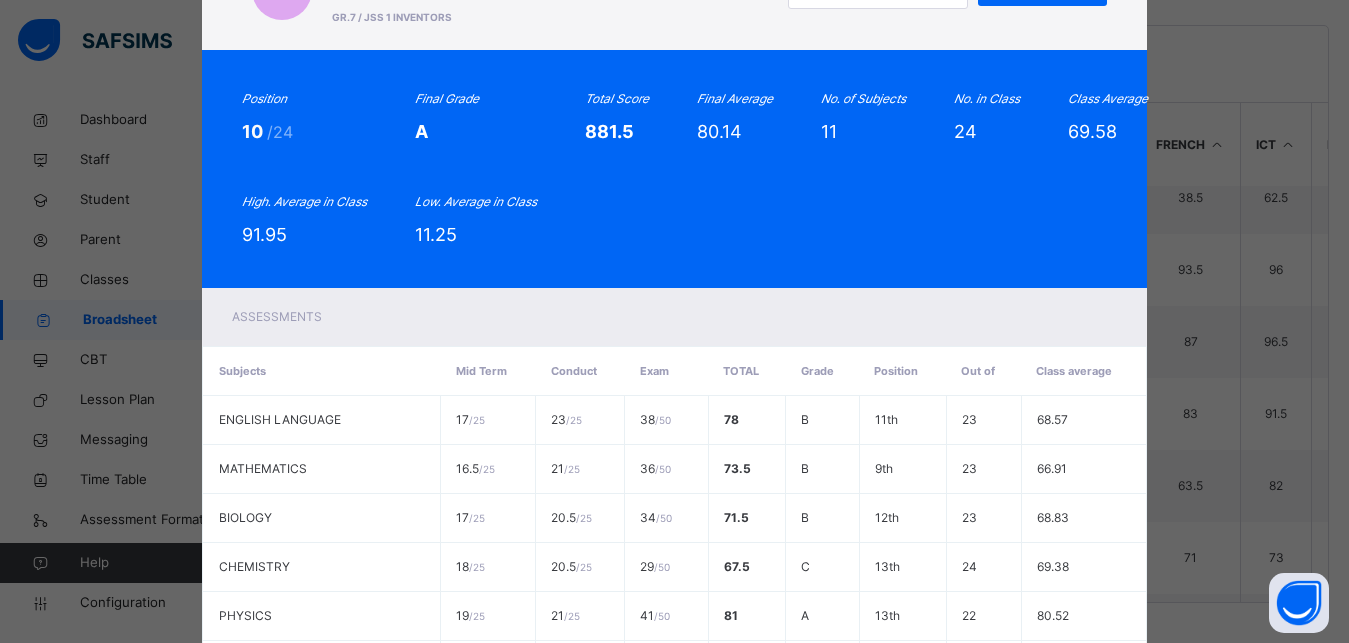 scroll, scrollTop: 597, scrollLeft: 0, axis: vertical 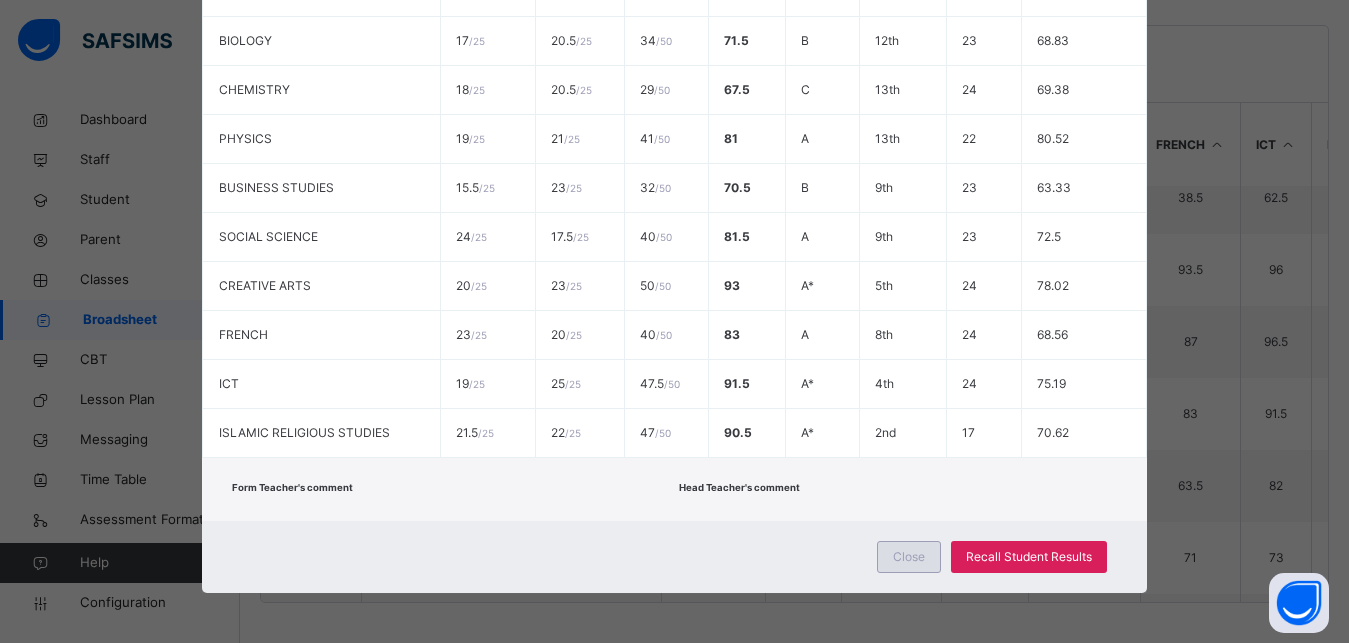 click on "Close" at bounding box center [909, 557] 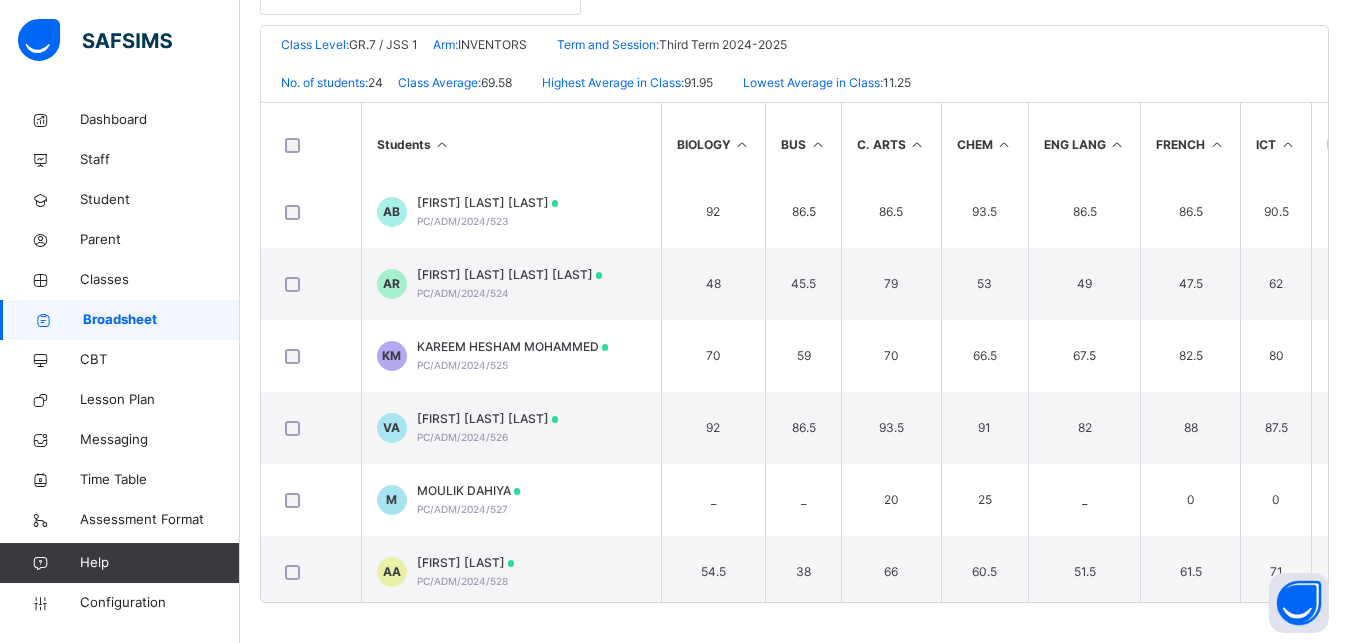 scroll, scrollTop: 225, scrollLeft: 0, axis: vertical 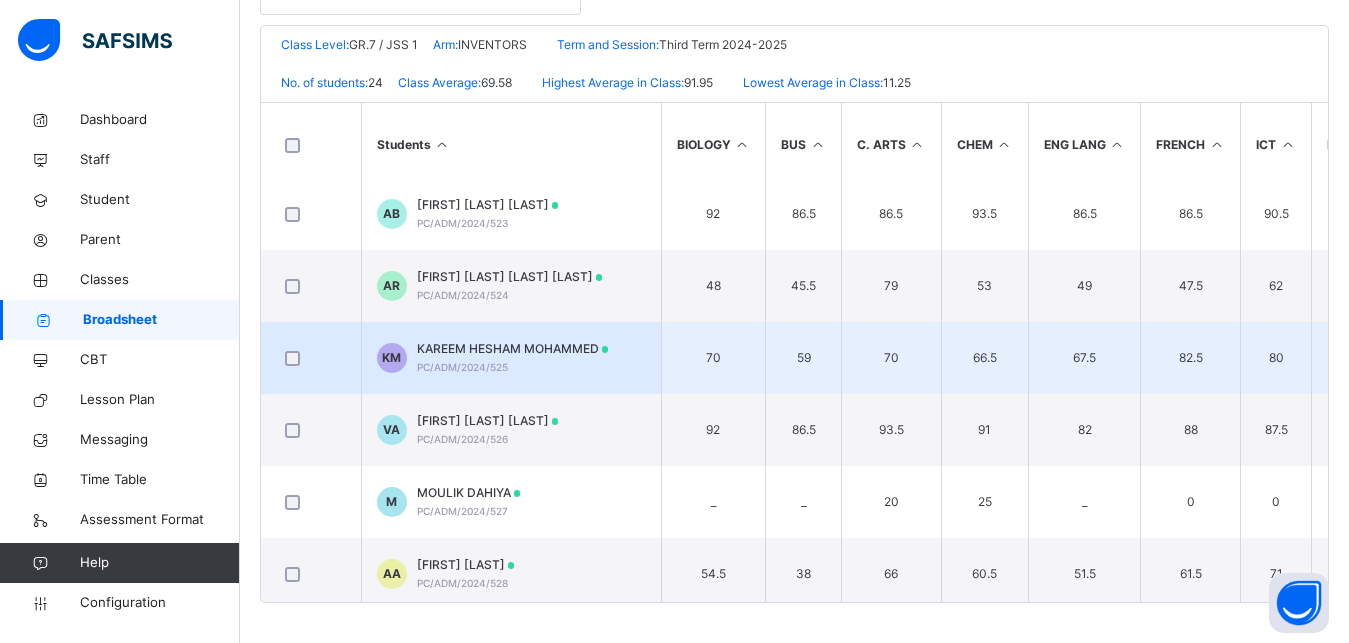 click on "KAREEM HESHAM MOHAMMED" at bounding box center [513, 349] 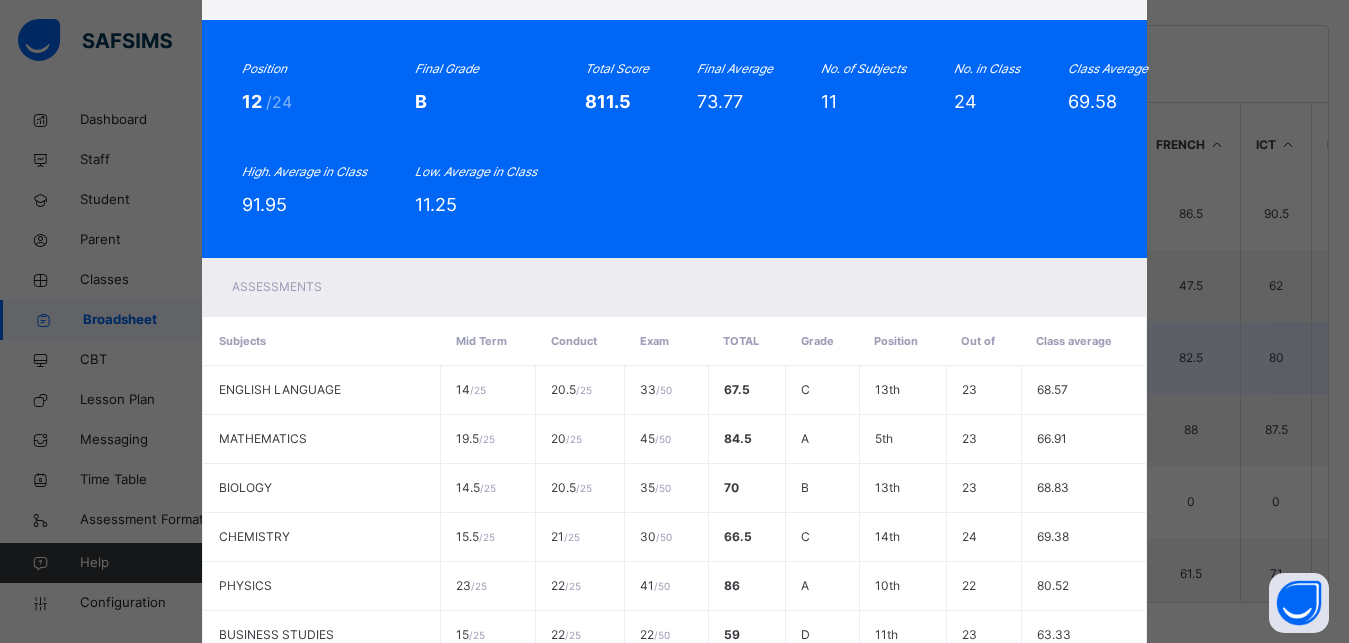 scroll, scrollTop: 0, scrollLeft: 0, axis: both 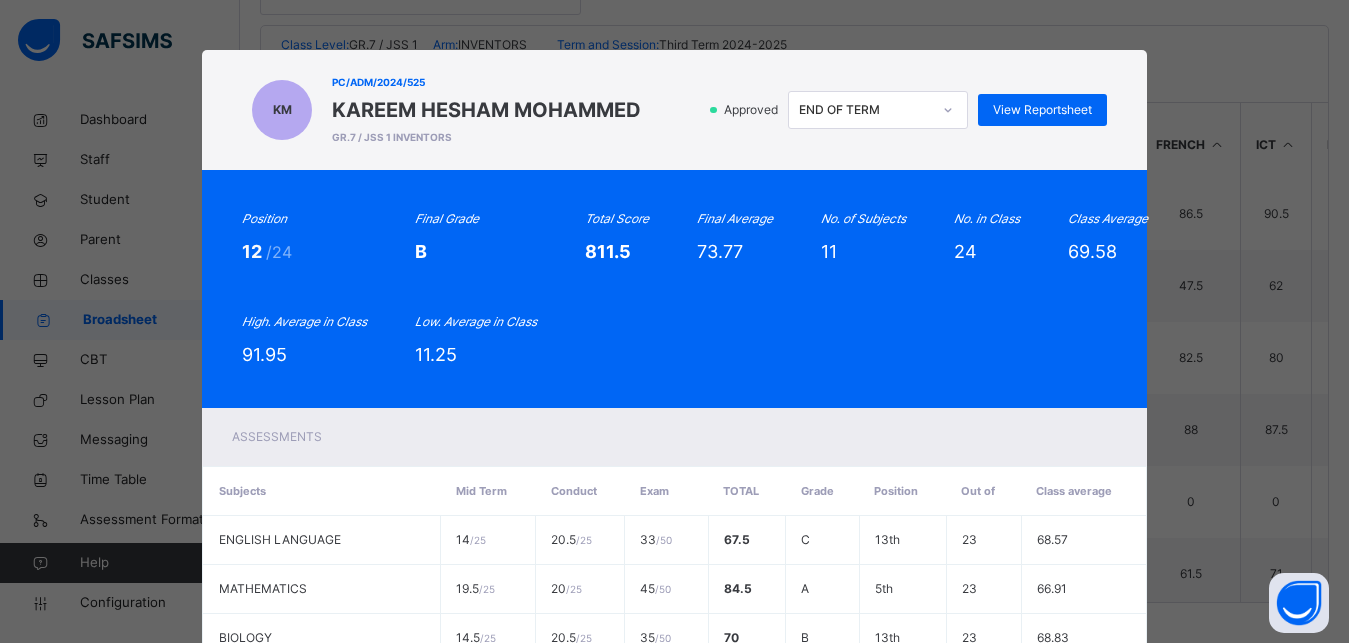 click at bounding box center [948, 110] 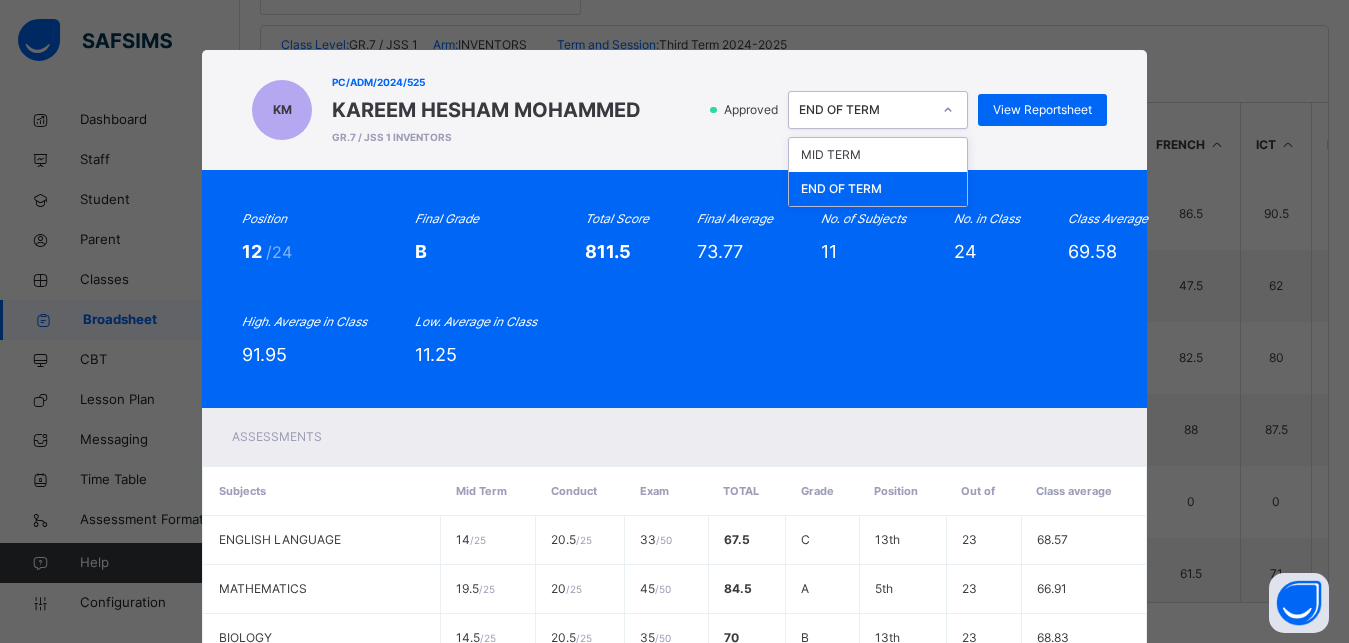click on "END OF TERM" at bounding box center [878, 189] 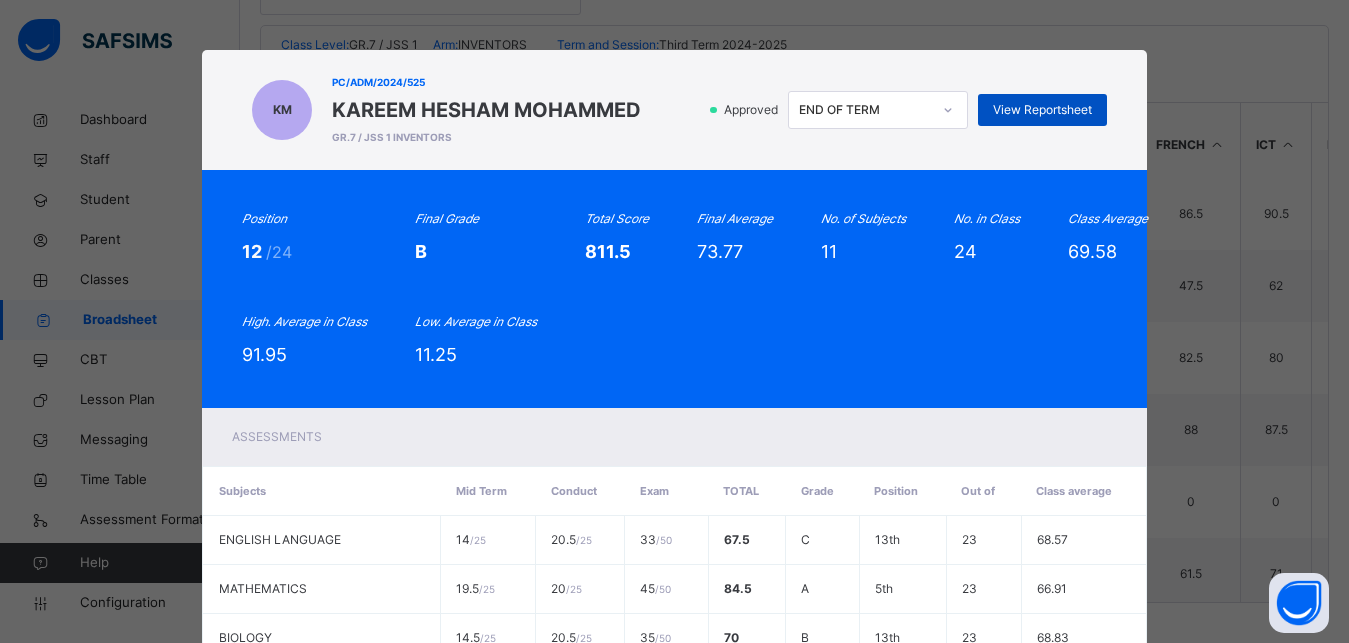 click on "View Reportsheet" at bounding box center (1042, 110) 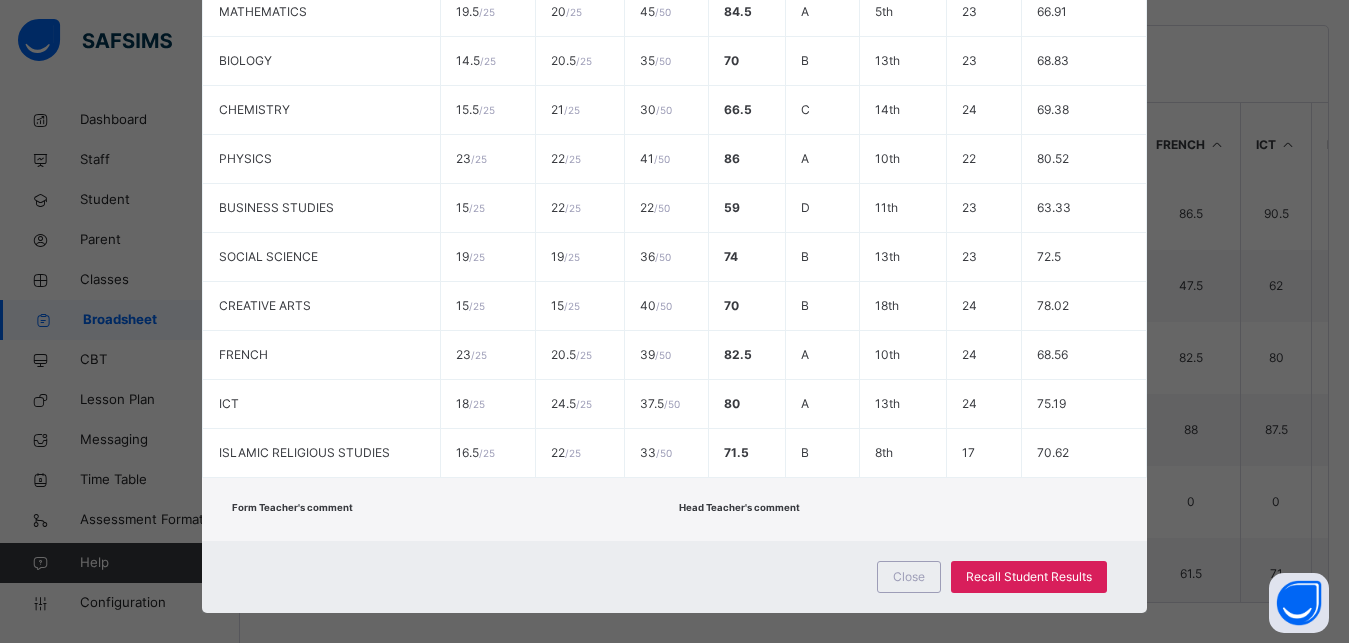 scroll, scrollTop: 597, scrollLeft: 0, axis: vertical 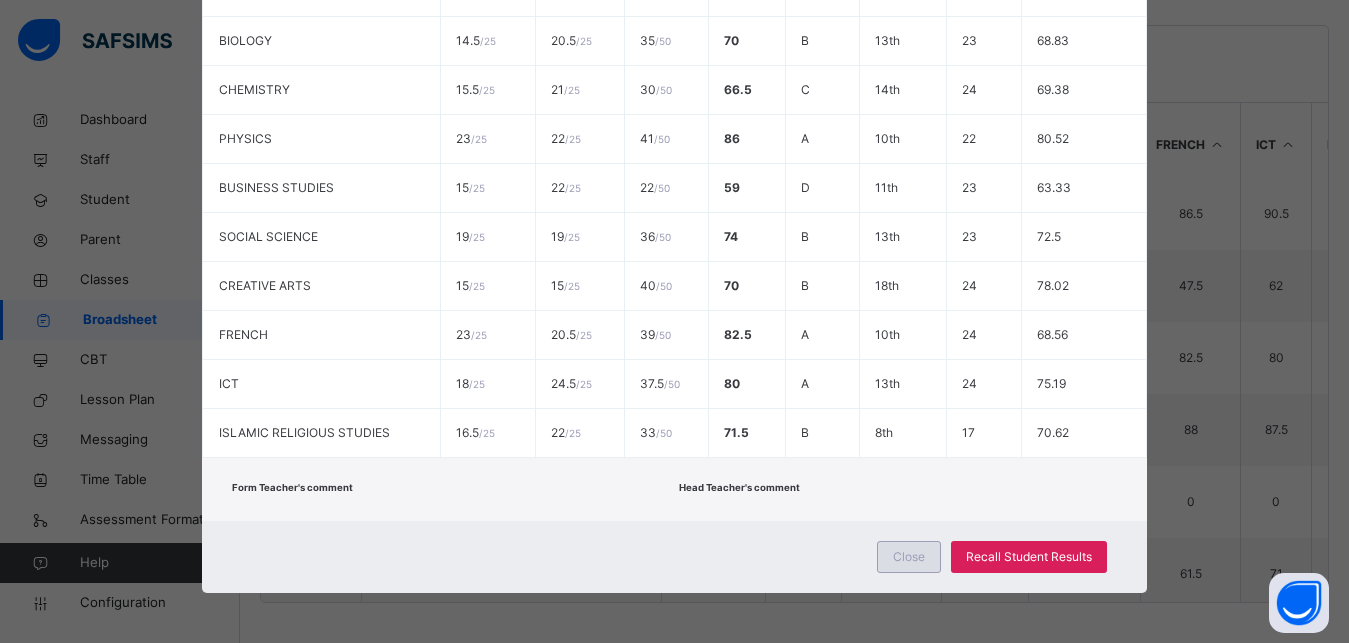 click on "Close" at bounding box center [909, 557] 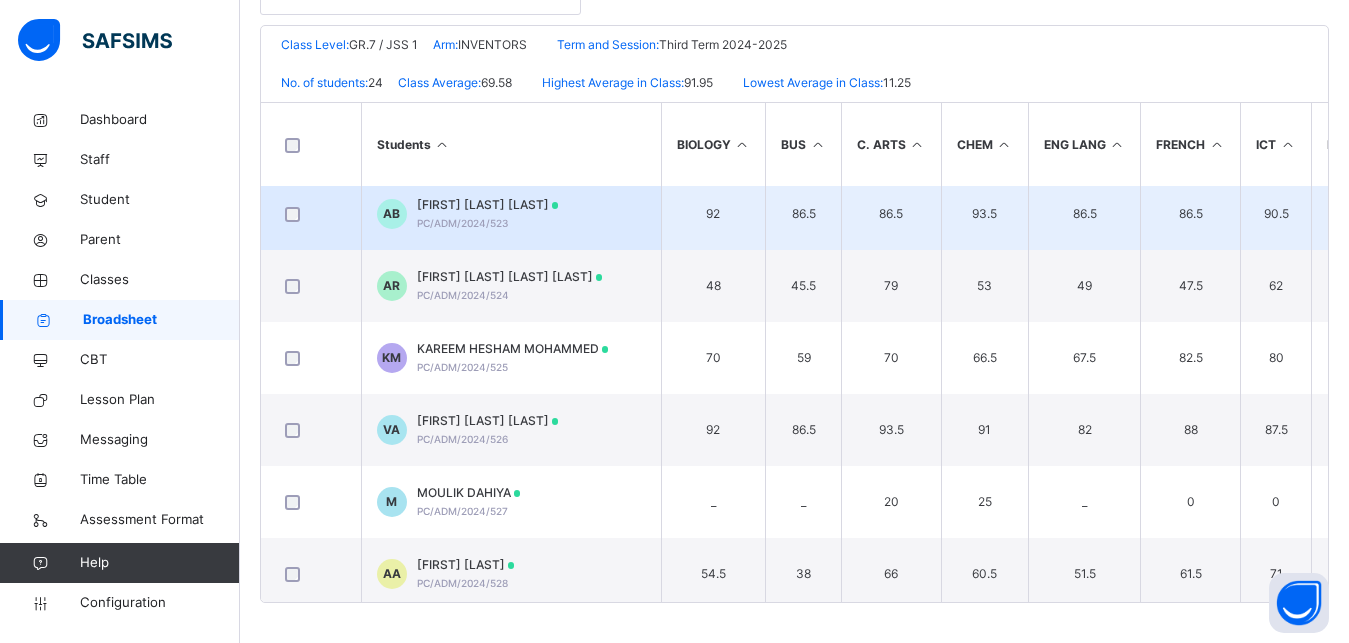 click on "AARPIT SANDEEP BHANGARE   PC/ADM/2024/523" at bounding box center (488, 214) 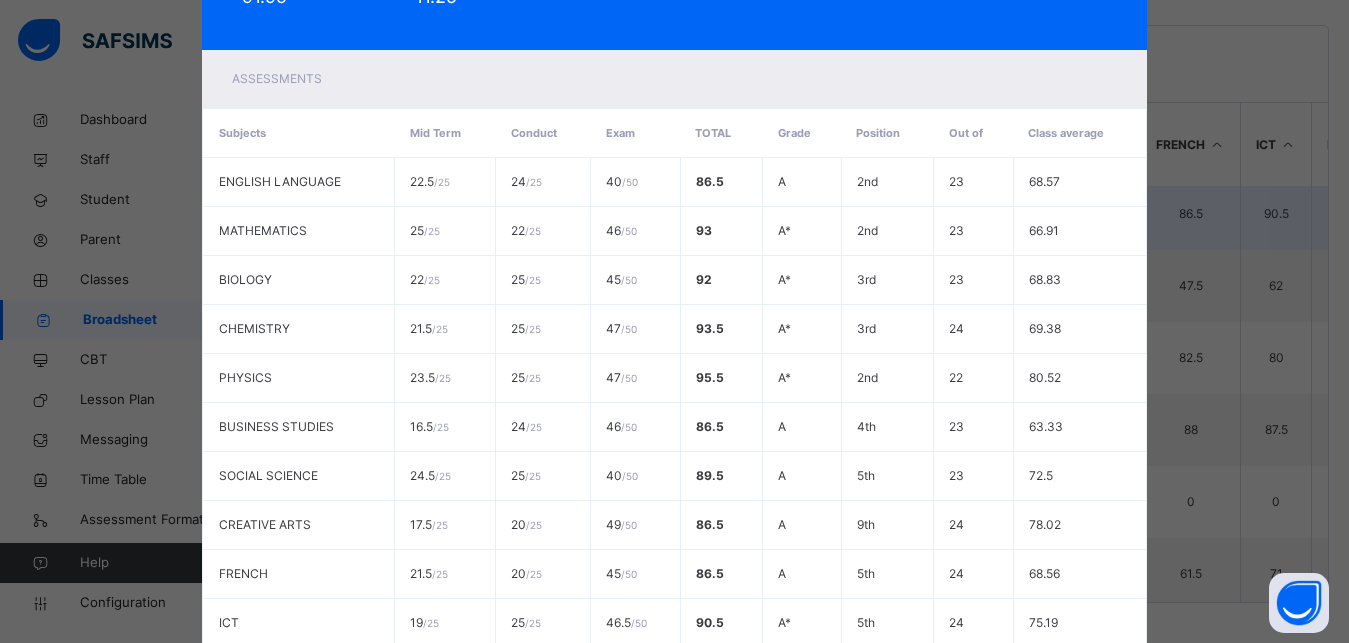 scroll, scrollTop: 0, scrollLeft: 0, axis: both 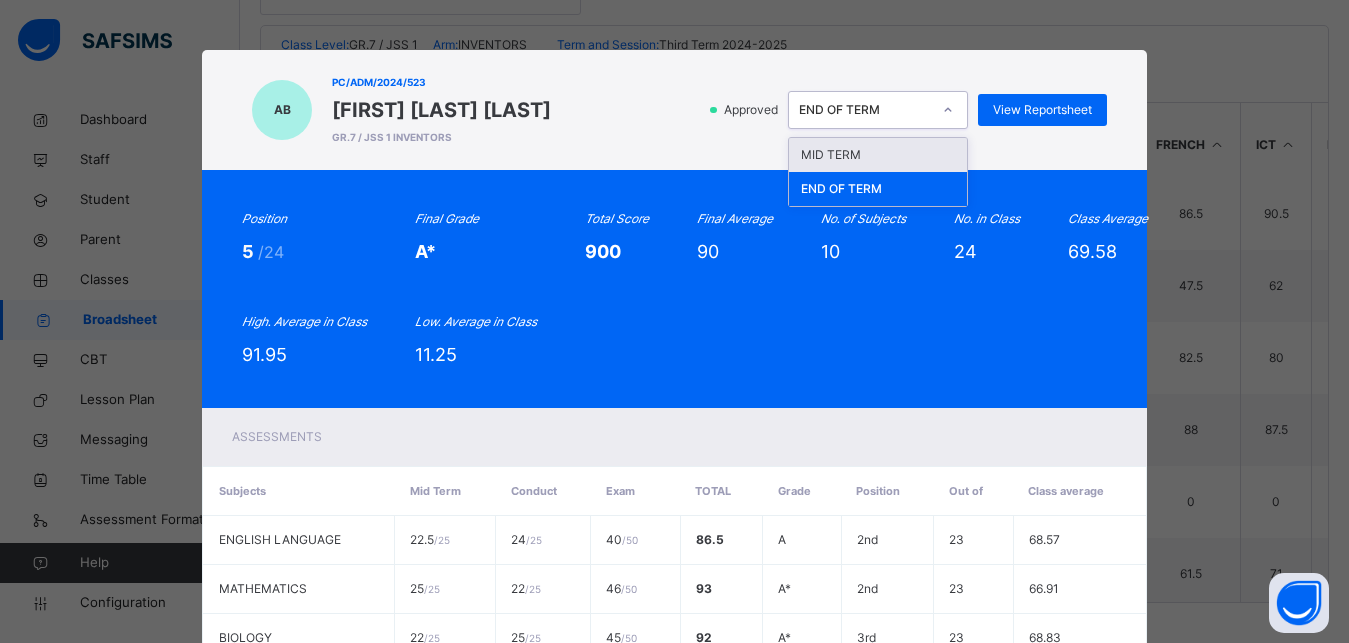 click 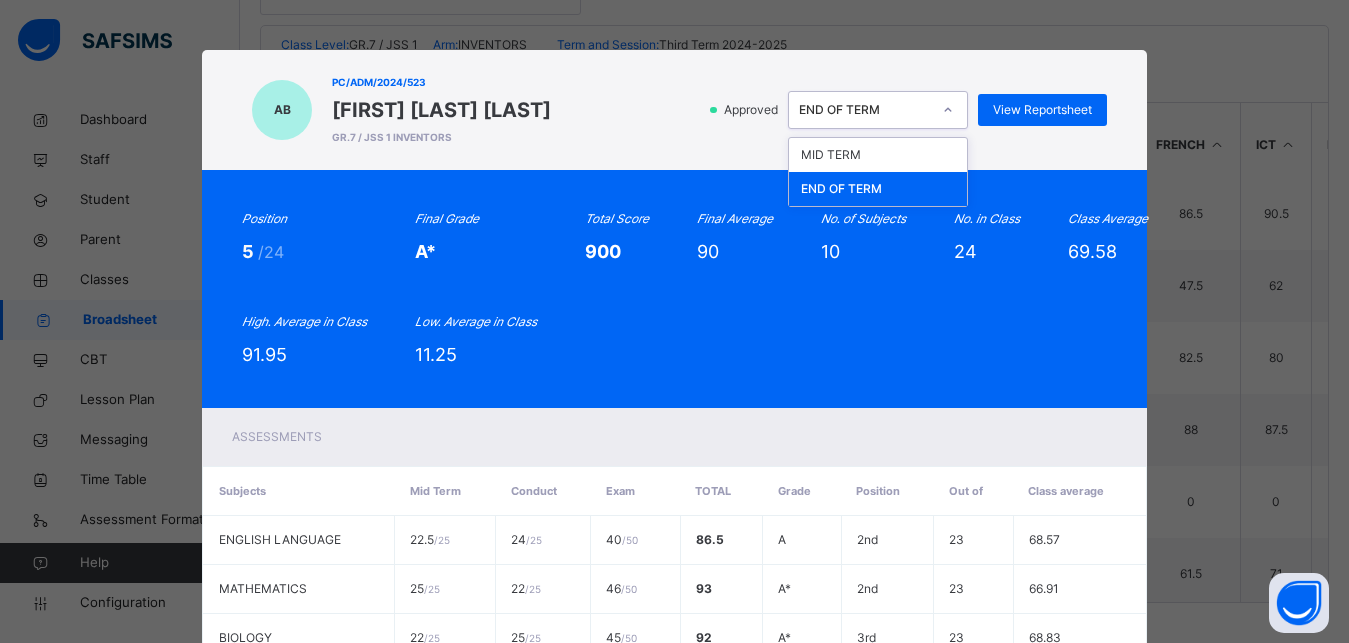 click on "END OF TERM" at bounding box center (878, 189) 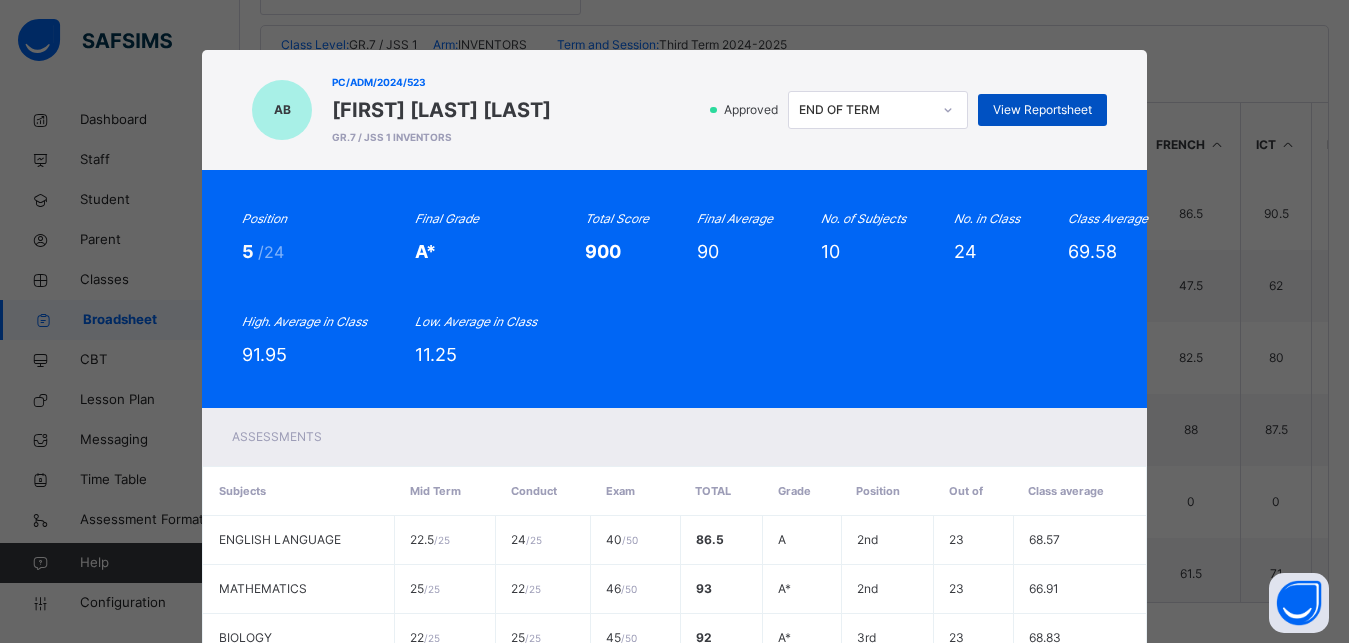 click on "View Reportsheet" at bounding box center [1042, 110] 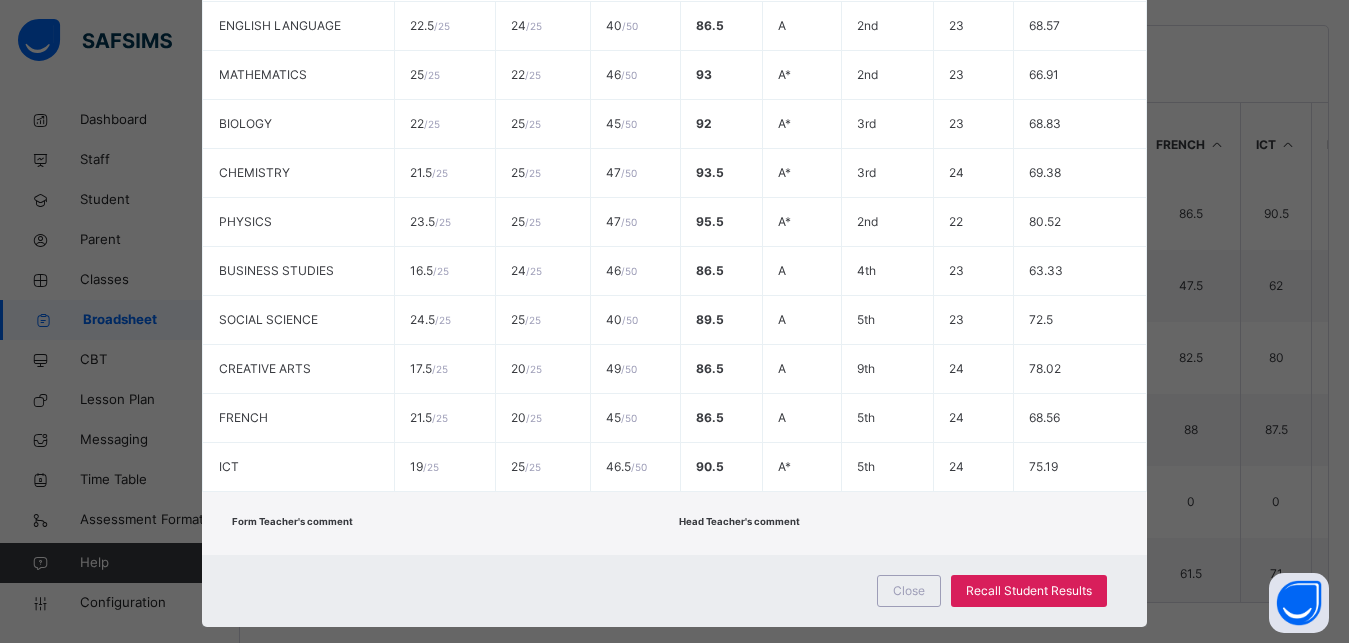 scroll, scrollTop: 548, scrollLeft: 0, axis: vertical 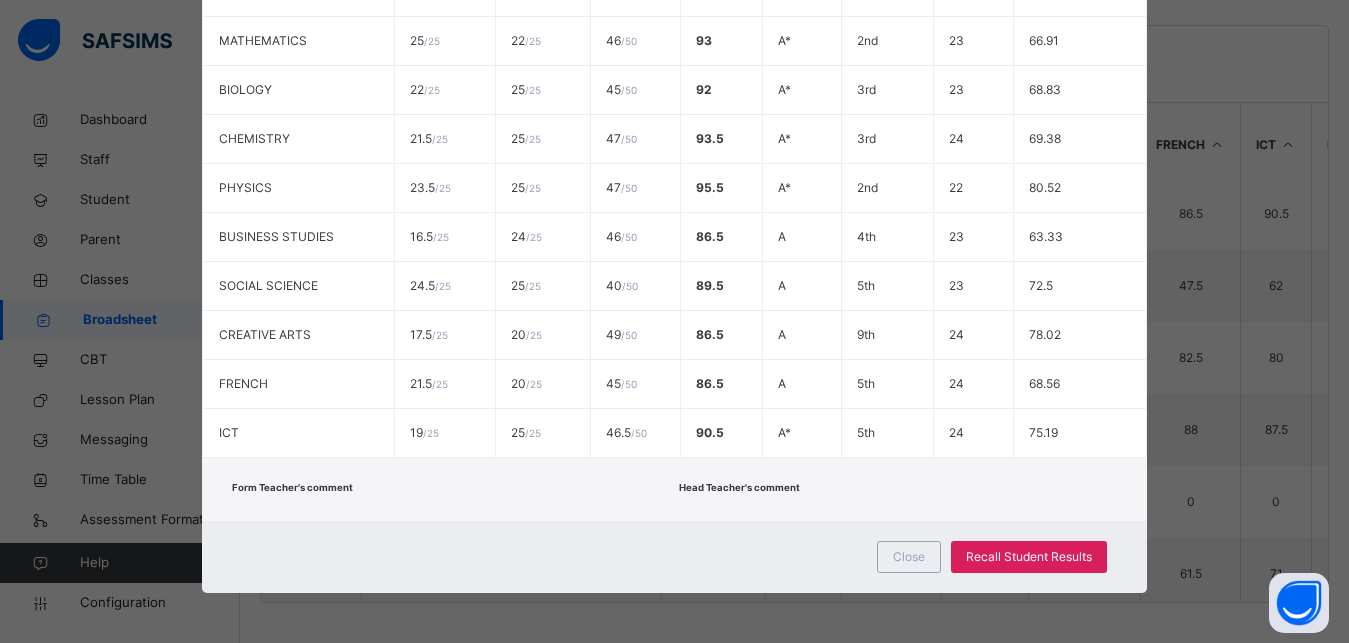 click on "Close   Recall Student Results" at bounding box center (674, 557) 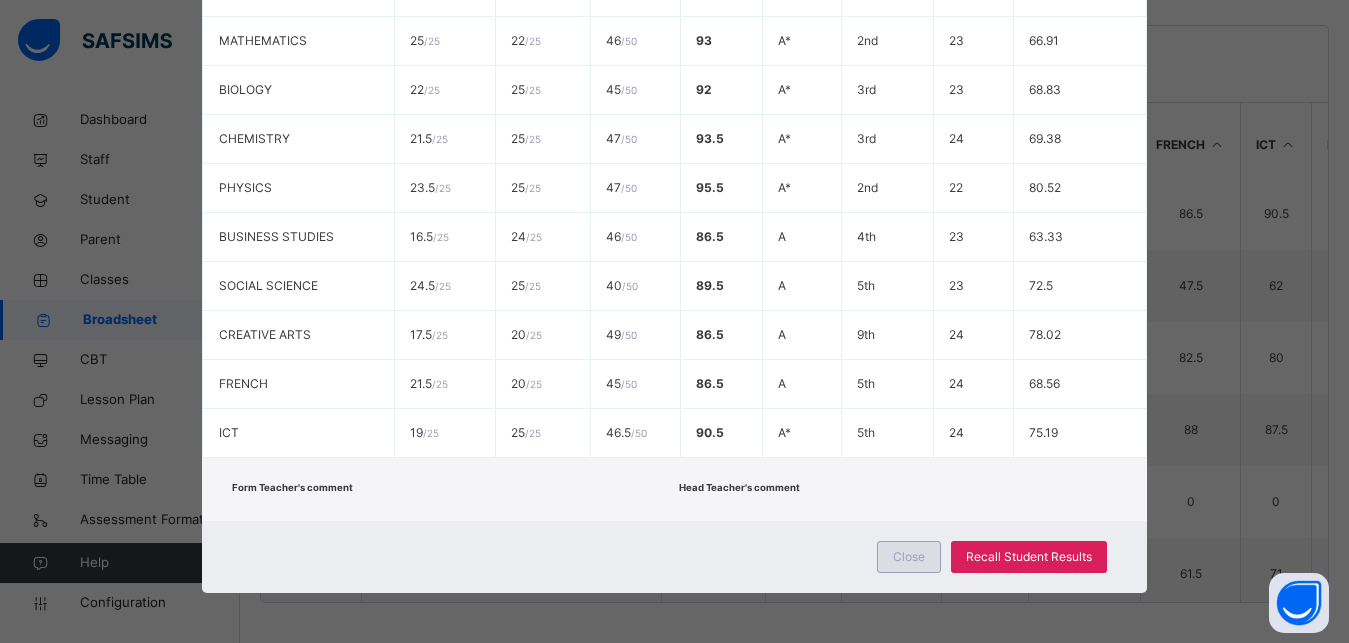 click on "Close" at bounding box center [909, 557] 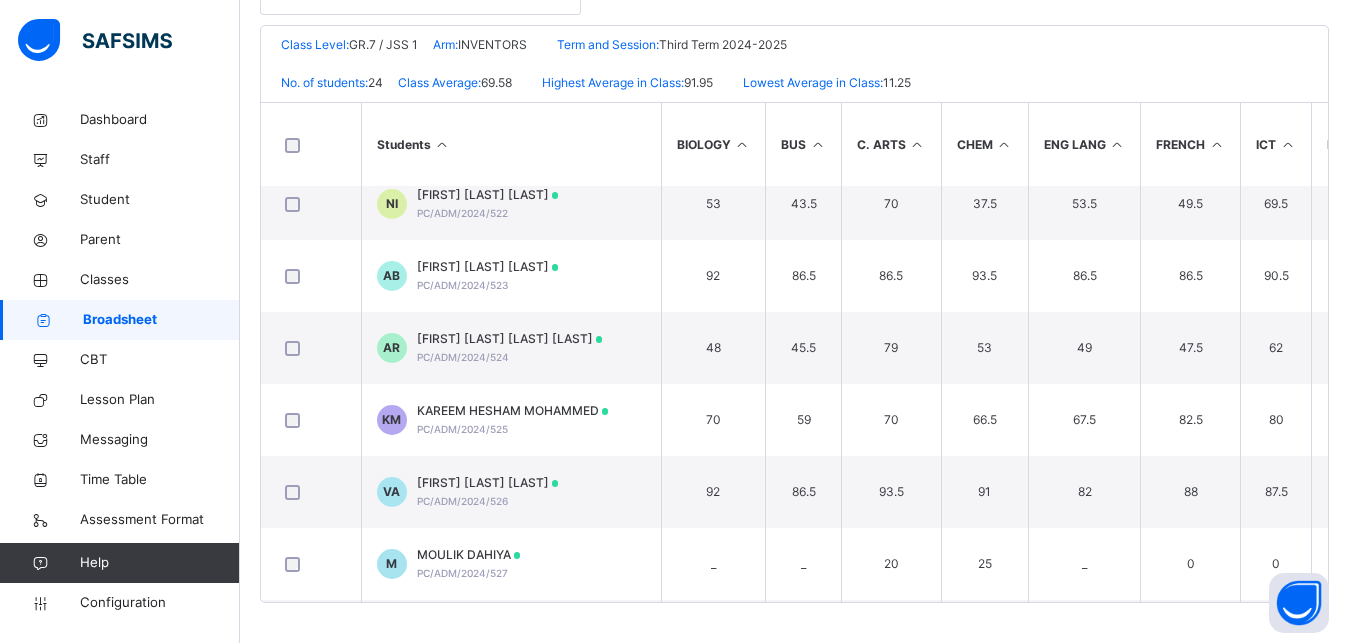 scroll, scrollTop: 0, scrollLeft: 0, axis: both 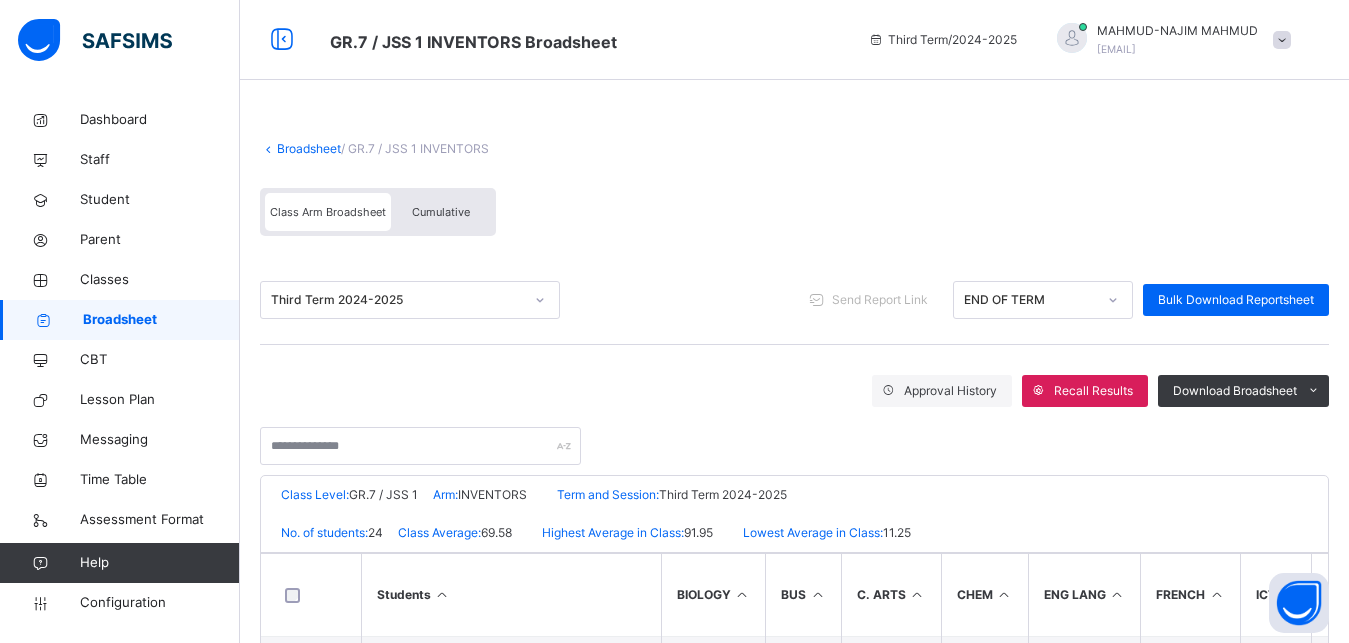 click on "Broadsheet" at bounding box center [309, 148] 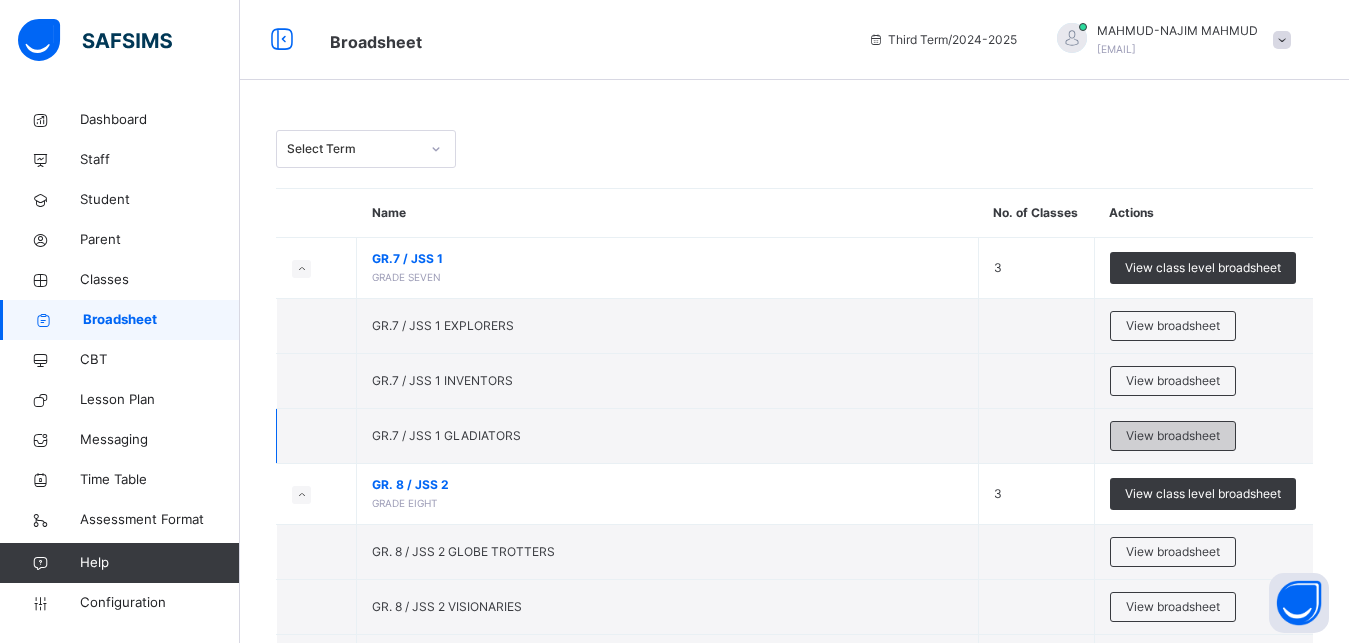 click on "View broadsheet" at bounding box center [1173, 436] 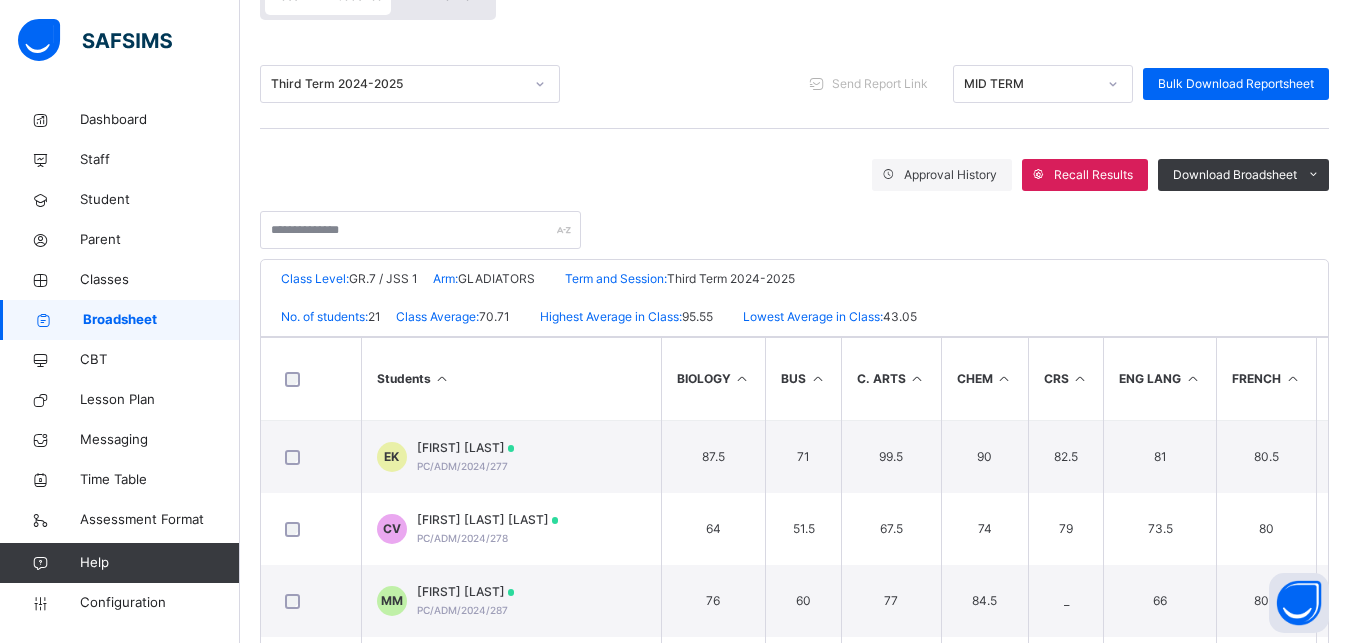 scroll, scrollTop: 234, scrollLeft: 0, axis: vertical 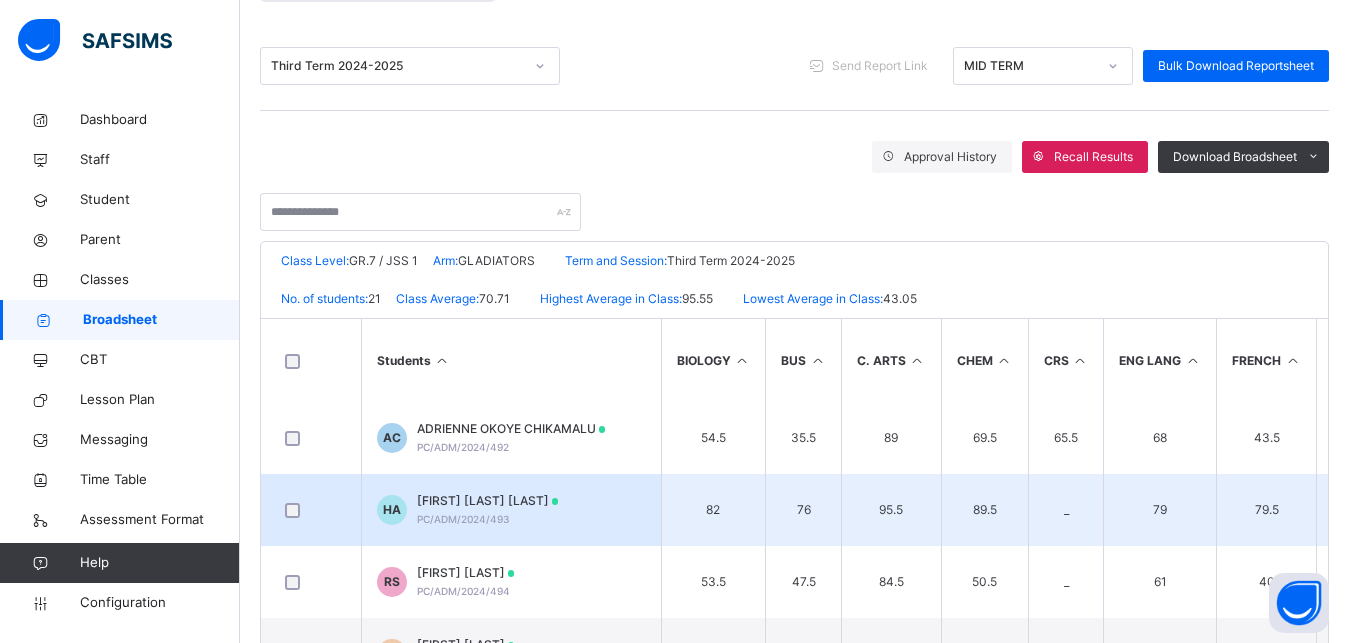 click on "HAUWA'U ADAMU ABUBAKAR   PC/ADM/2024/493" at bounding box center [488, 510] 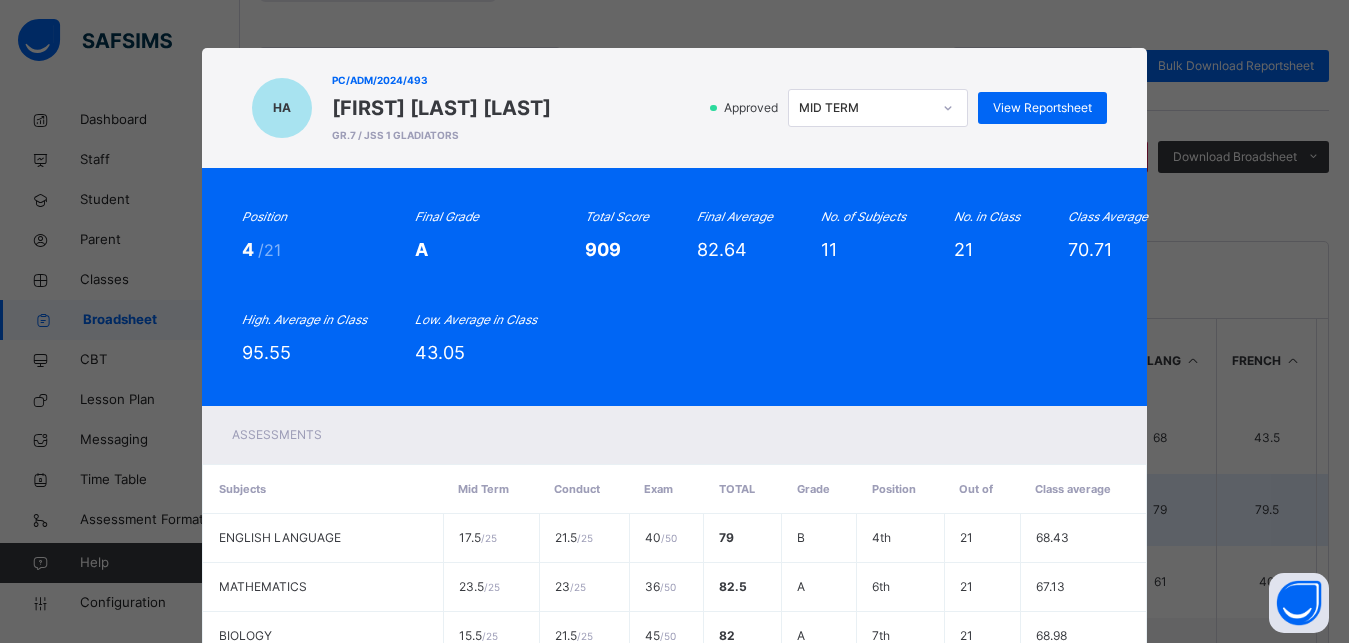scroll, scrollTop: 0, scrollLeft: 0, axis: both 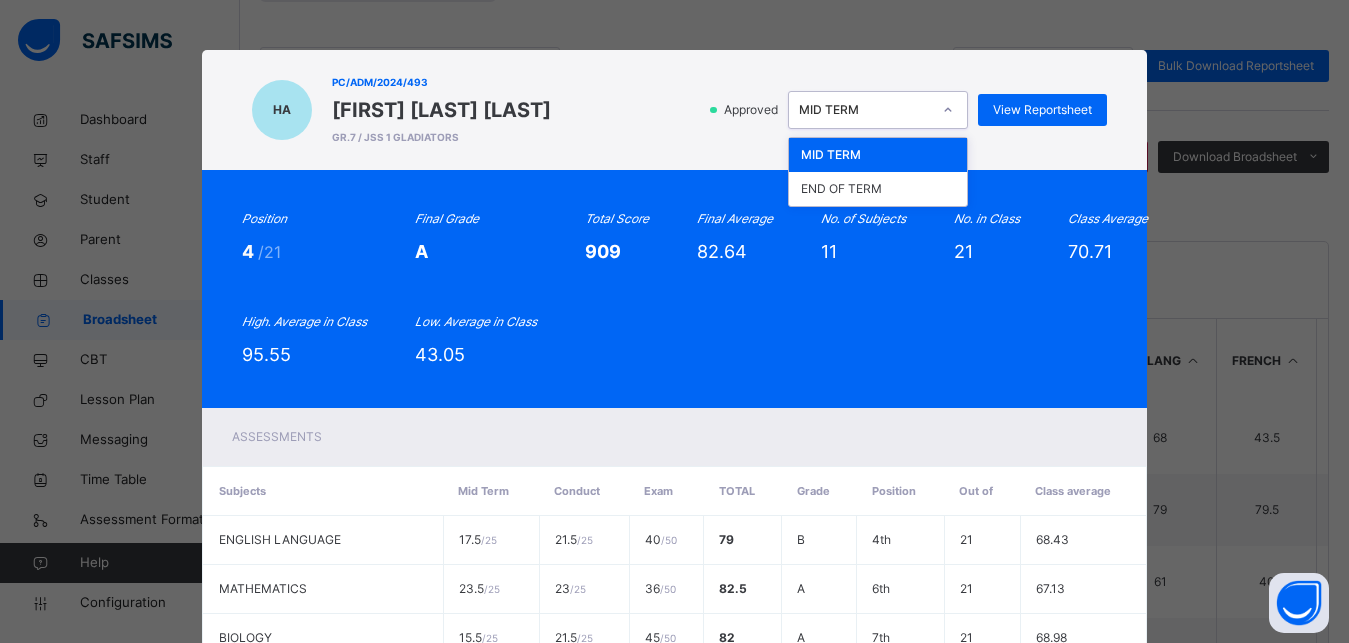 click 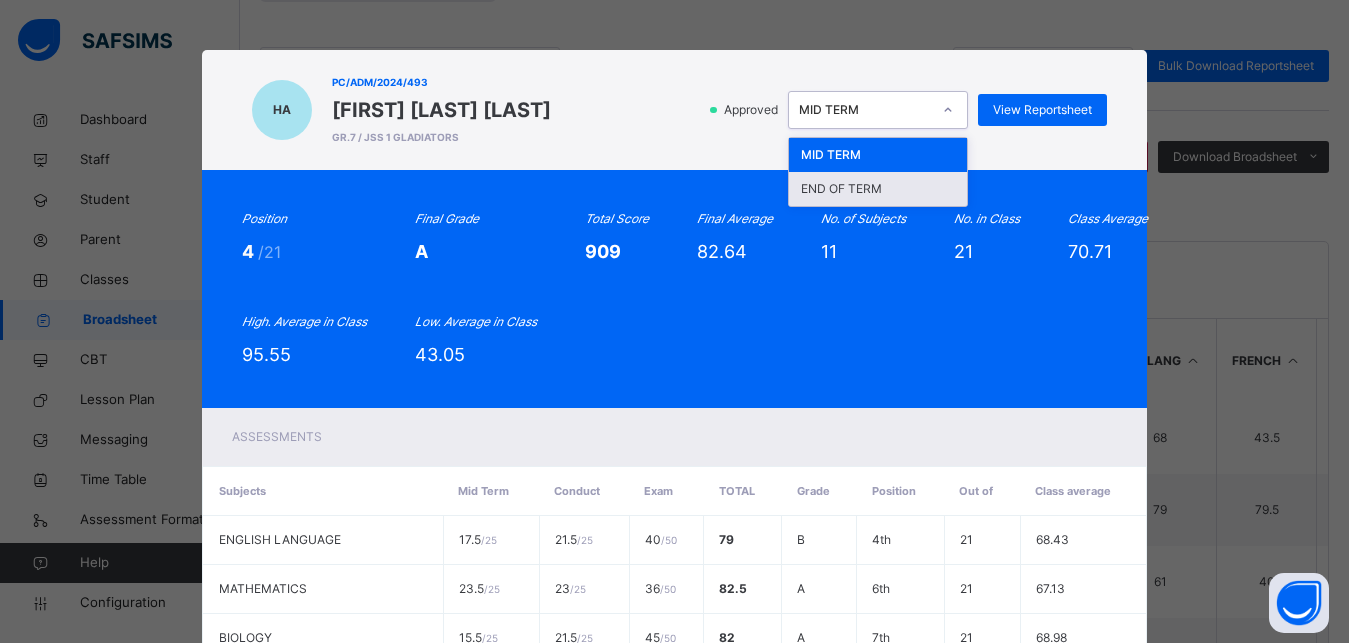 click on "END OF TERM" at bounding box center [878, 189] 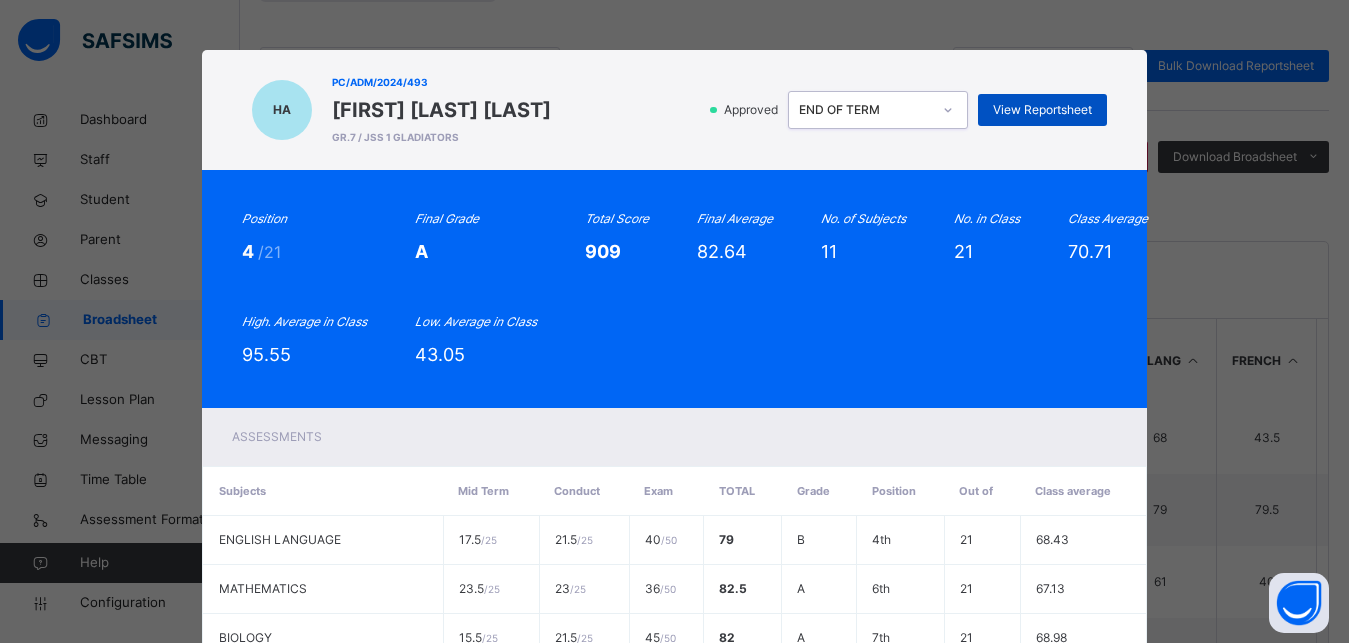 click on "View Reportsheet" at bounding box center [1042, 110] 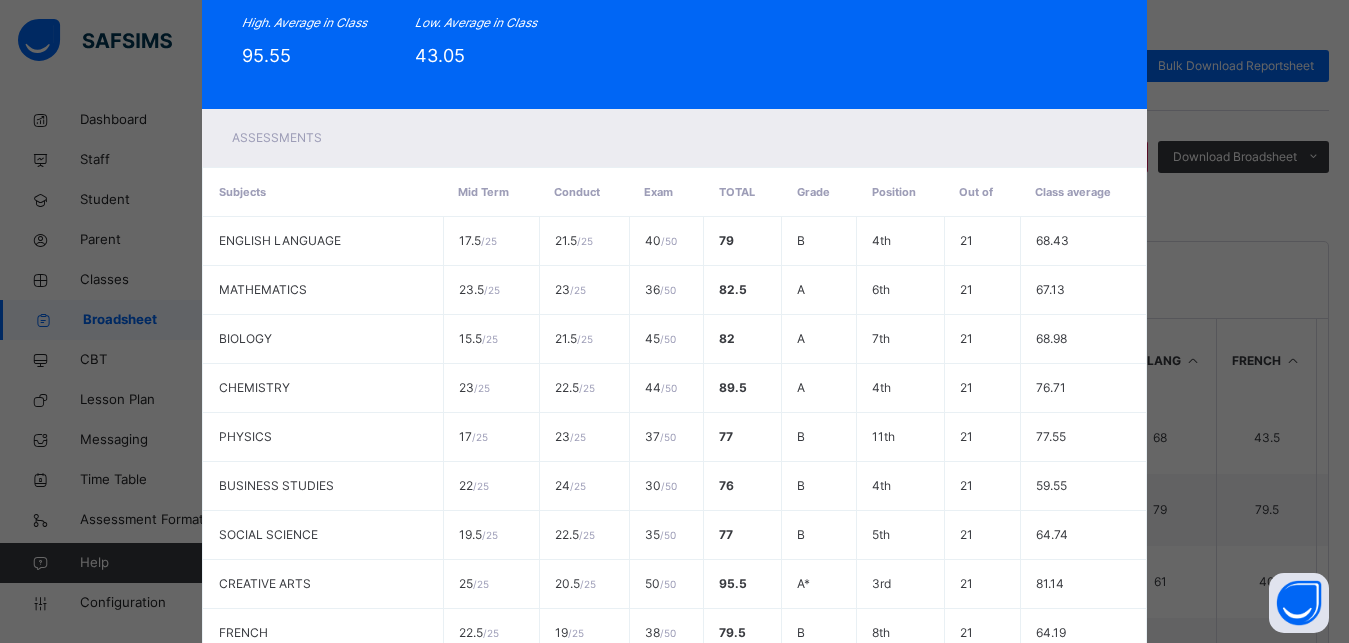 scroll, scrollTop: 597, scrollLeft: 0, axis: vertical 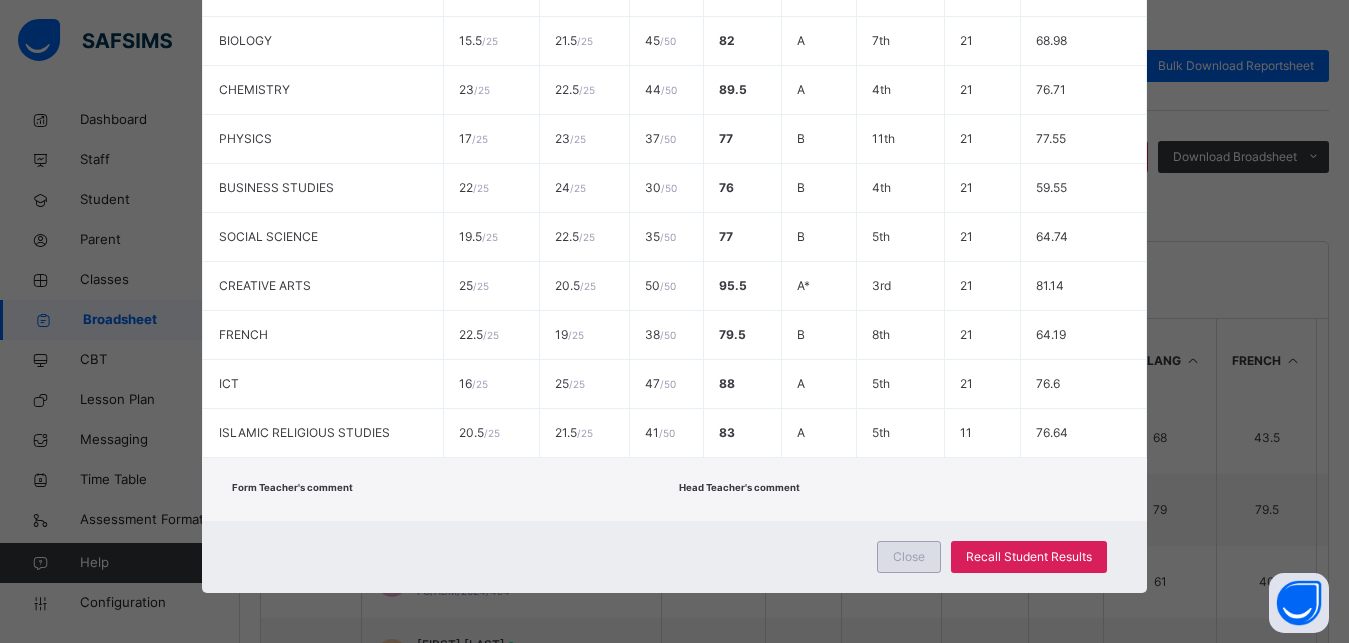 click on "Close" at bounding box center (909, 557) 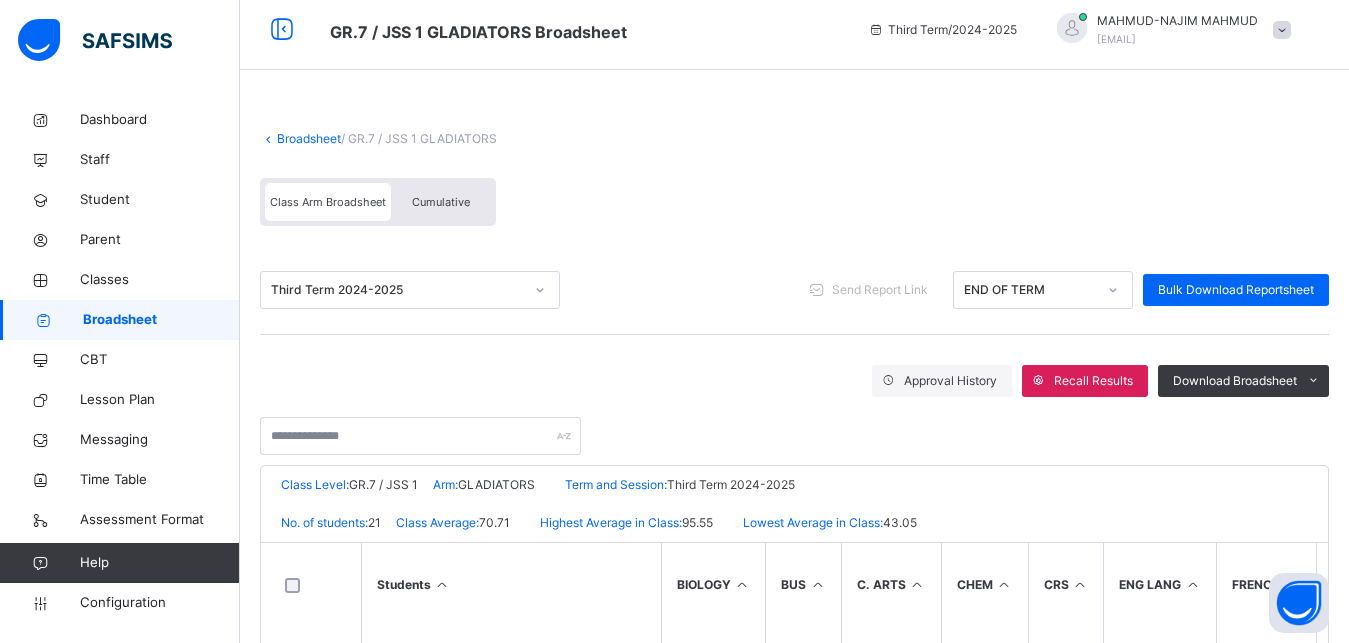 scroll, scrollTop: 0, scrollLeft: 0, axis: both 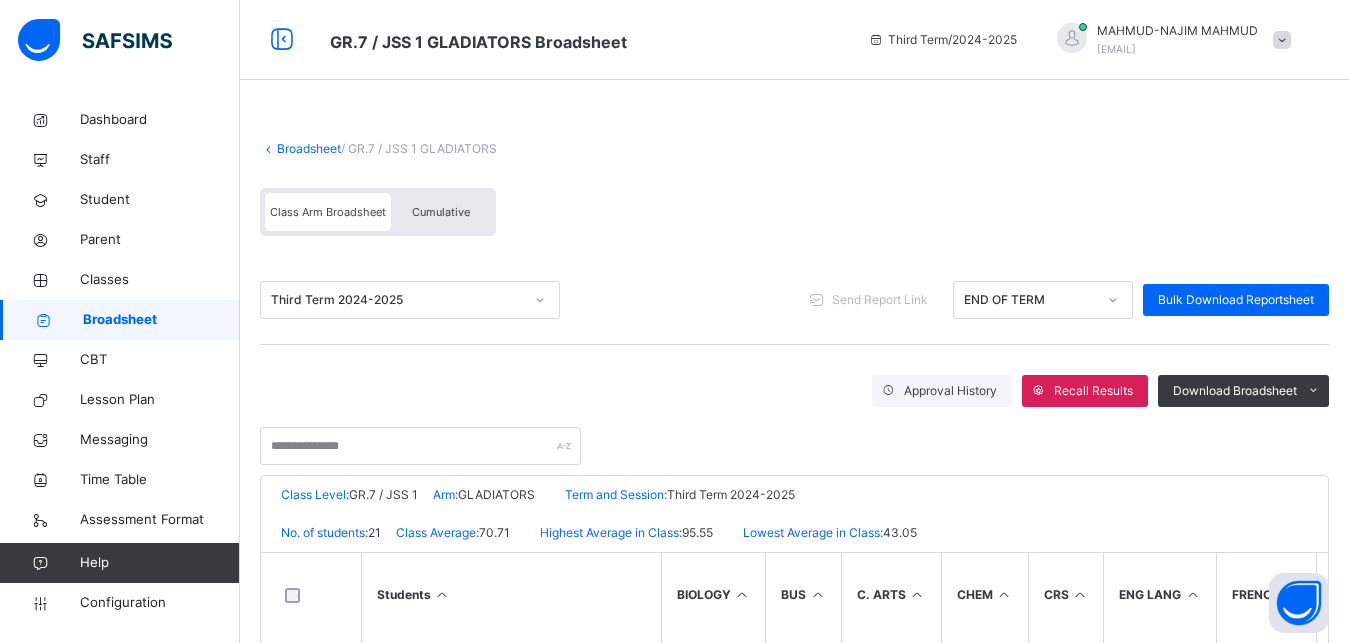 click on "Broadsheet" at bounding box center [309, 148] 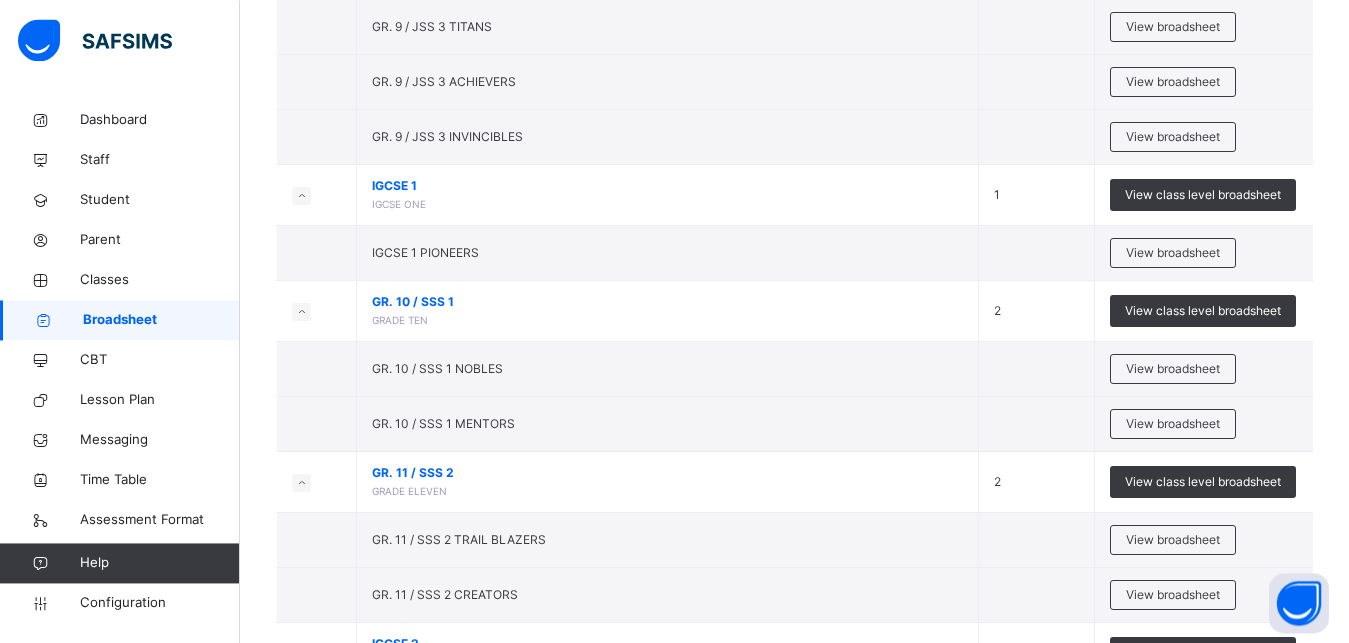 scroll, scrollTop: 758, scrollLeft: 0, axis: vertical 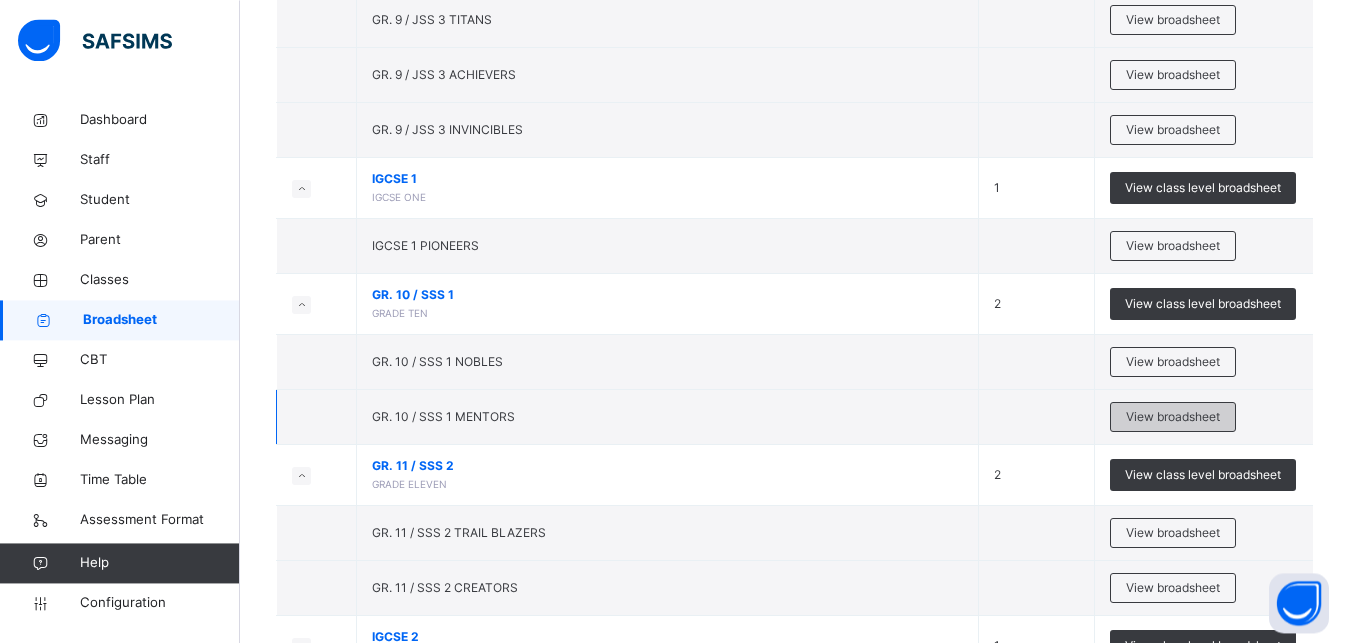 click on "View broadsheet" at bounding box center (1173, 417) 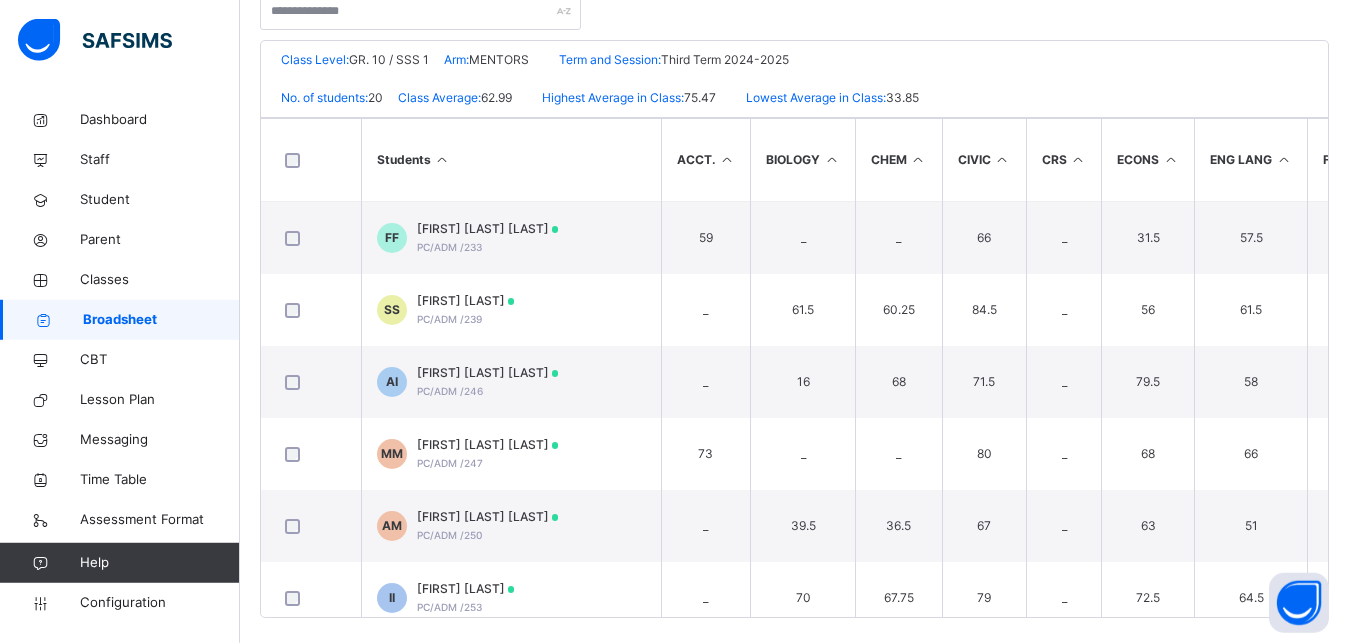 scroll, scrollTop: 450, scrollLeft: 0, axis: vertical 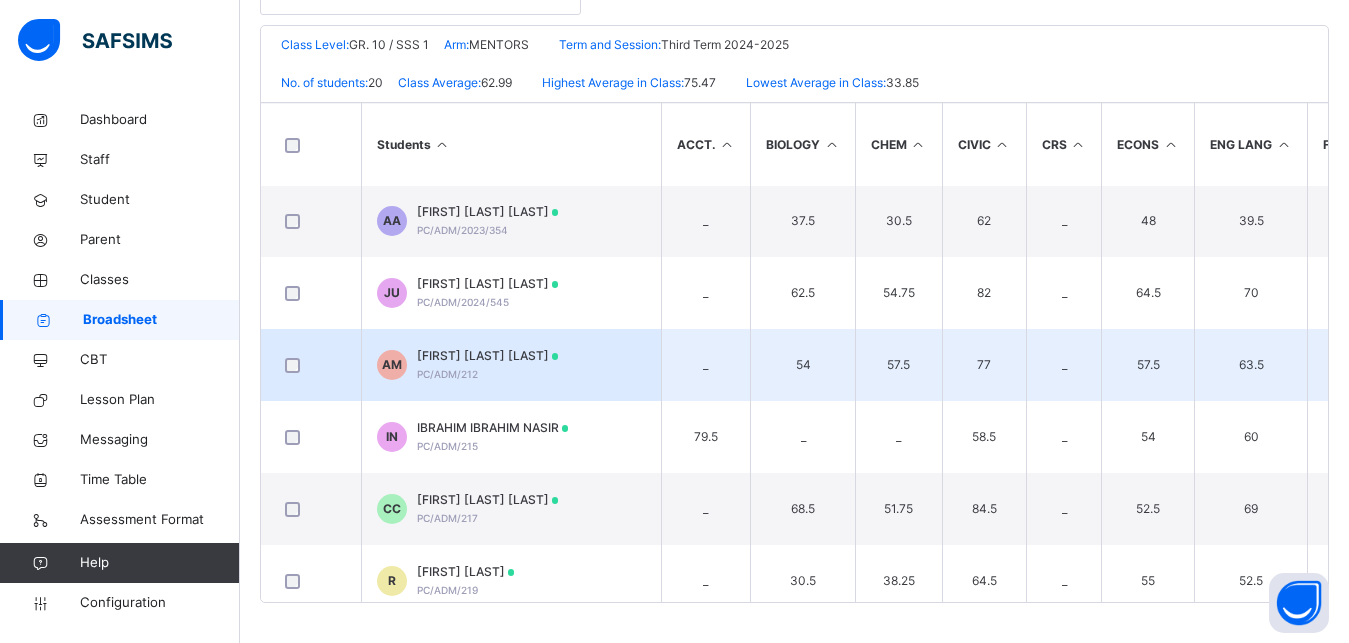 click on "AM ALHASSAN YERIMA MU'AZU   PC/ADM/212" at bounding box center (511, 365) 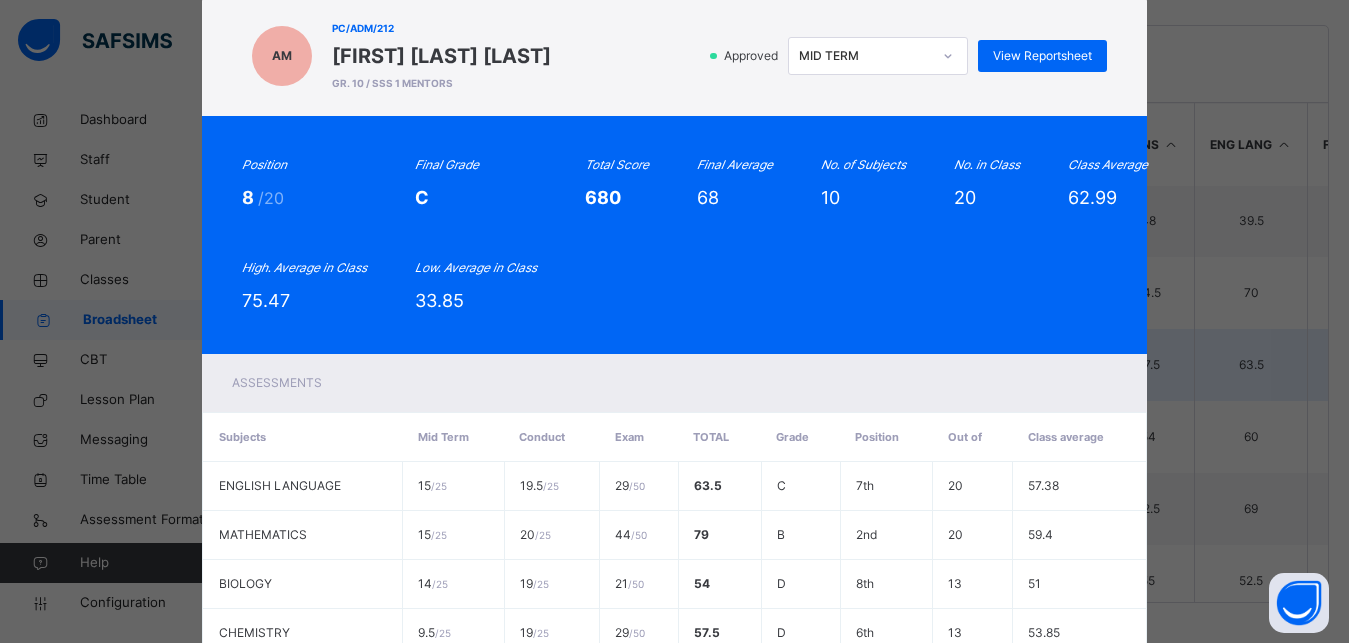 scroll, scrollTop: 0, scrollLeft: 0, axis: both 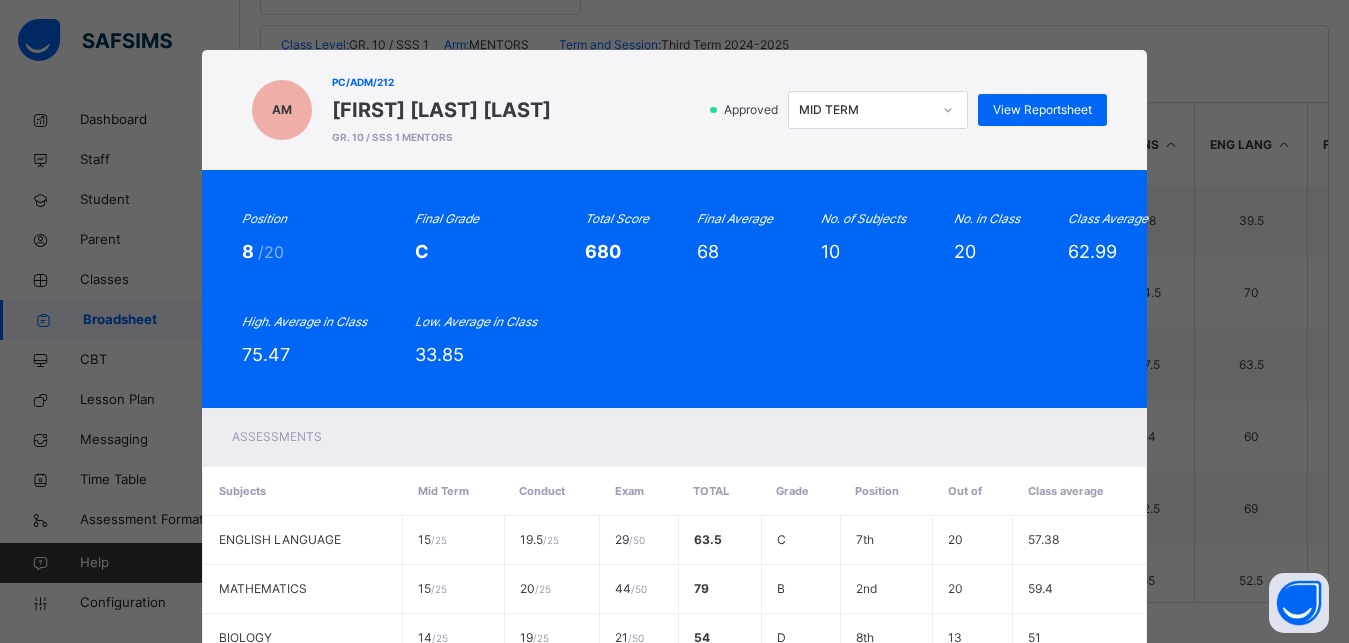 click 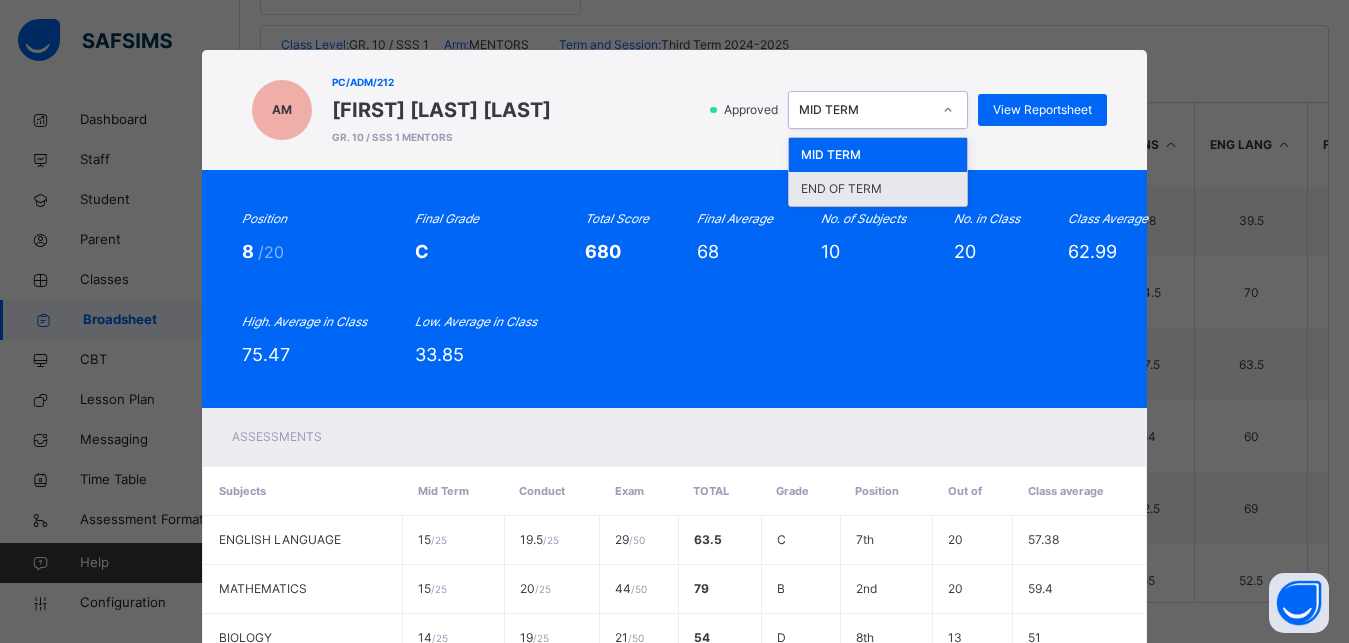 click on "END OF TERM" at bounding box center (878, 189) 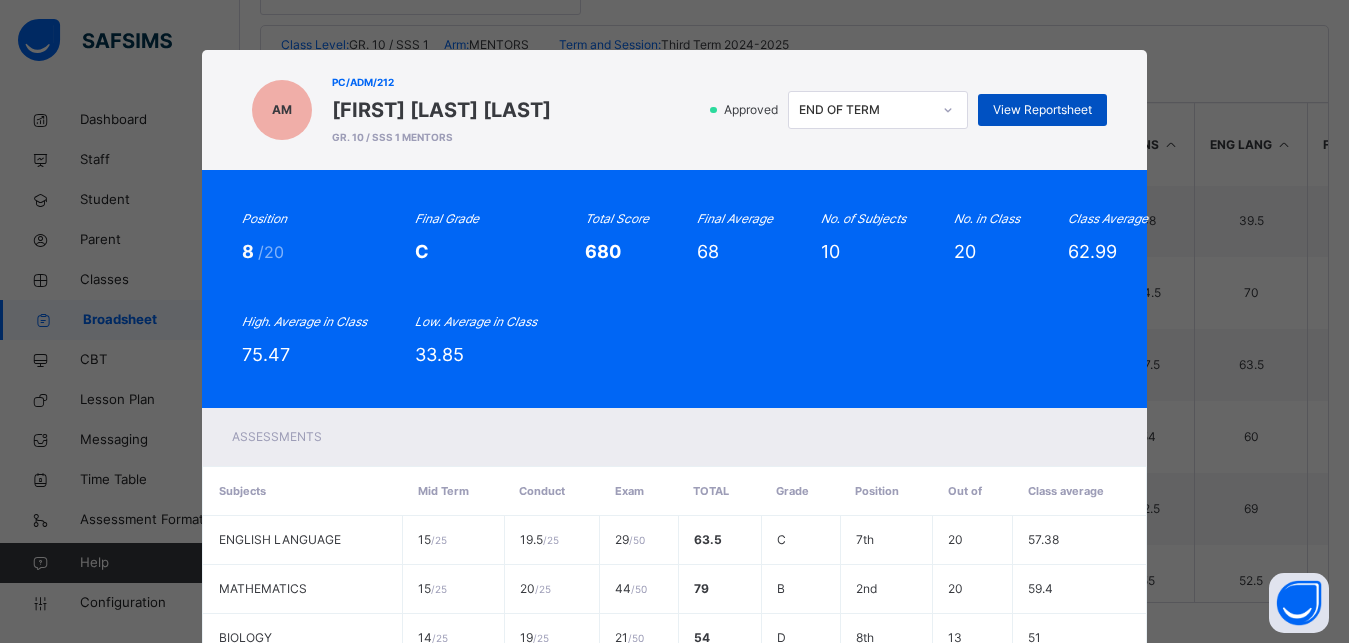 click on "View Reportsheet" at bounding box center (1042, 110) 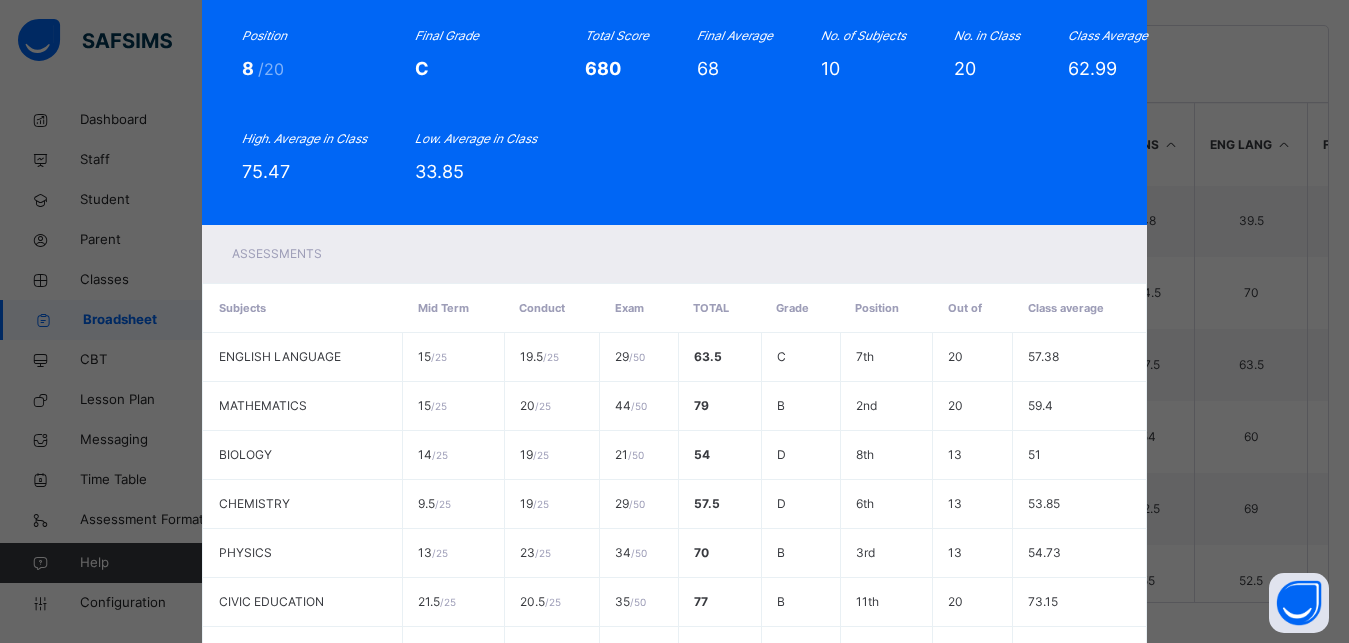 scroll, scrollTop: 548, scrollLeft: 0, axis: vertical 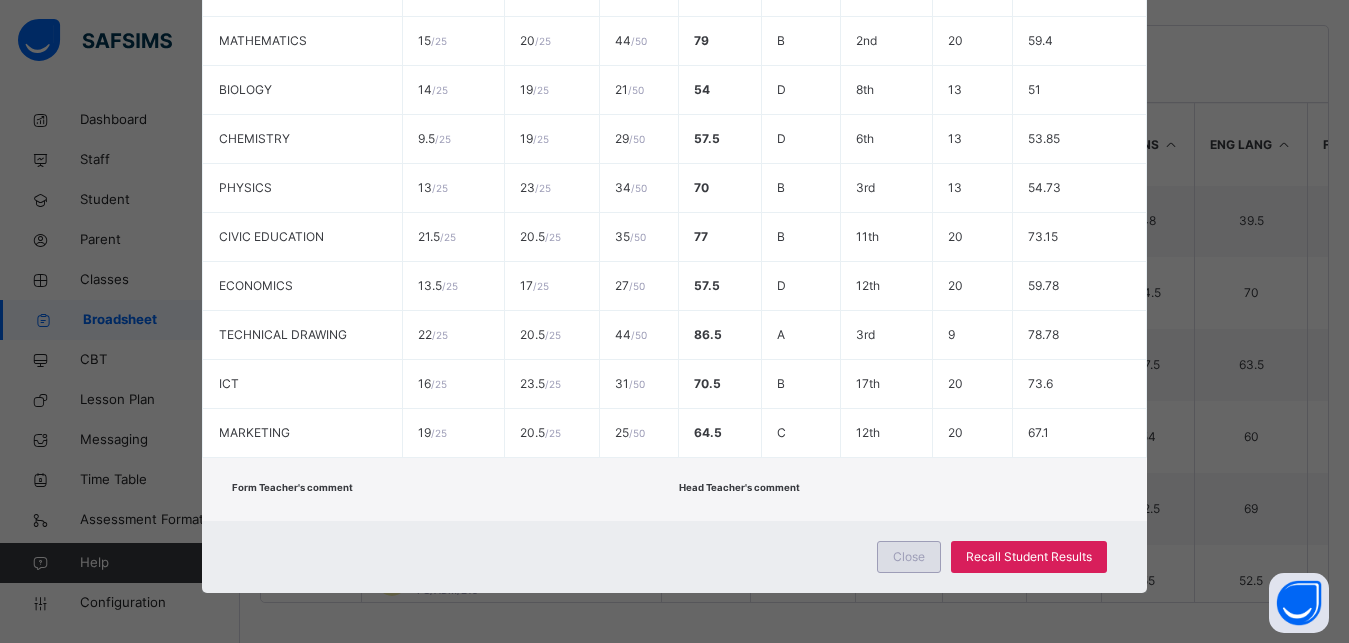 click on "Close" at bounding box center (909, 557) 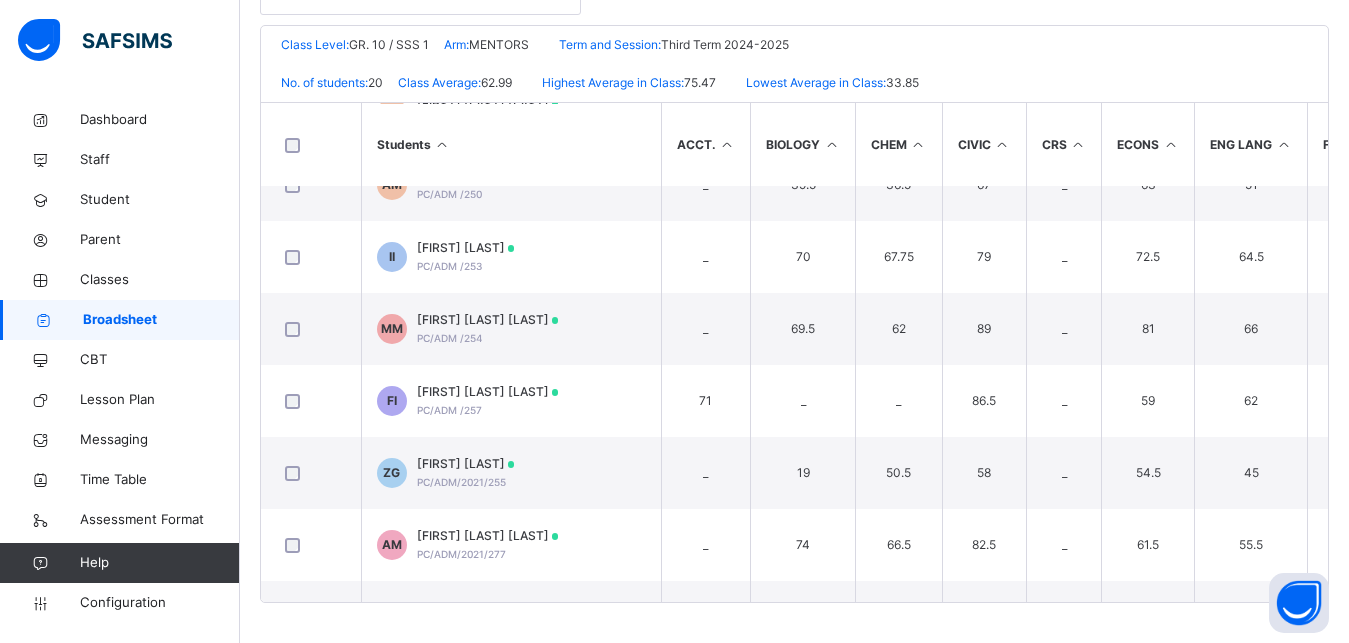scroll, scrollTop: 319, scrollLeft: 0, axis: vertical 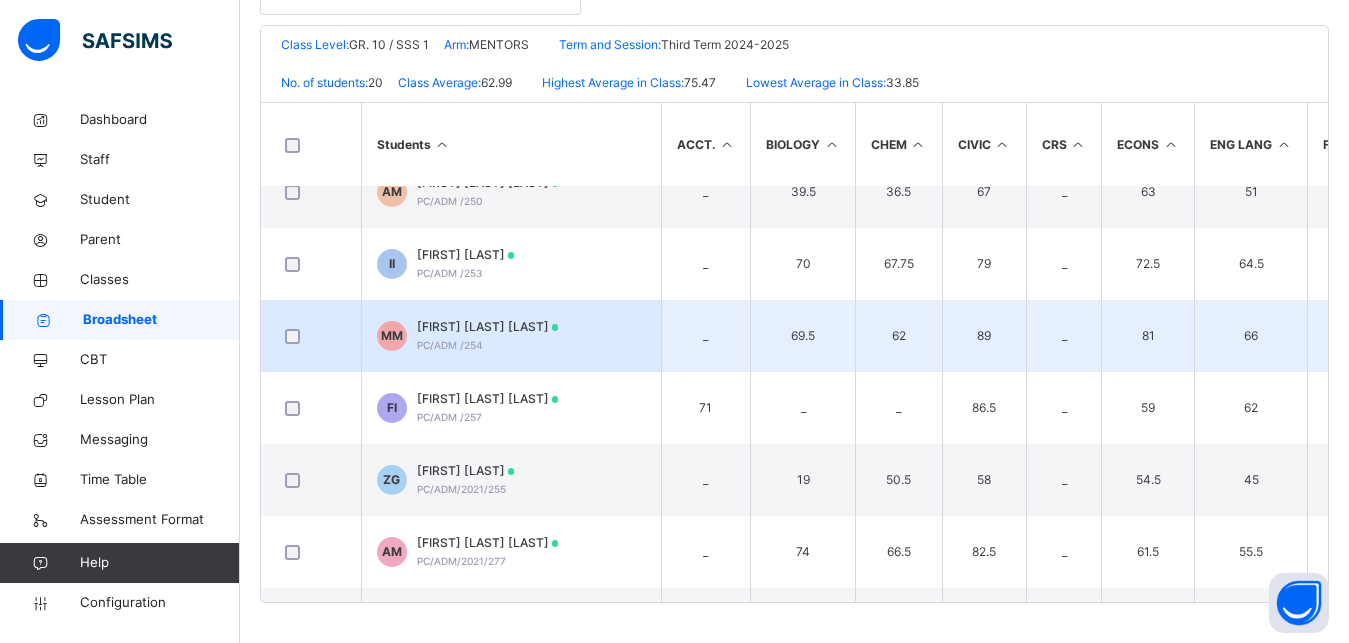 click on "MUHAMMAD HASSAN MUHAMMAD" at bounding box center [488, 327] 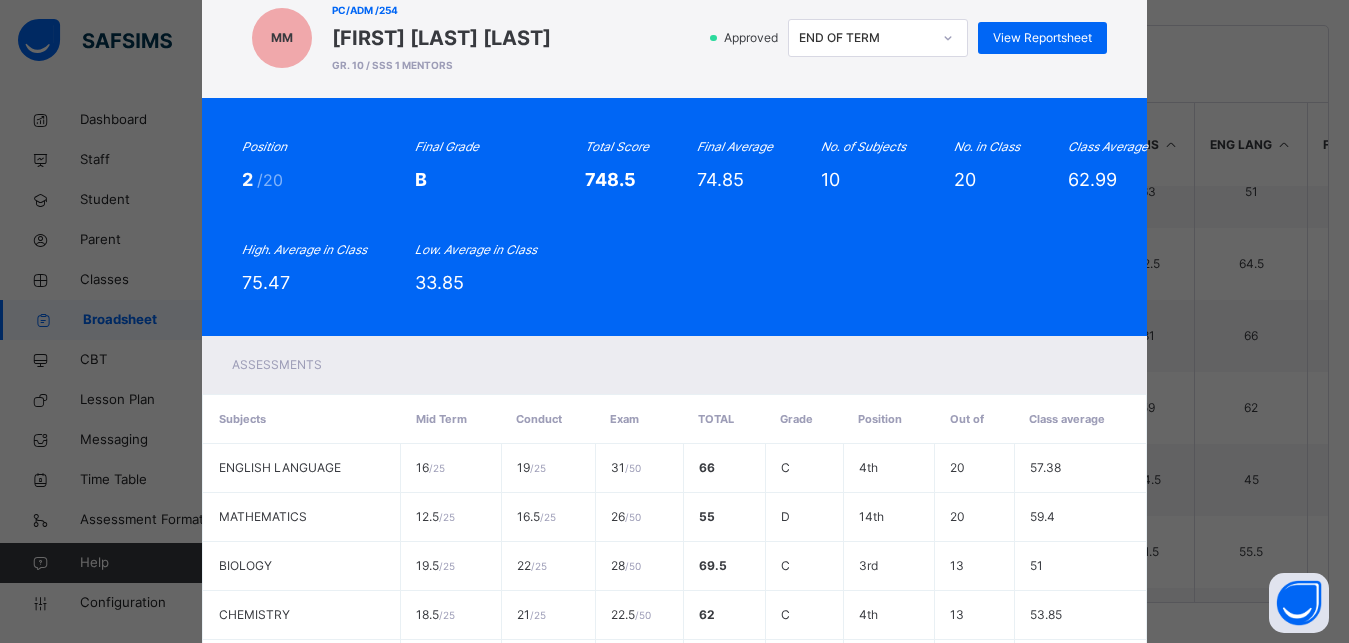 scroll, scrollTop: 0, scrollLeft: 0, axis: both 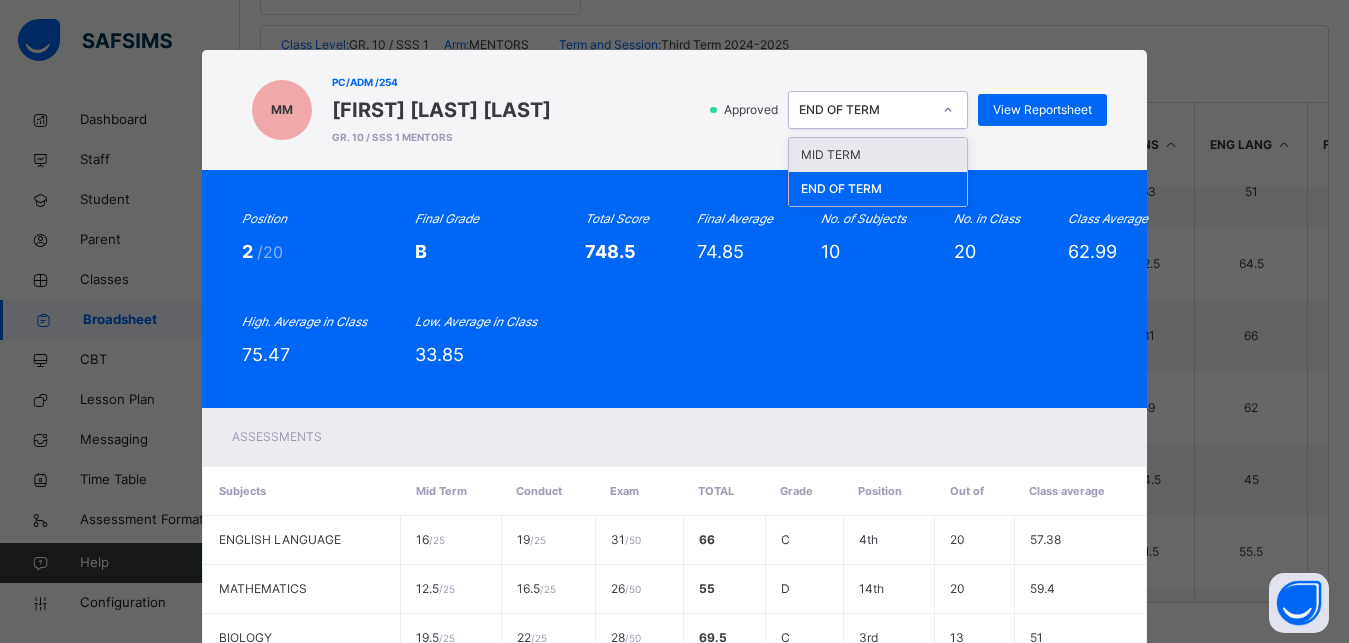 click at bounding box center [948, 110] 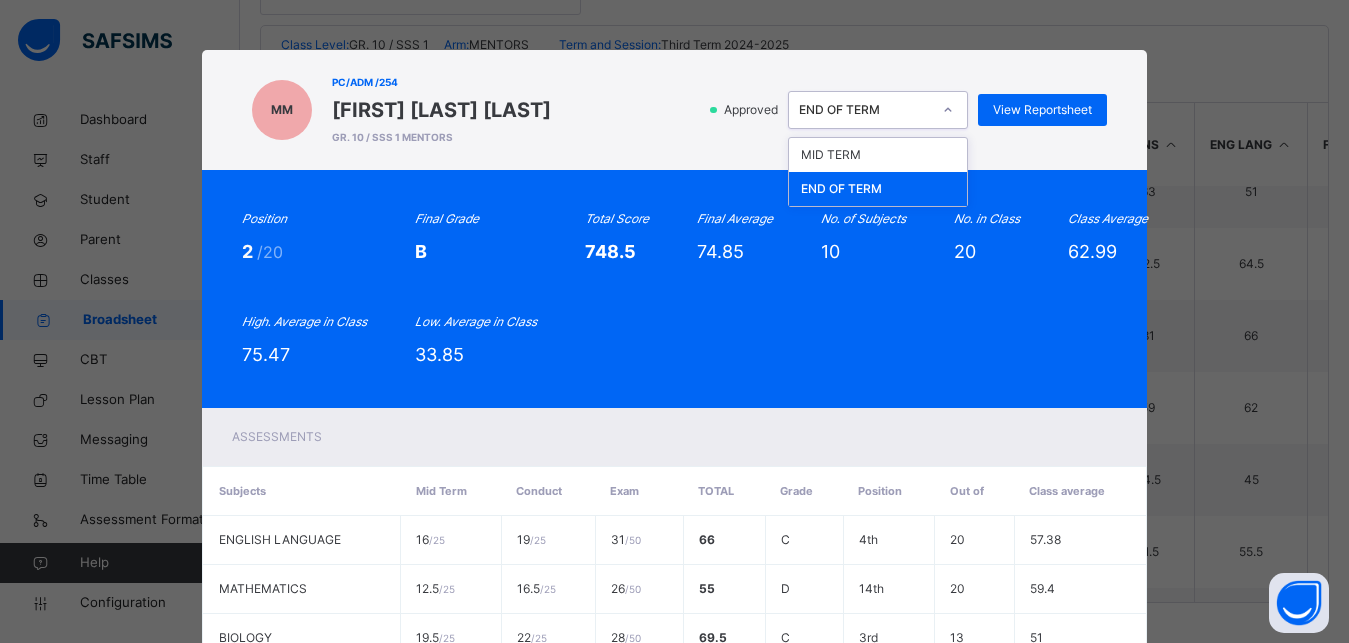 click on "END OF TERM" at bounding box center [878, 189] 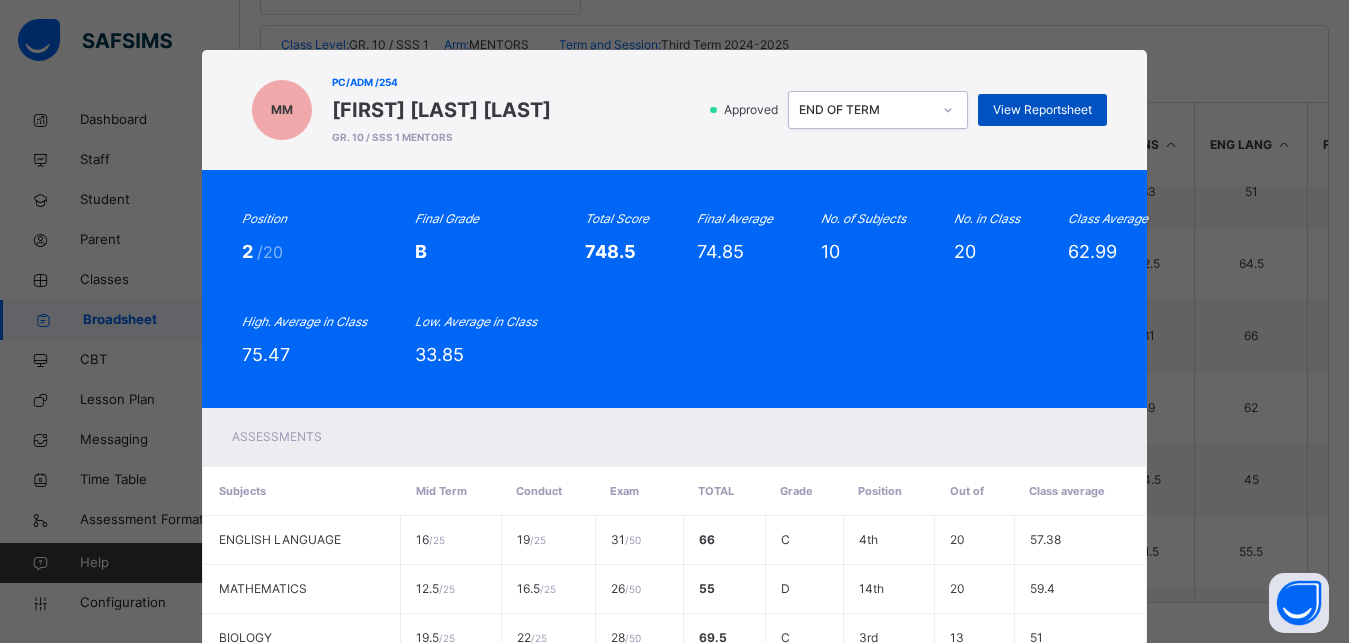 click on "View Reportsheet" at bounding box center [1042, 110] 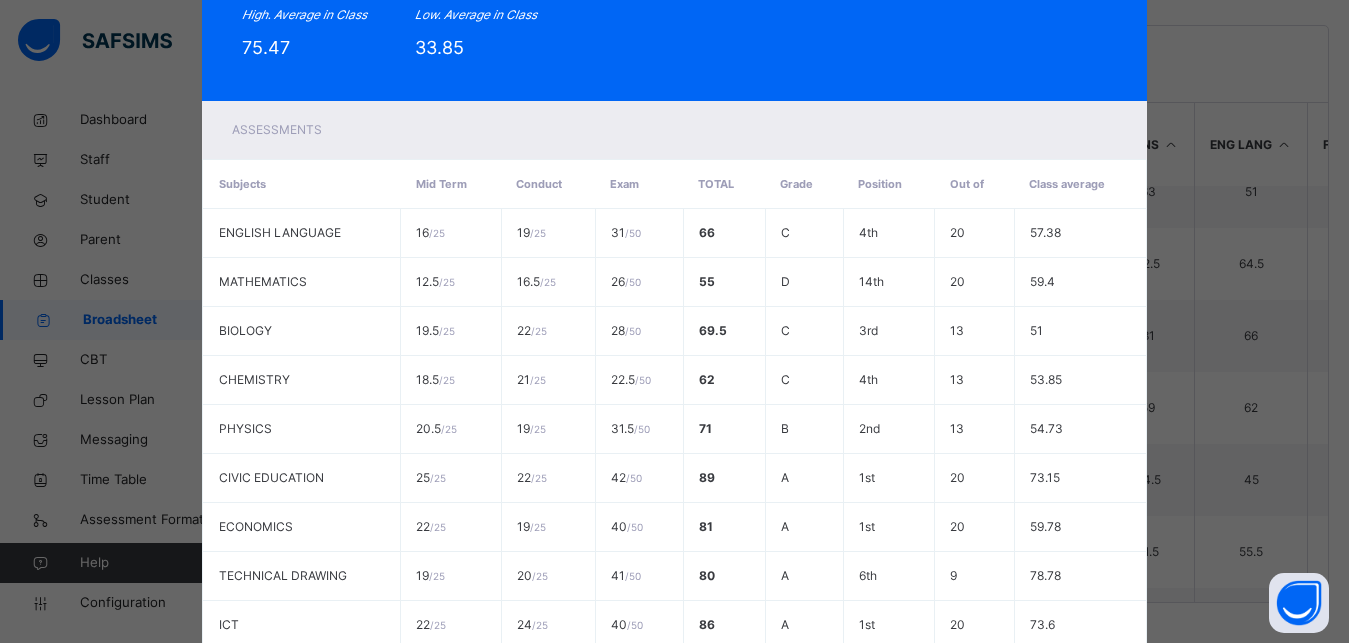 scroll, scrollTop: 548, scrollLeft: 0, axis: vertical 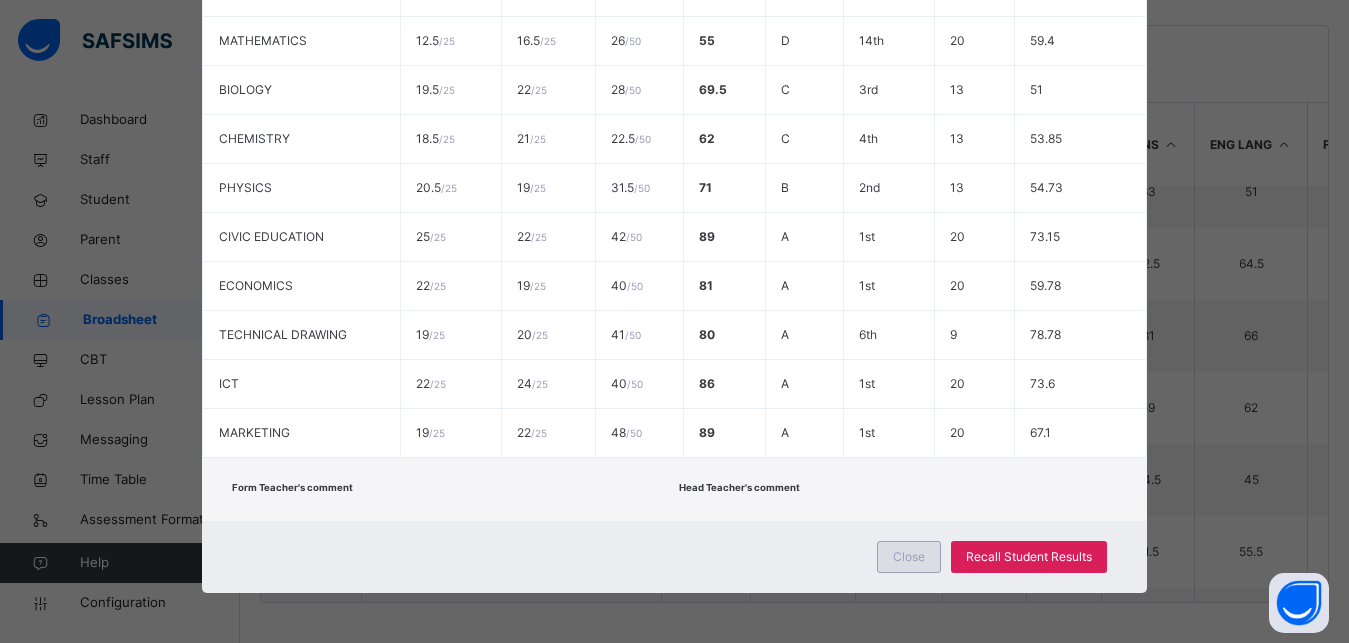click on "Close" at bounding box center (909, 557) 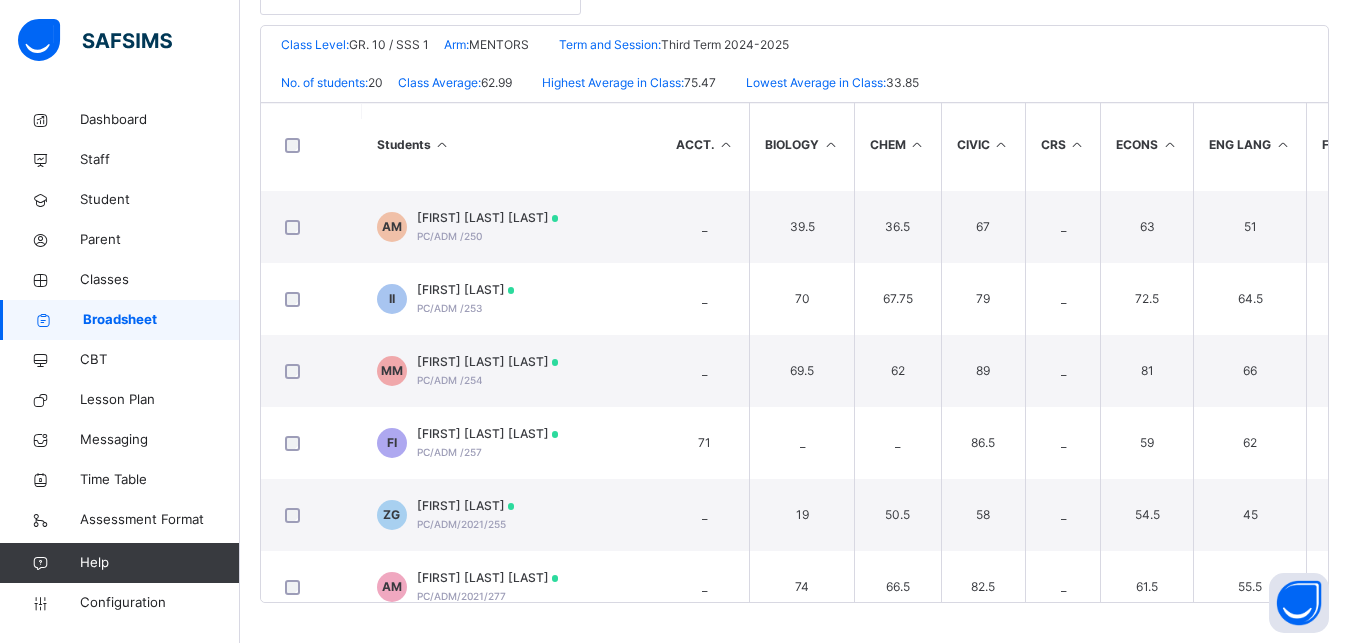 scroll, scrollTop: 266, scrollLeft: 1, axis: both 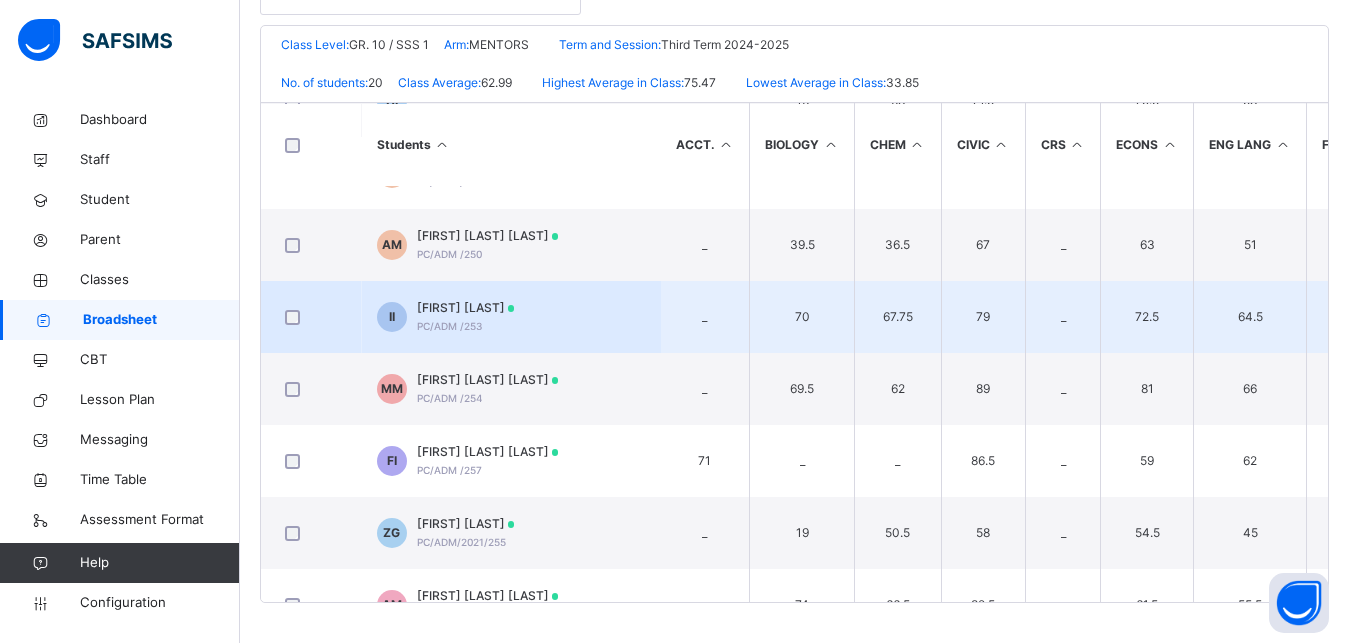click on "PC/ADM /253" at bounding box center (449, 326) 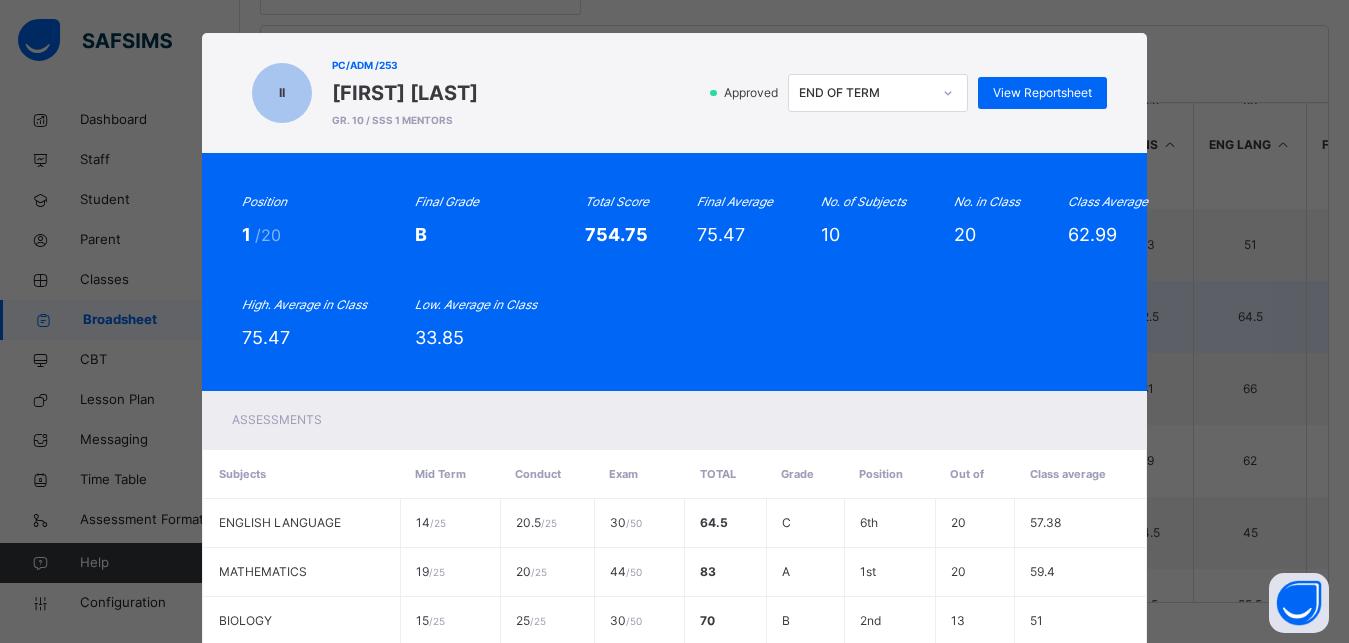 scroll, scrollTop: 0, scrollLeft: 0, axis: both 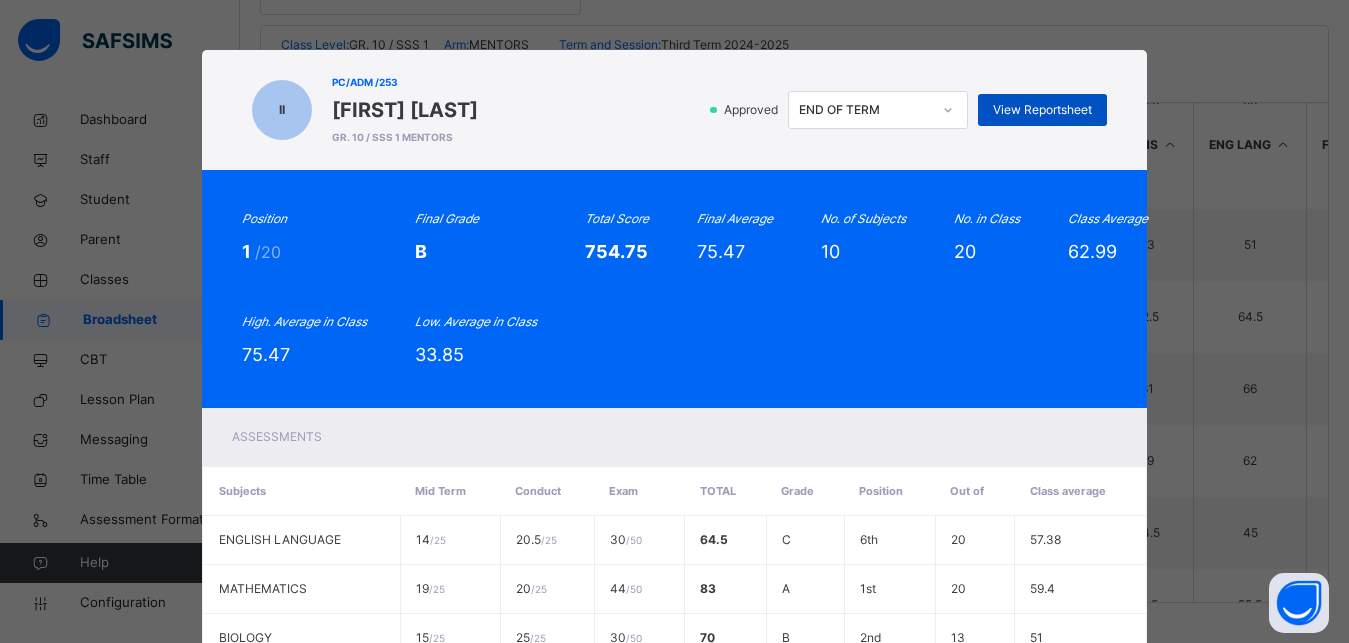 click on "View Reportsheet" at bounding box center (1042, 110) 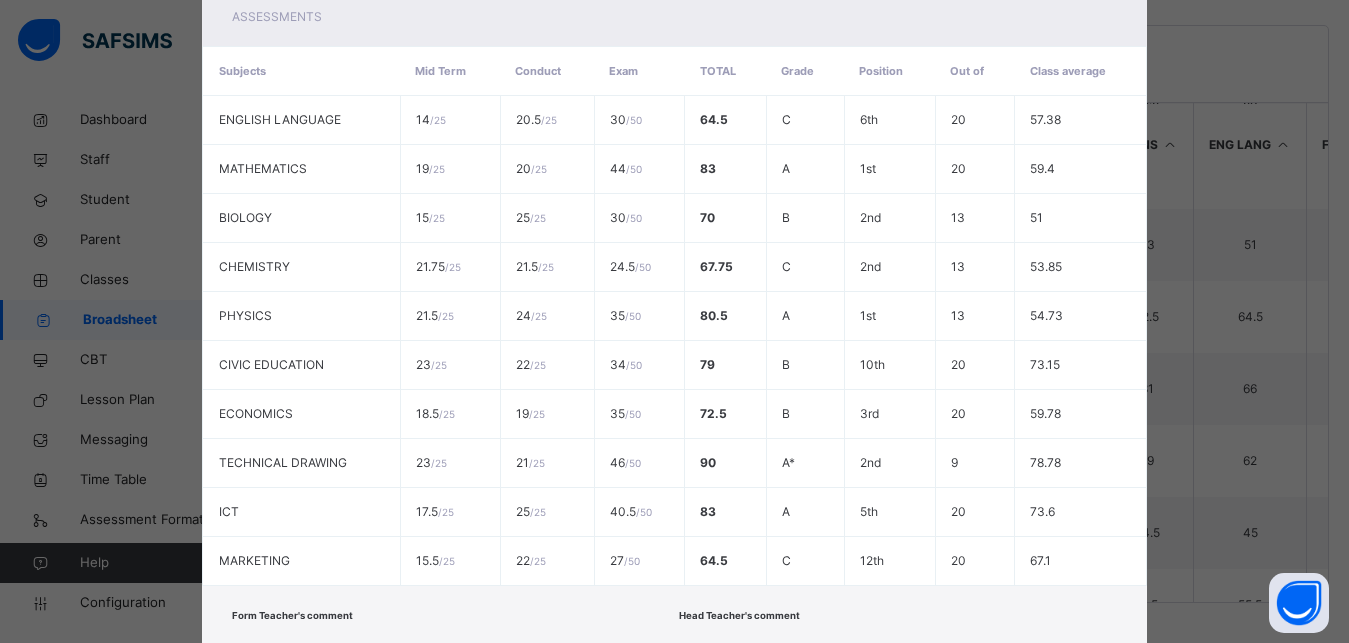 scroll, scrollTop: 548, scrollLeft: 0, axis: vertical 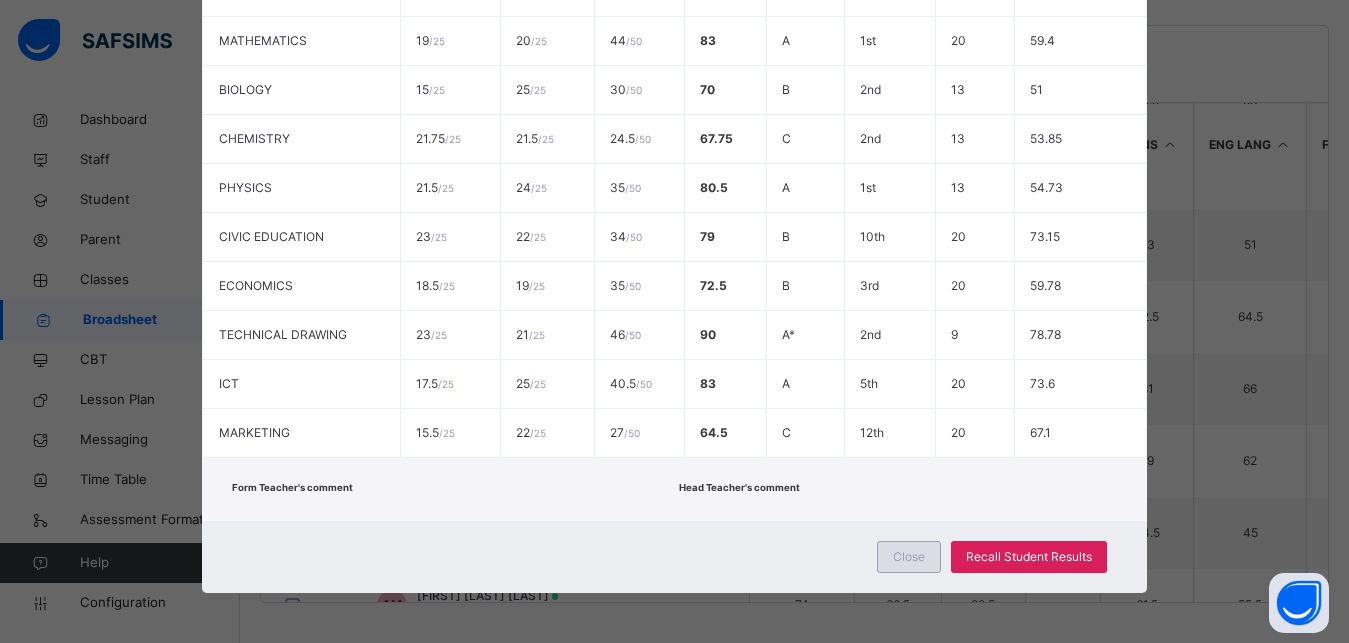 click on "Close" at bounding box center [909, 557] 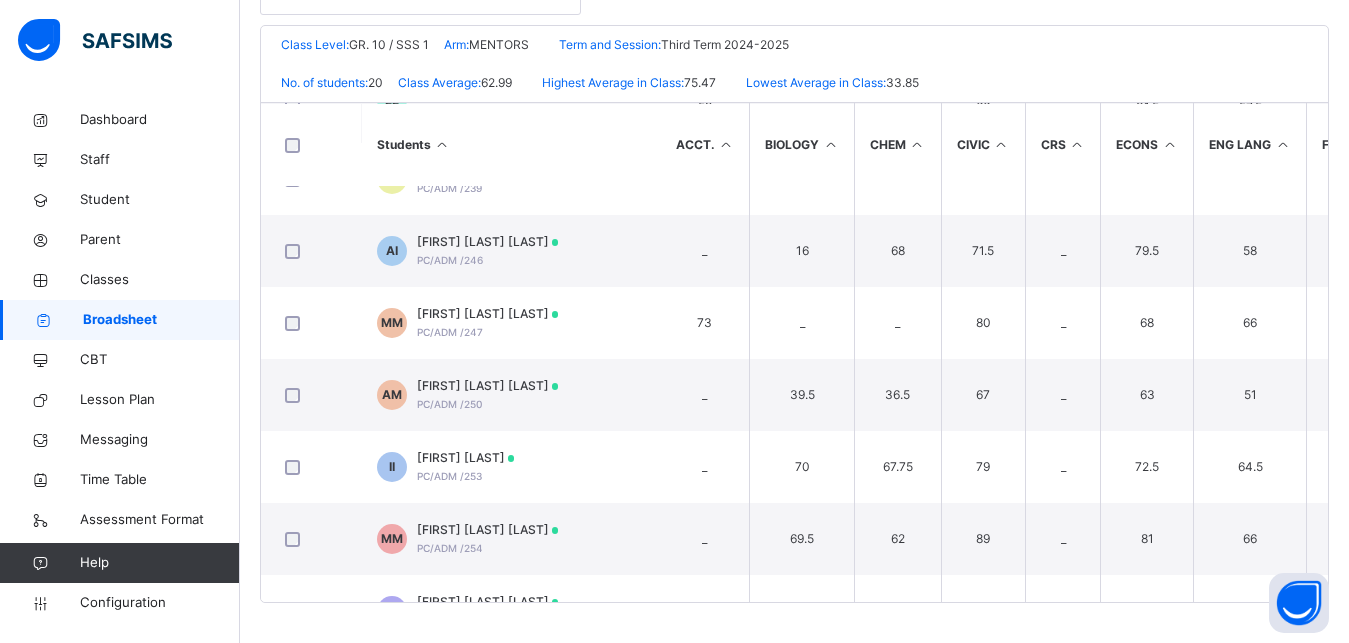 scroll, scrollTop: 0, scrollLeft: 1, axis: horizontal 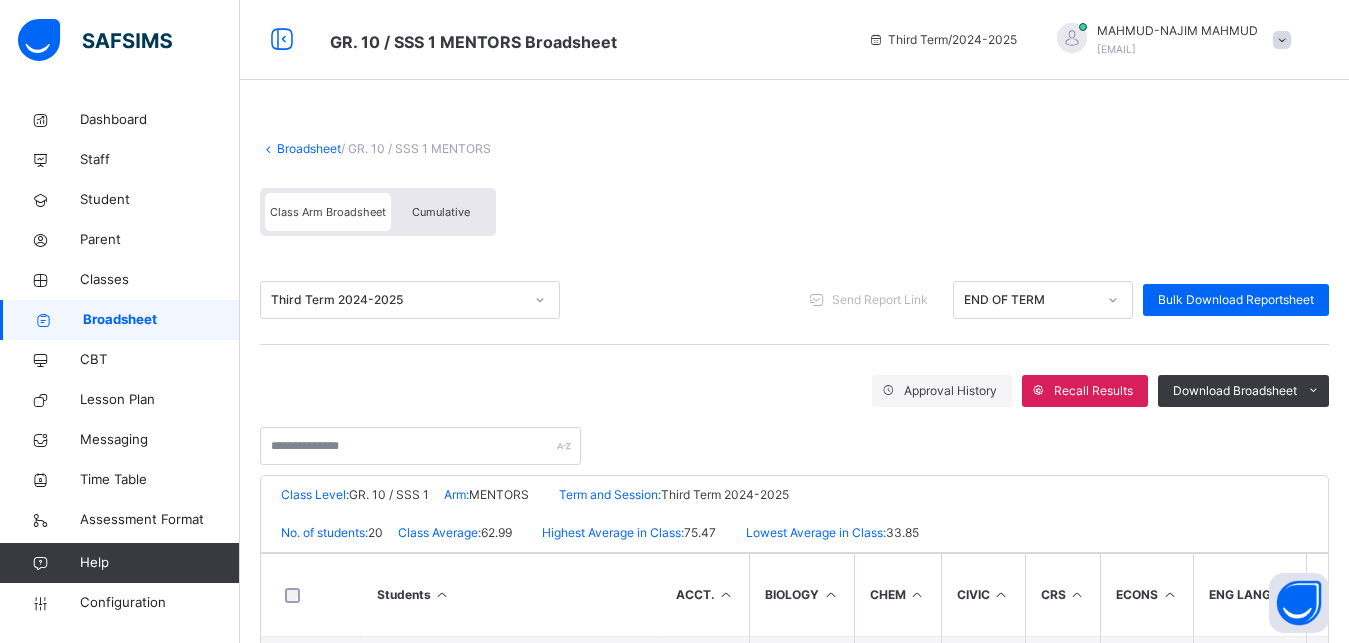 click on "Broadsheet" at bounding box center [309, 148] 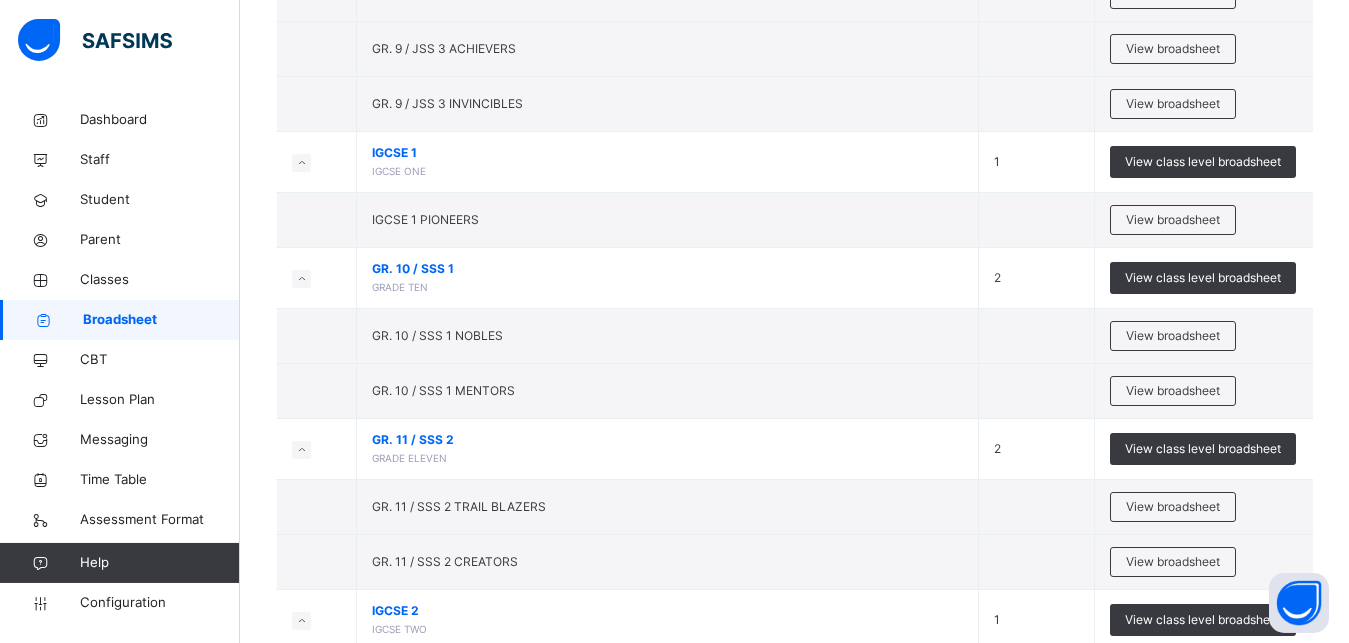 scroll, scrollTop: 787, scrollLeft: 0, axis: vertical 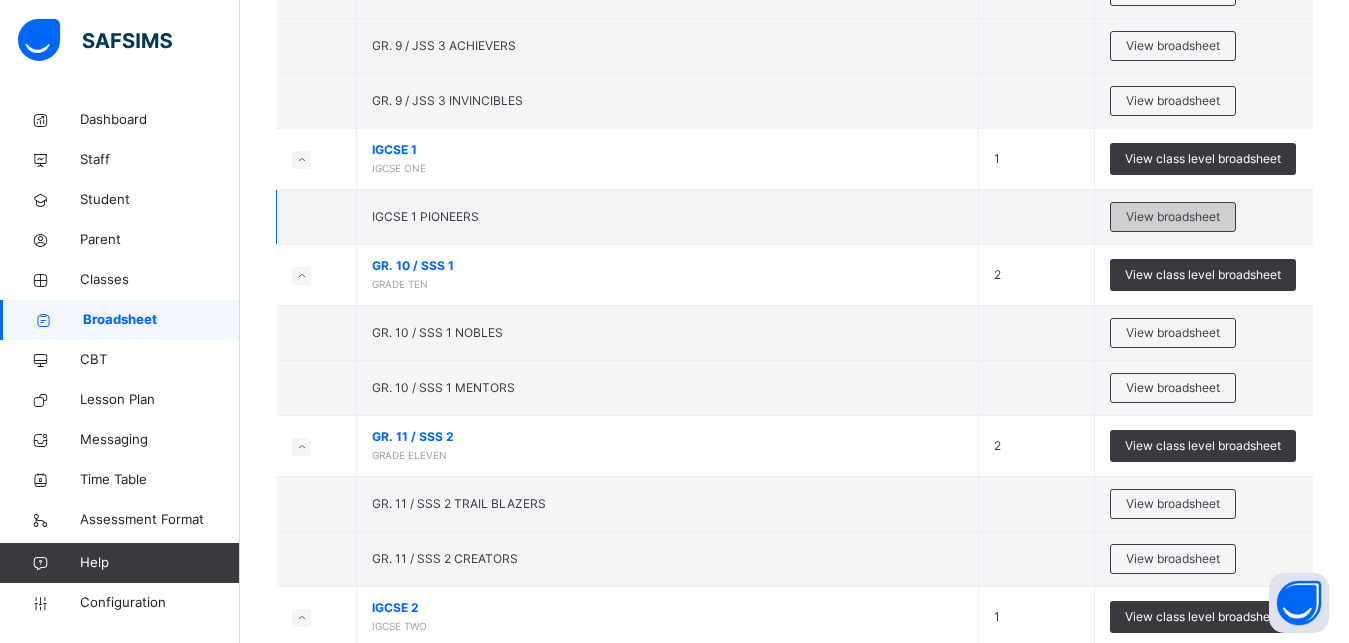 click on "View broadsheet" at bounding box center (1173, 217) 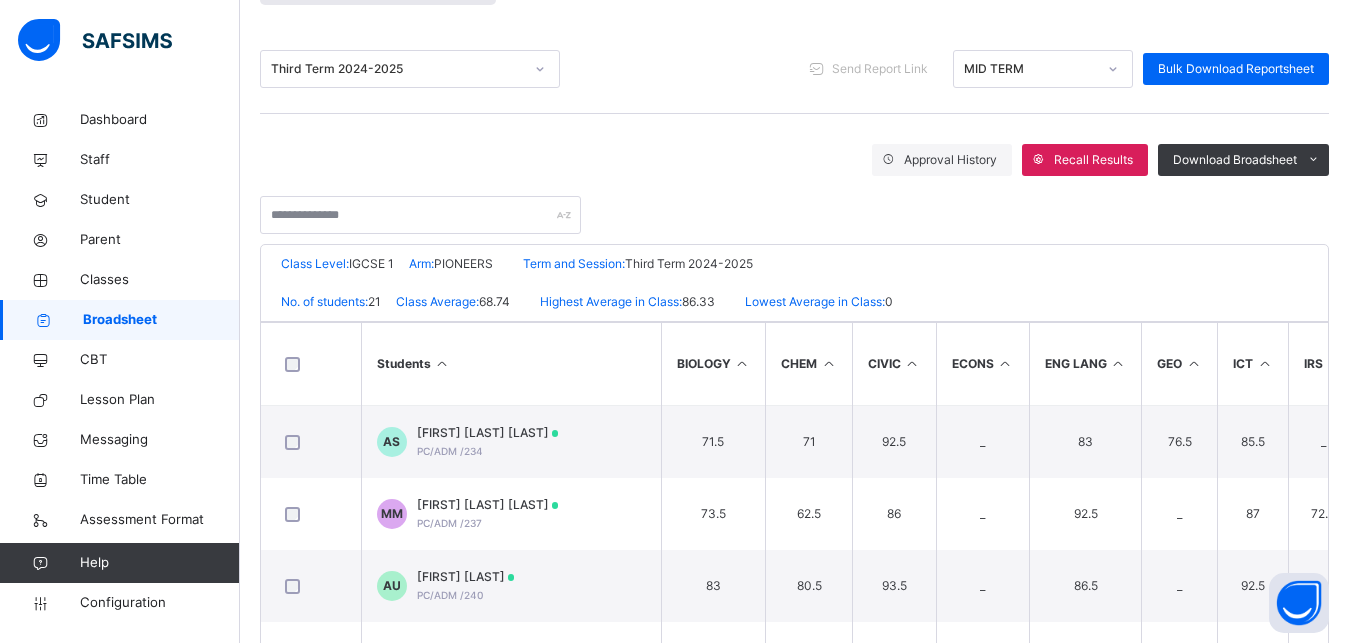 scroll, scrollTop: 279, scrollLeft: 0, axis: vertical 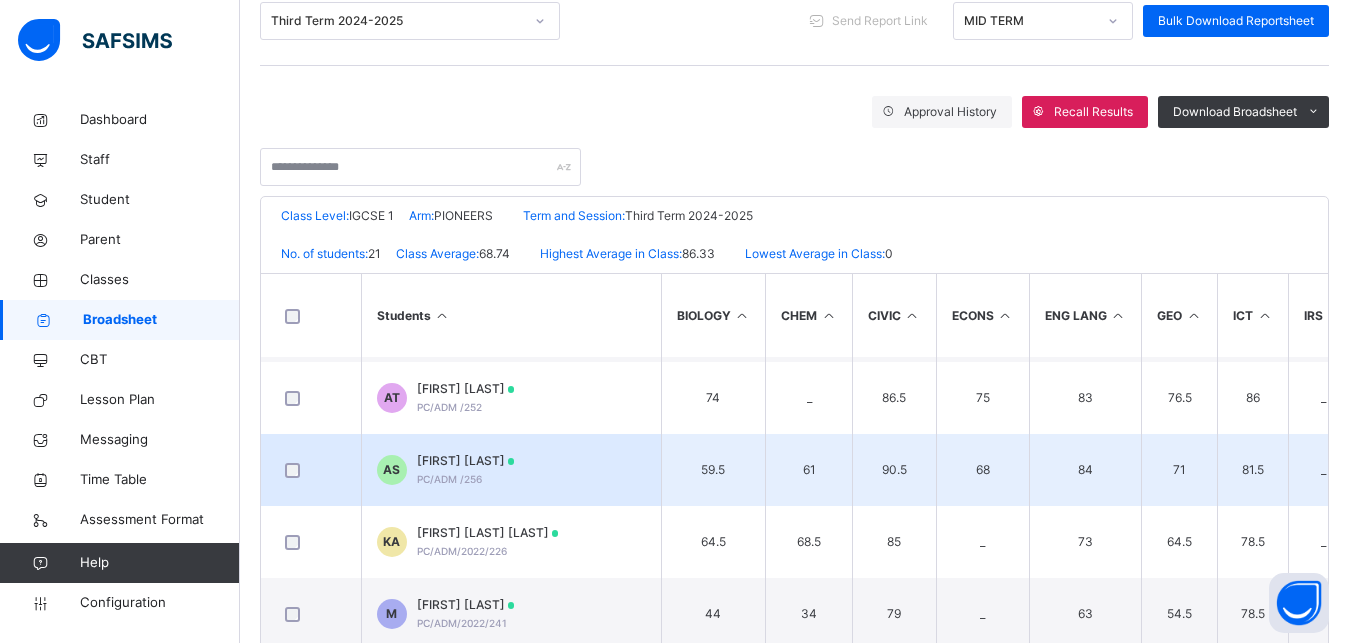 click on "AISHA HANEEFA UMAR SULEIMAN" at bounding box center (466, 461) 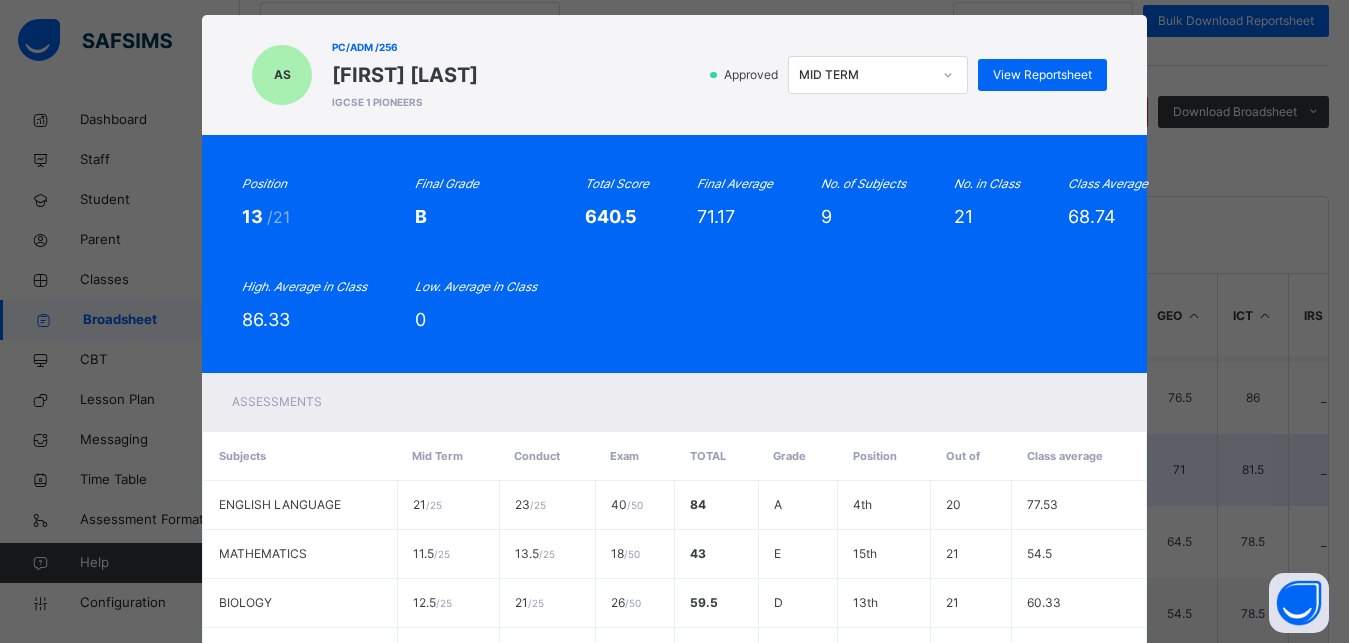 scroll, scrollTop: 0, scrollLeft: 0, axis: both 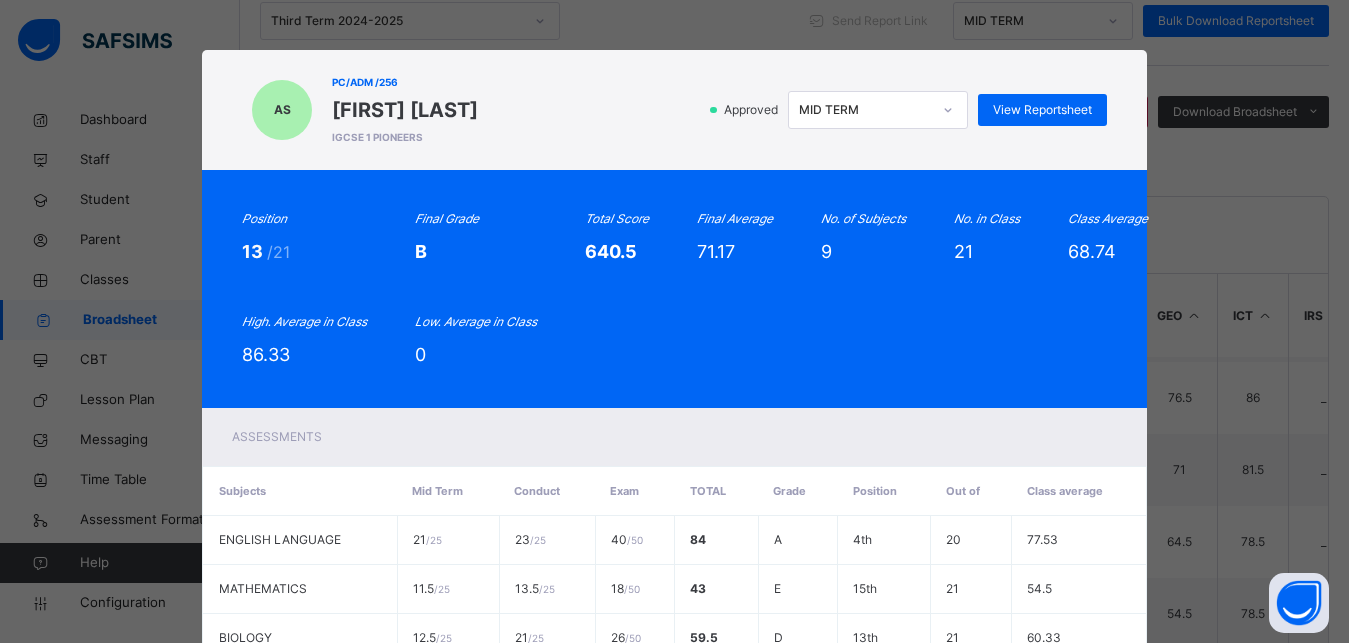 click 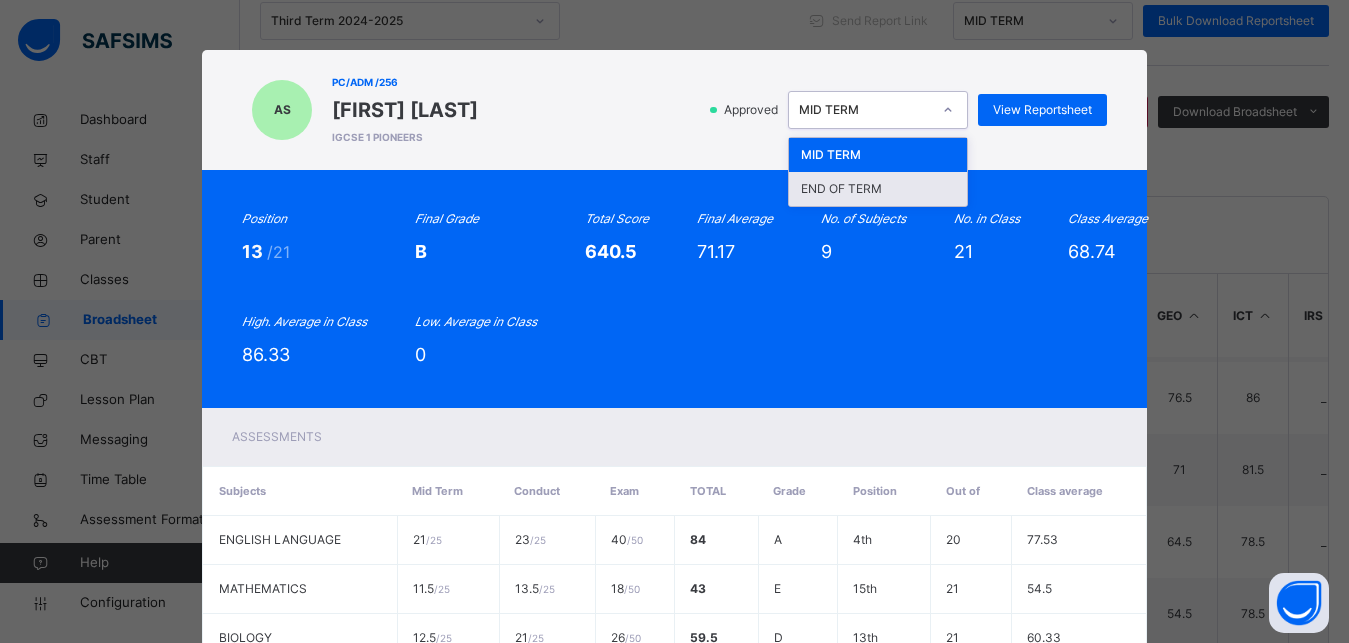 click on "END OF TERM" at bounding box center [878, 189] 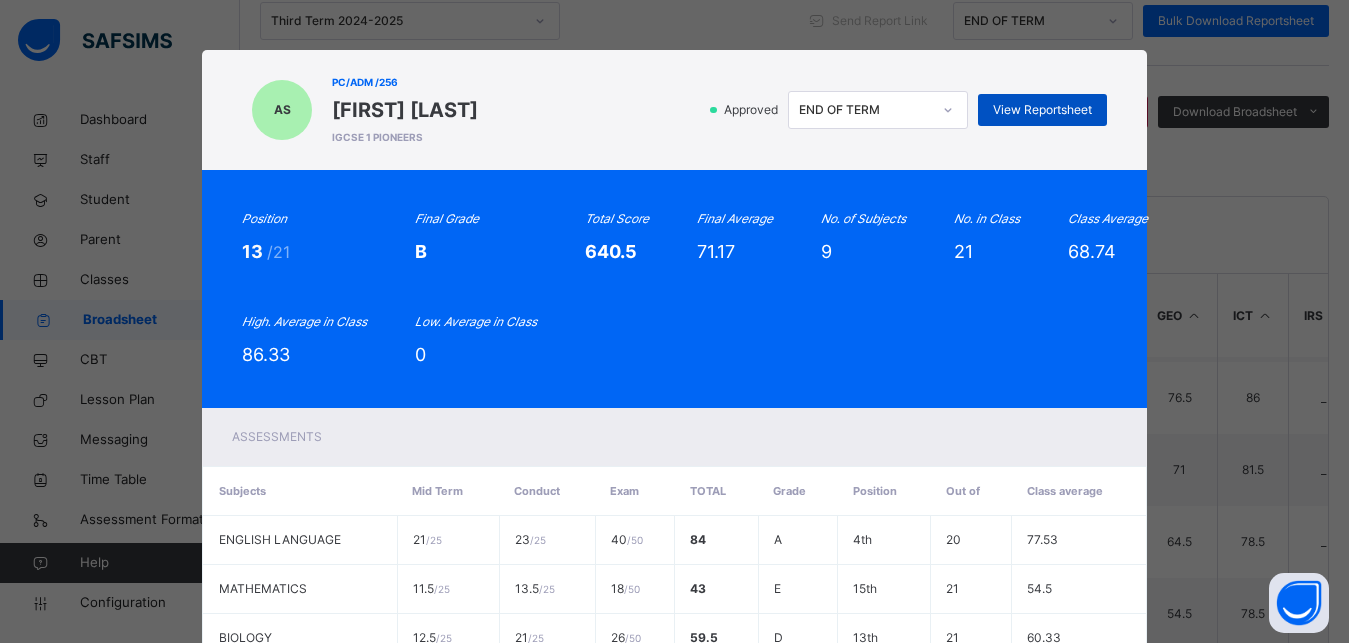 click on "View Reportsheet" at bounding box center [1042, 110] 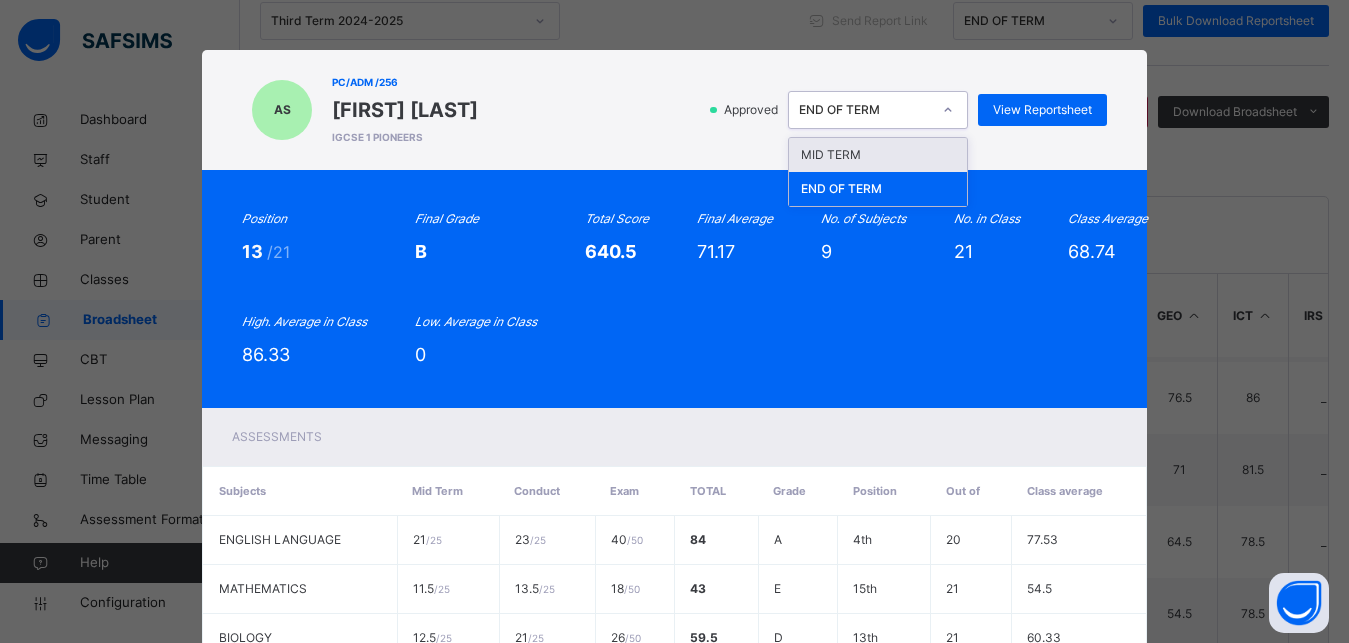 click at bounding box center (948, 110) 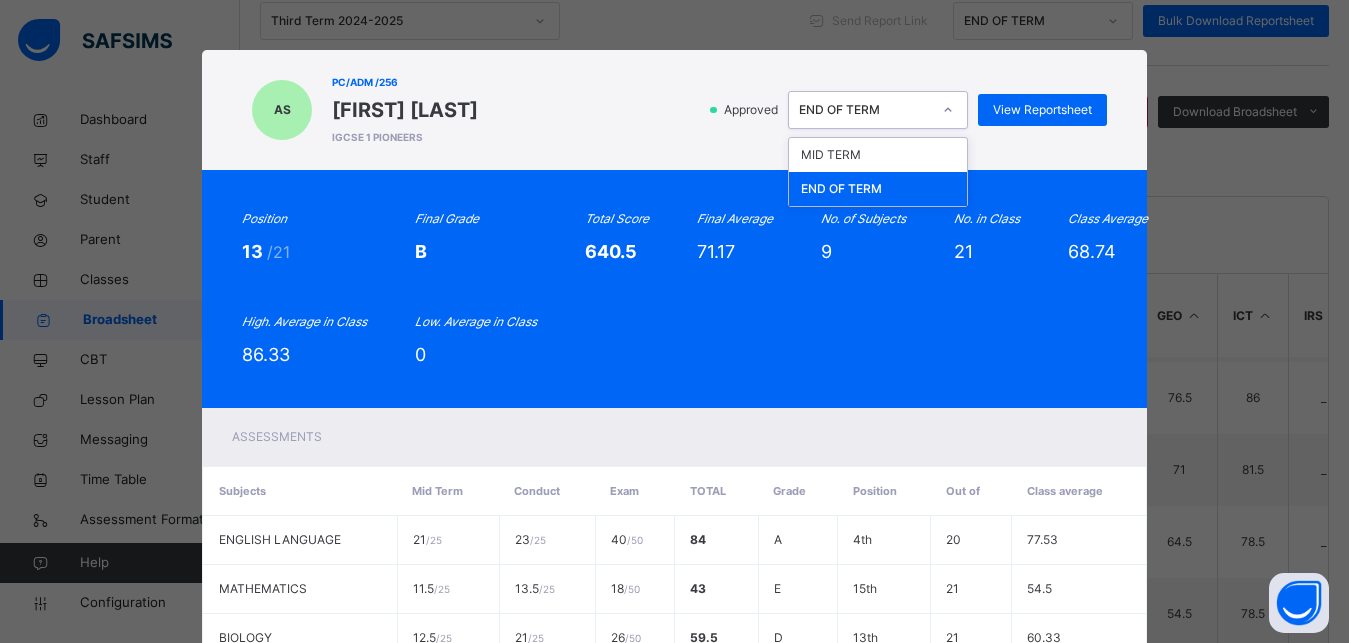 click on "END OF TERM" at bounding box center (878, 189) 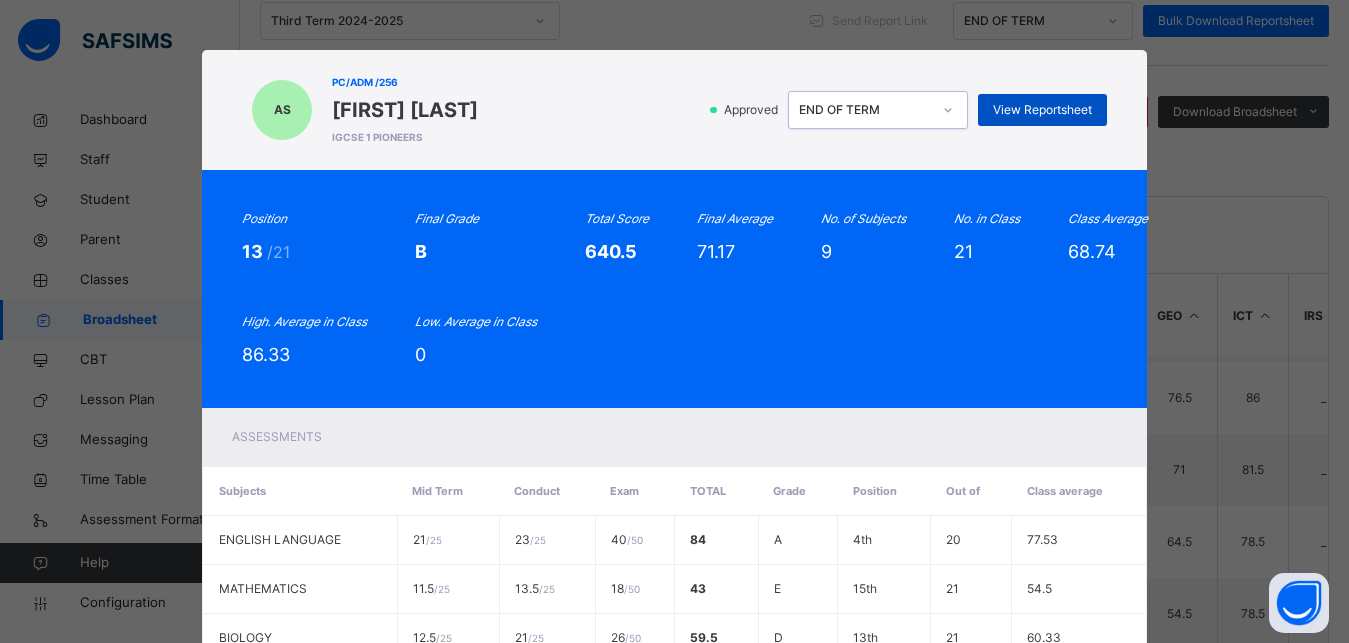 click on "View Reportsheet" at bounding box center [1042, 110] 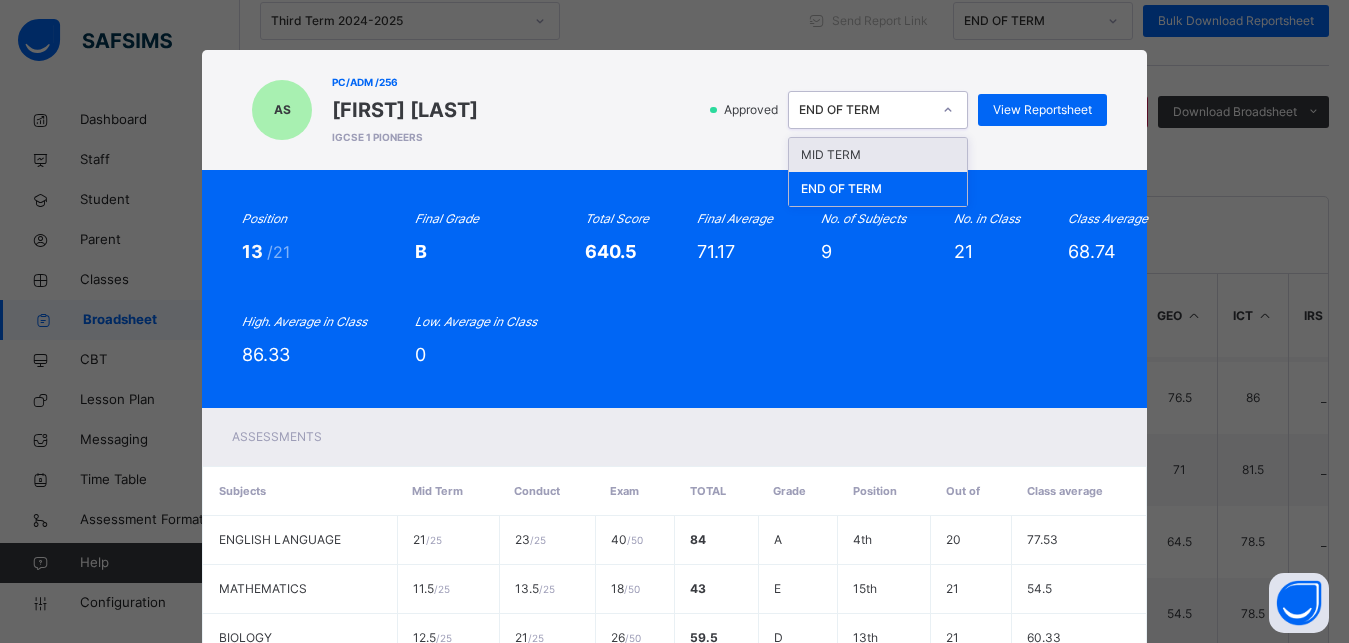 click at bounding box center (948, 110) 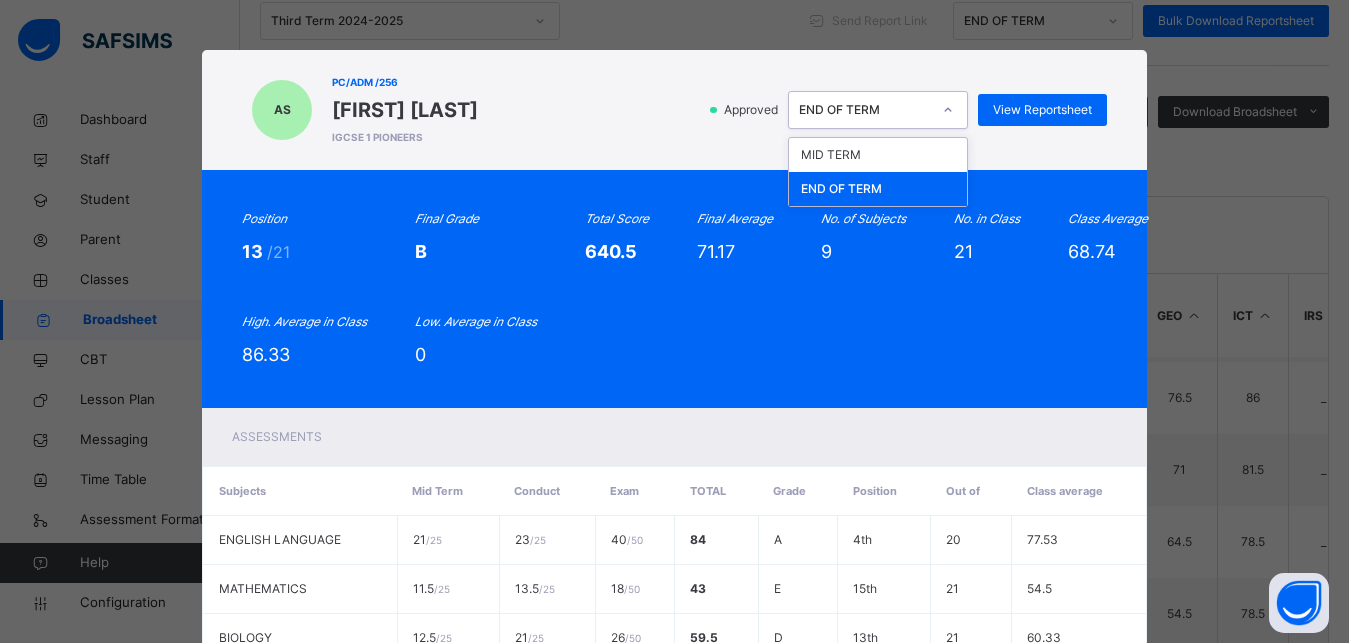click on "END OF TERM" at bounding box center [878, 189] 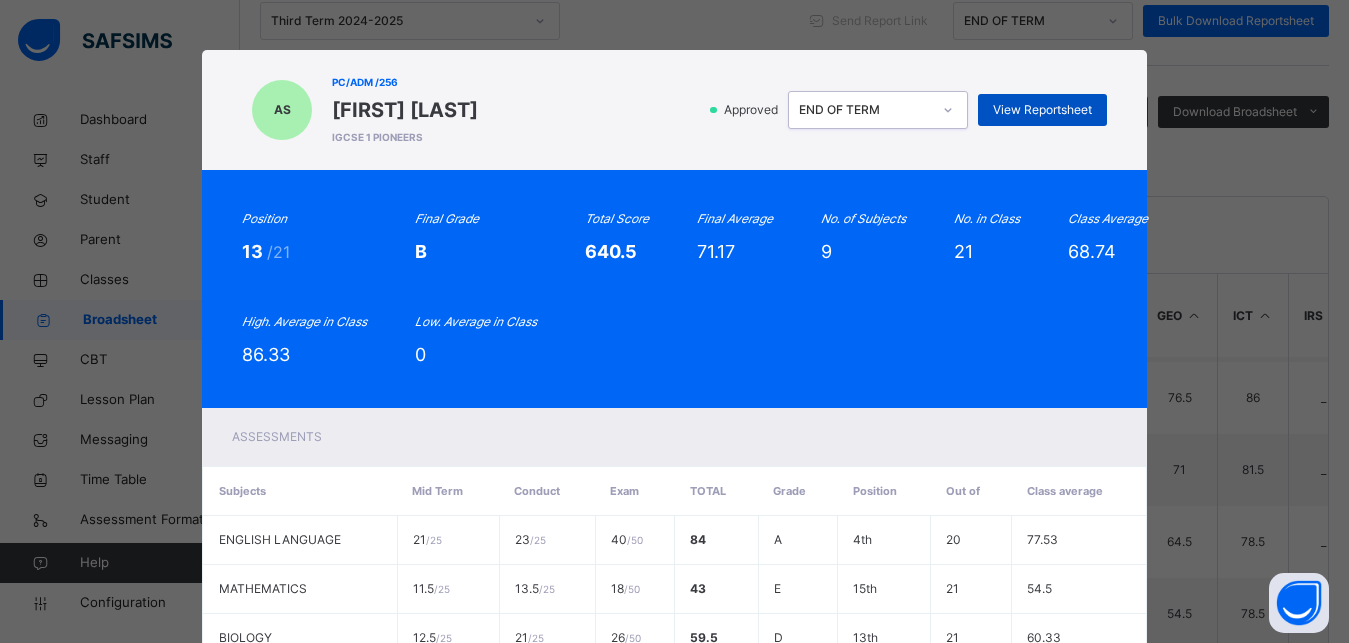 click on "View Reportsheet" at bounding box center (1042, 110) 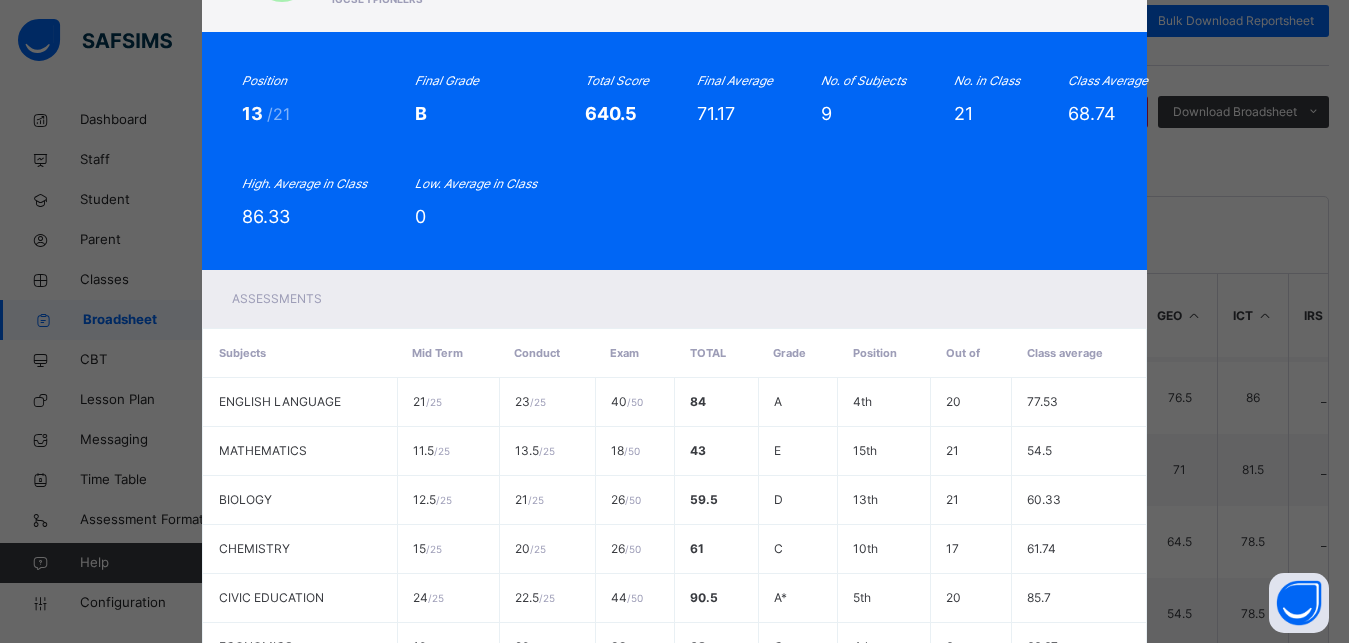 scroll, scrollTop: 499, scrollLeft: 0, axis: vertical 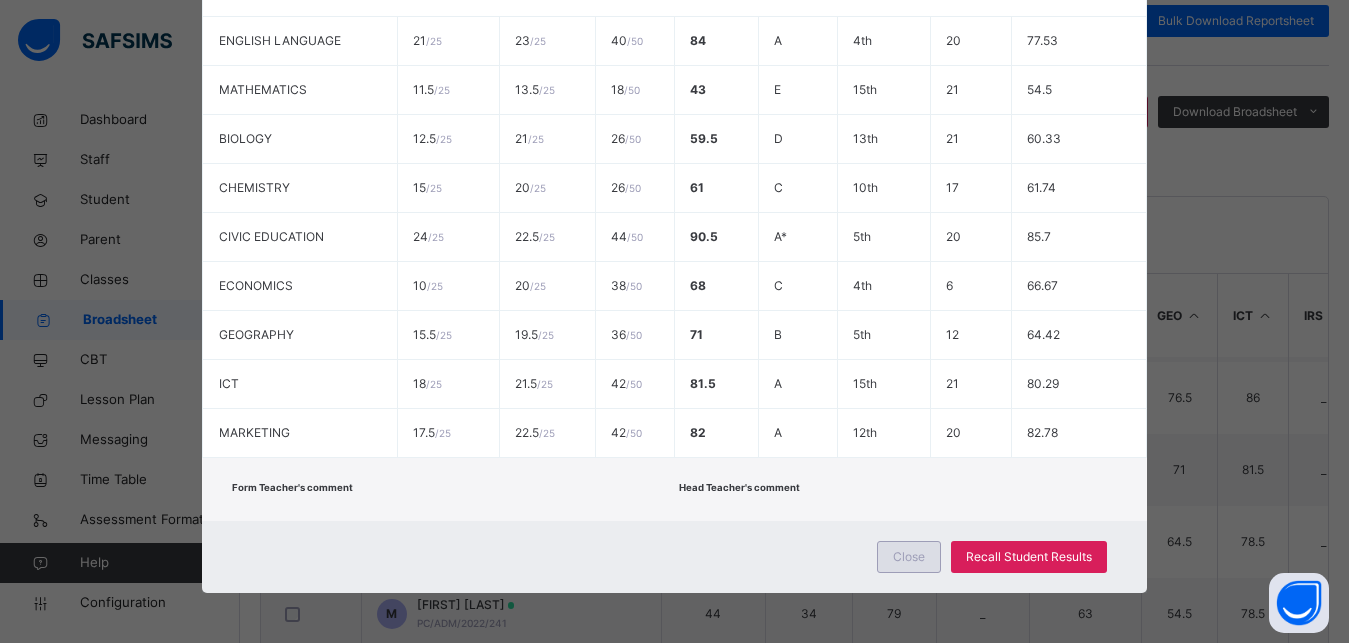 click on "Close" at bounding box center (909, 557) 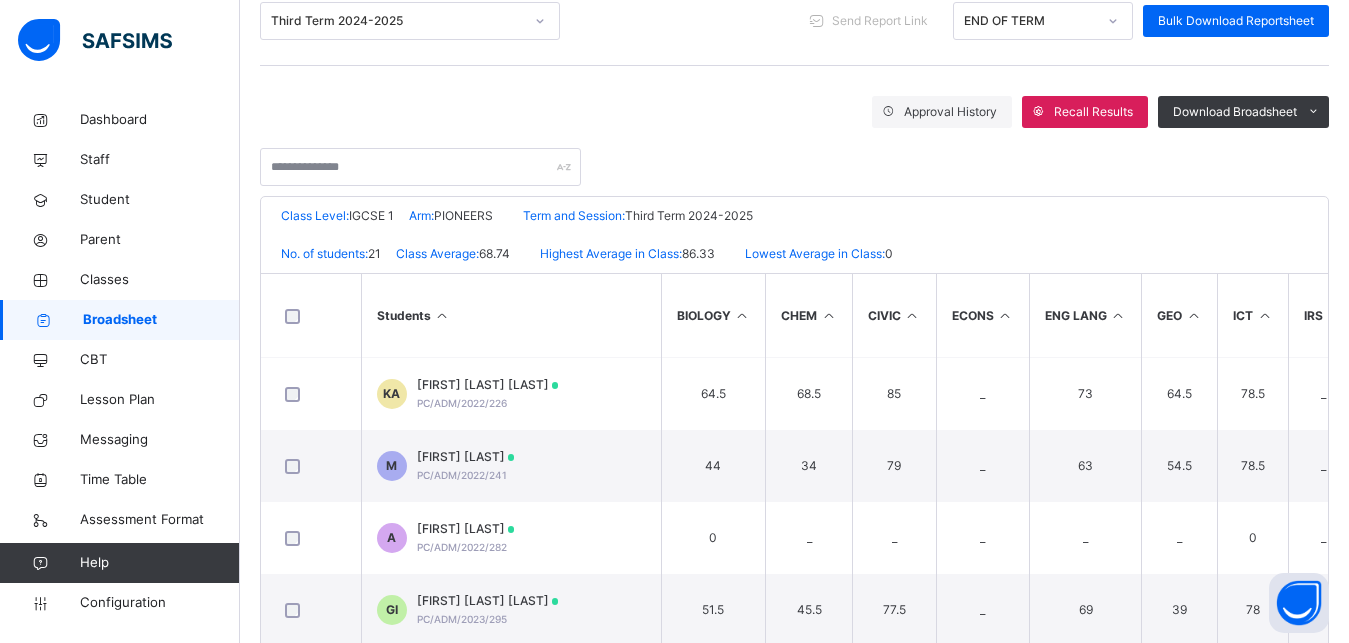 scroll, scrollTop: 514, scrollLeft: 0, axis: vertical 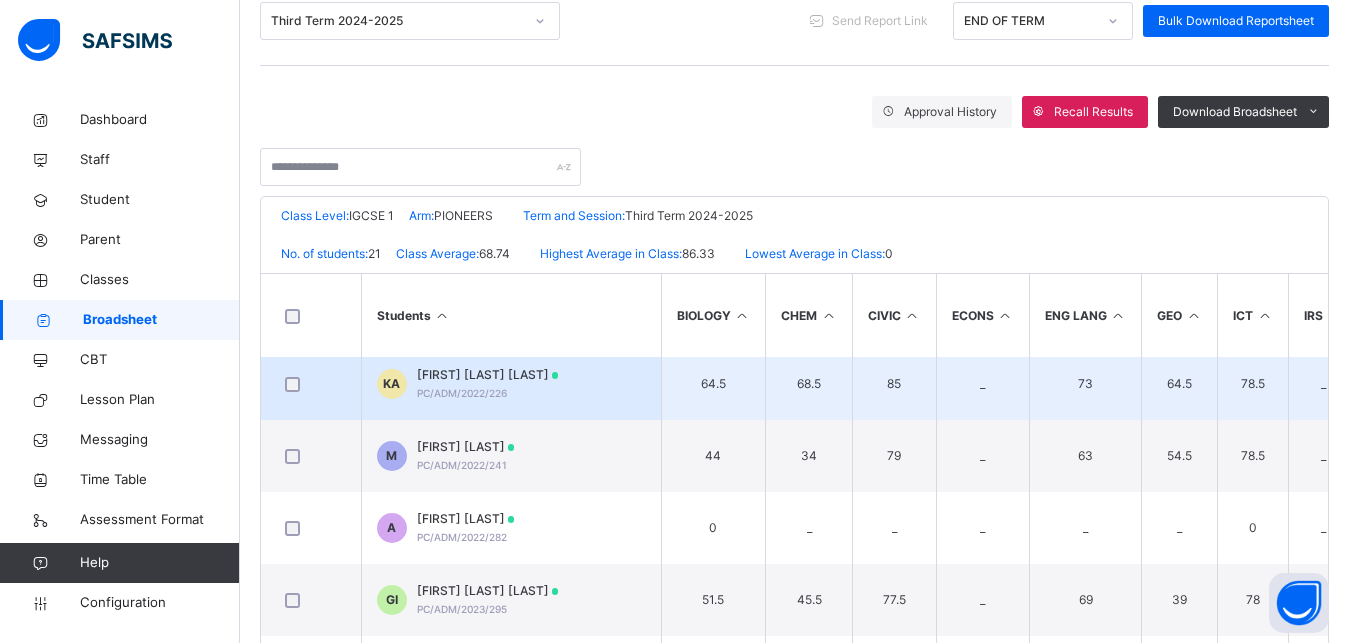 click on "KHADIJA ADAMU ABUBAKAR" at bounding box center [488, 375] 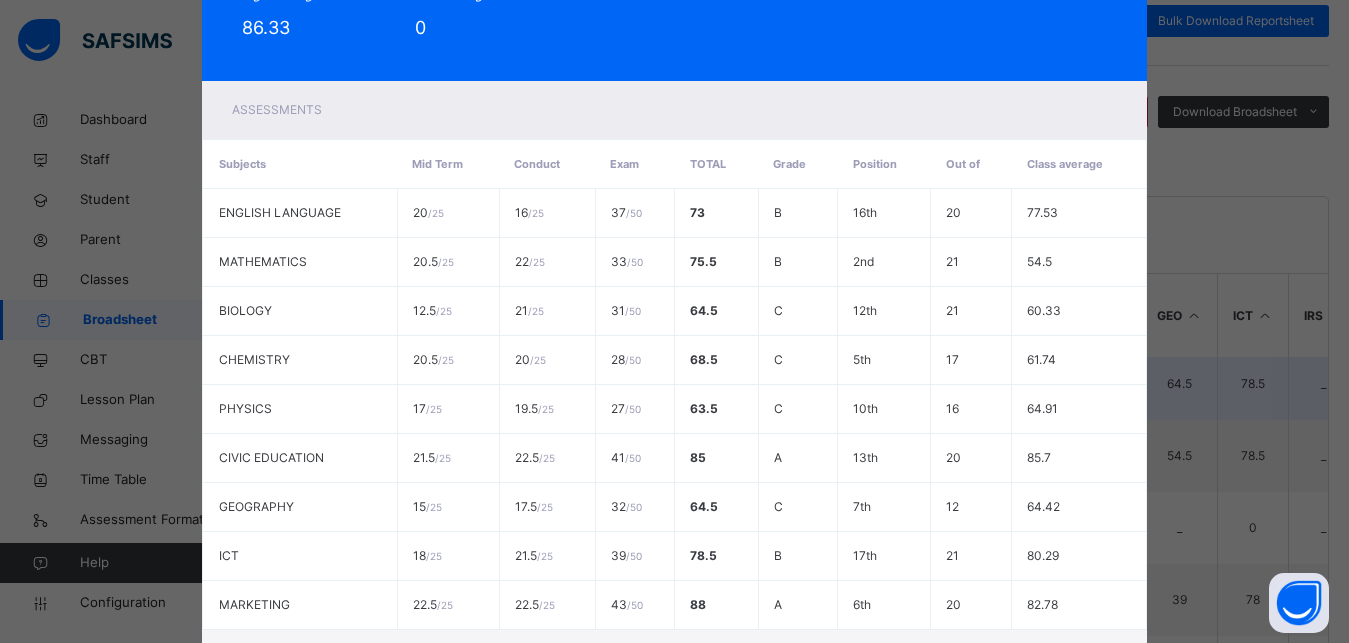 scroll, scrollTop: 0, scrollLeft: 0, axis: both 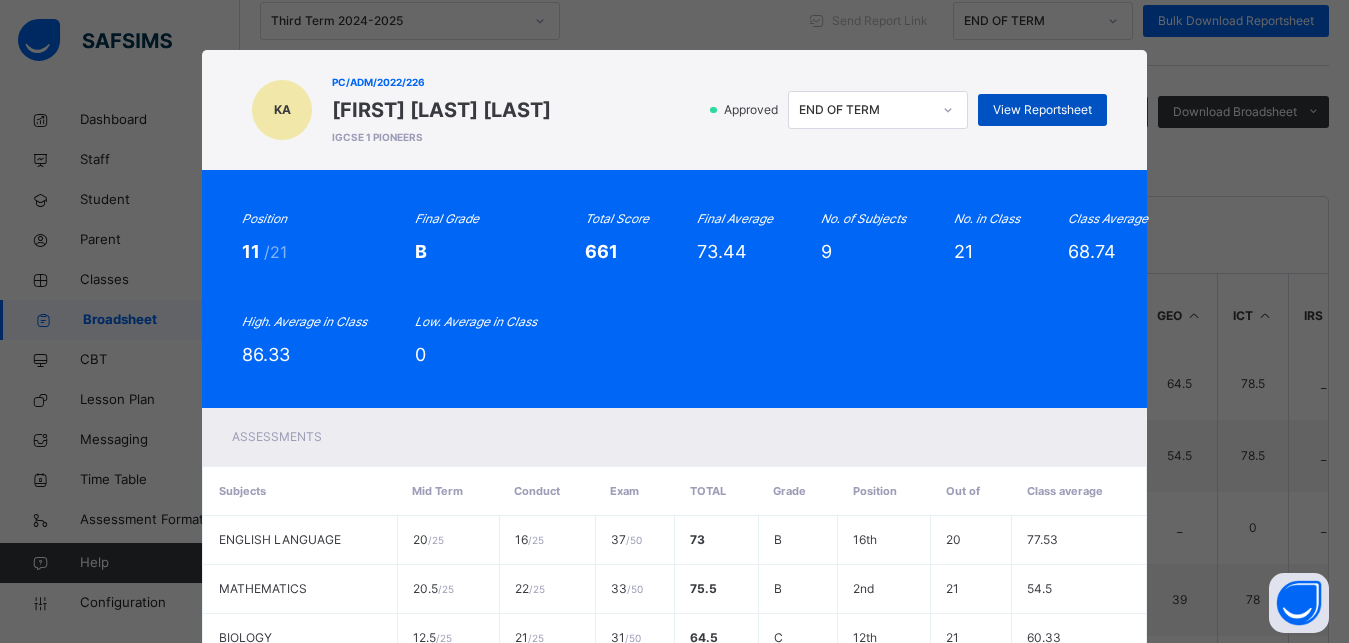 click on "View Reportsheet" at bounding box center [1042, 110] 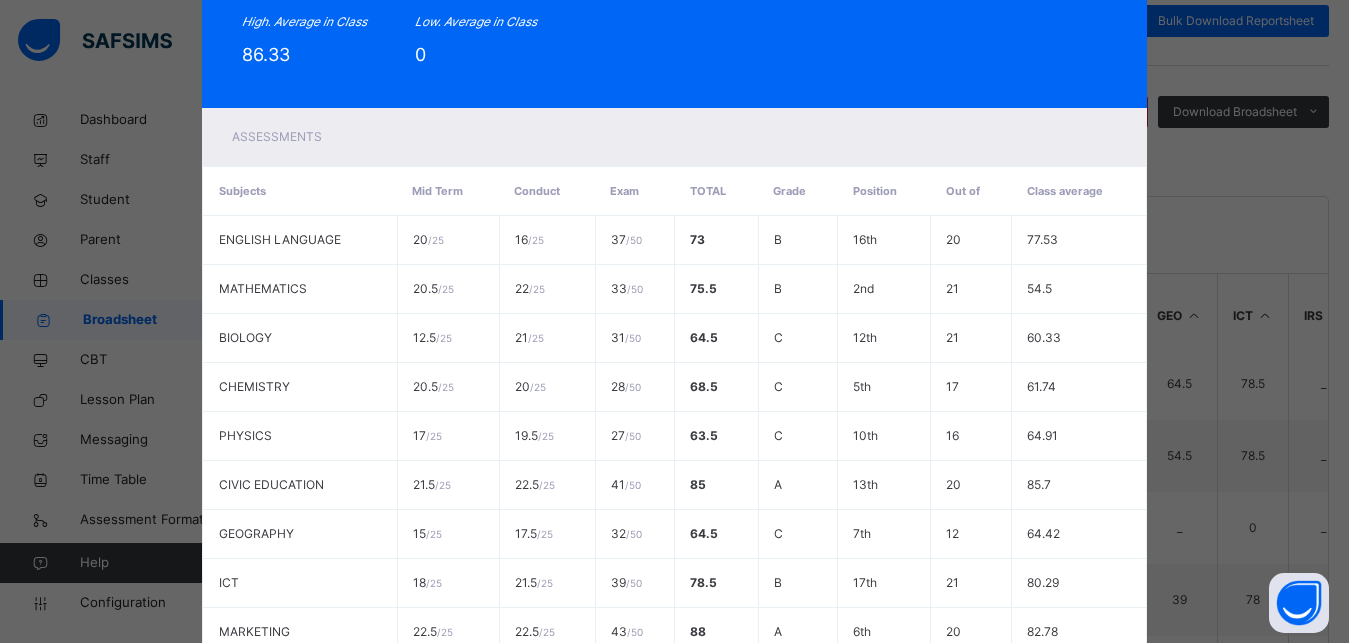 scroll, scrollTop: 499, scrollLeft: 0, axis: vertical 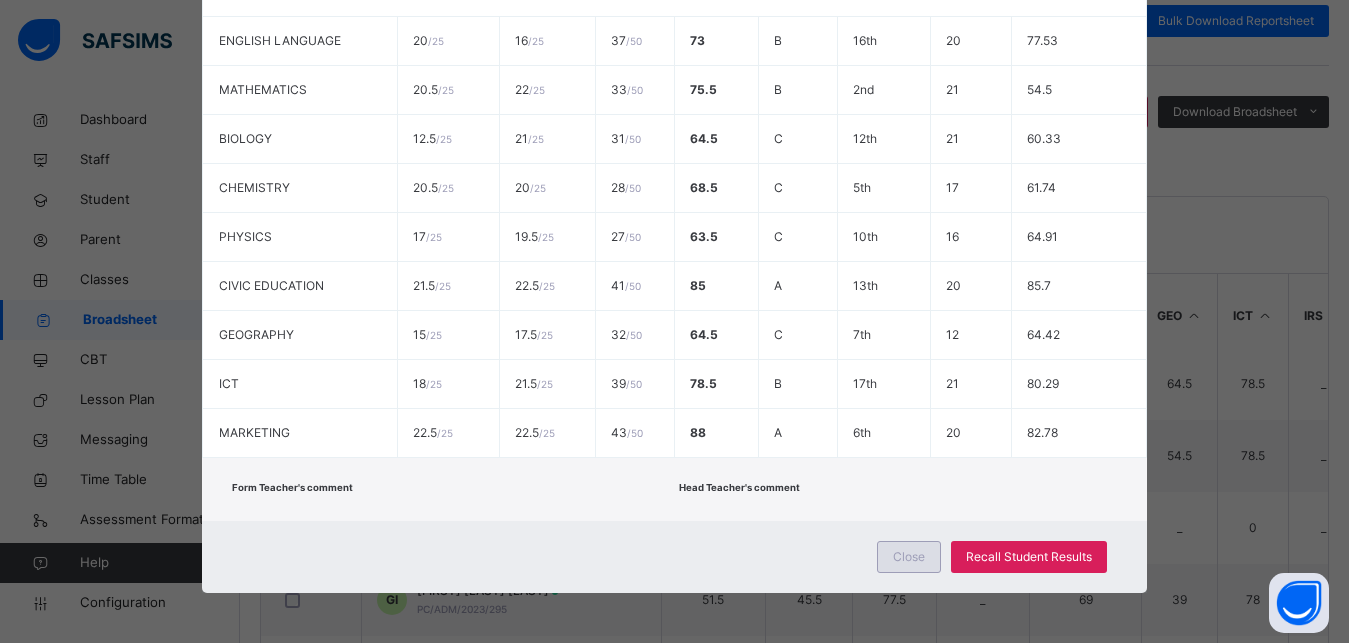 click on "Close" at bounding box center (909, 557) 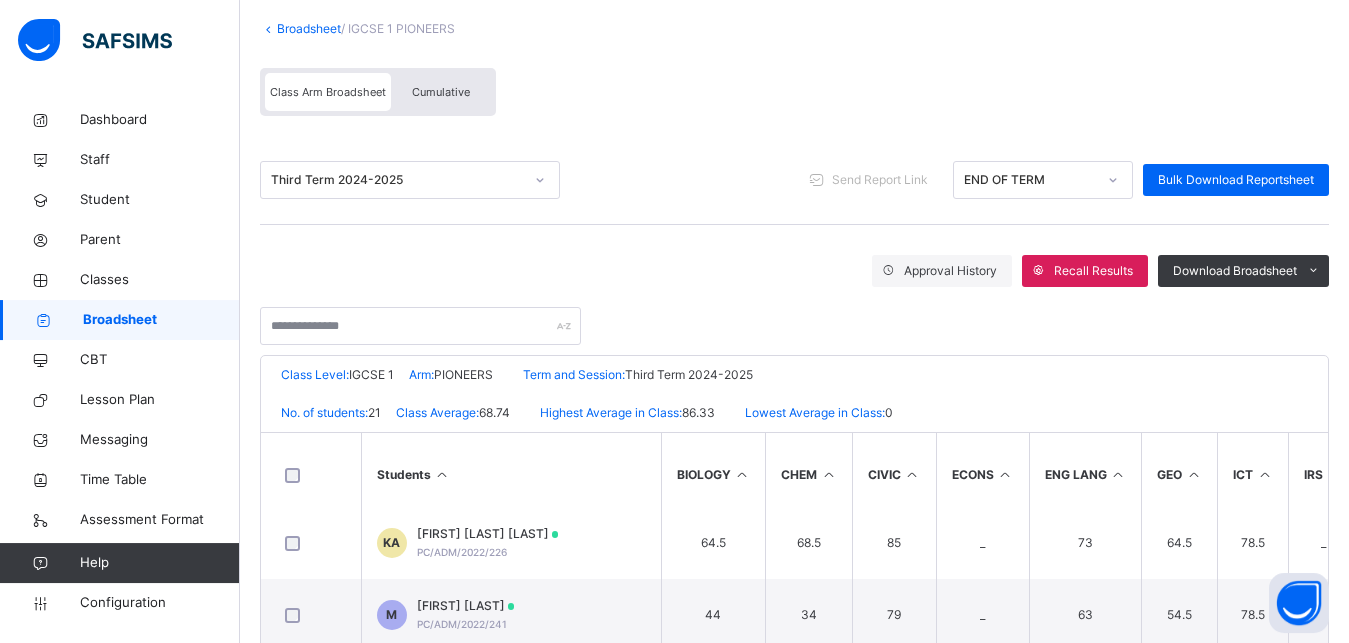 scroll, scrollTop: 0, scrollLeft: 0, axis: both 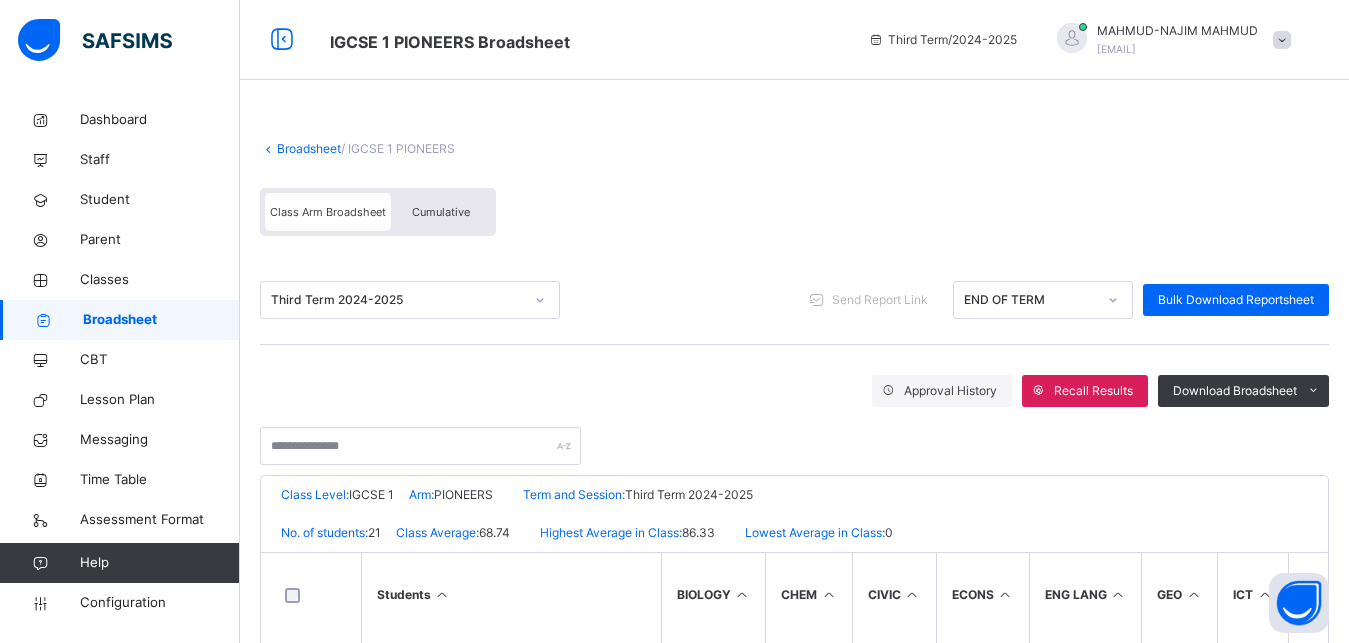 click on "Class Arm Broadsheet" at bounding box center (328, 212) 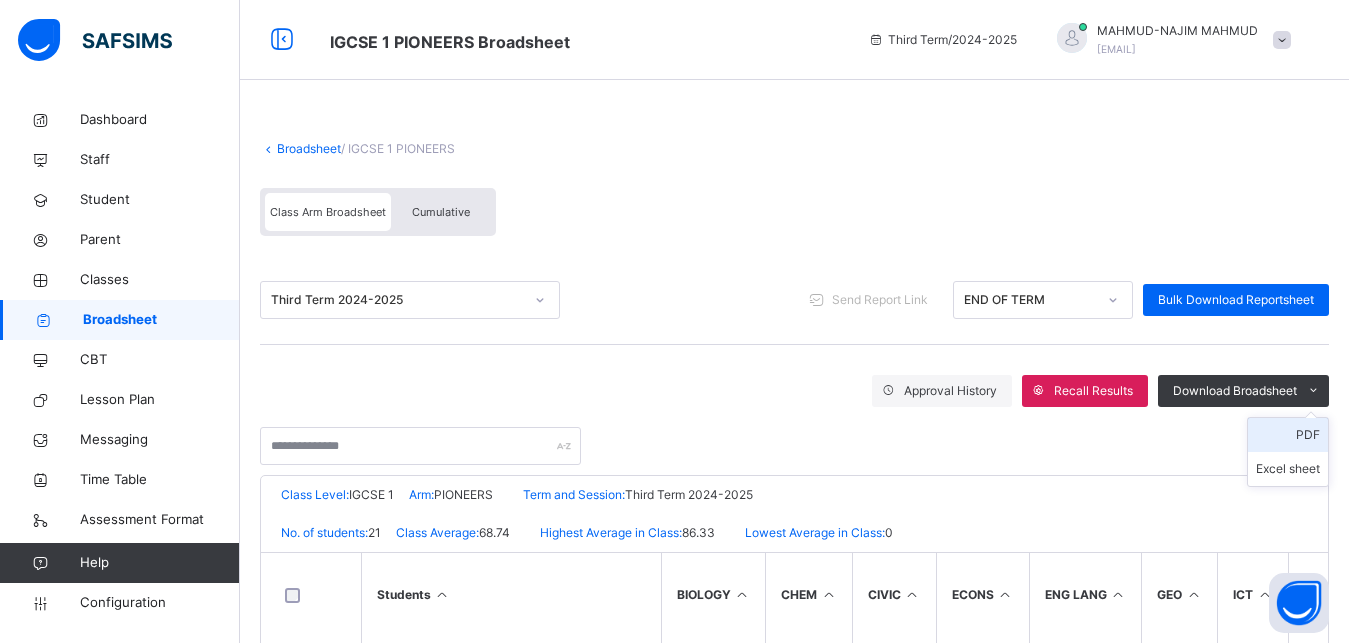 click on "PDF" at bounding box center [1288, 435] 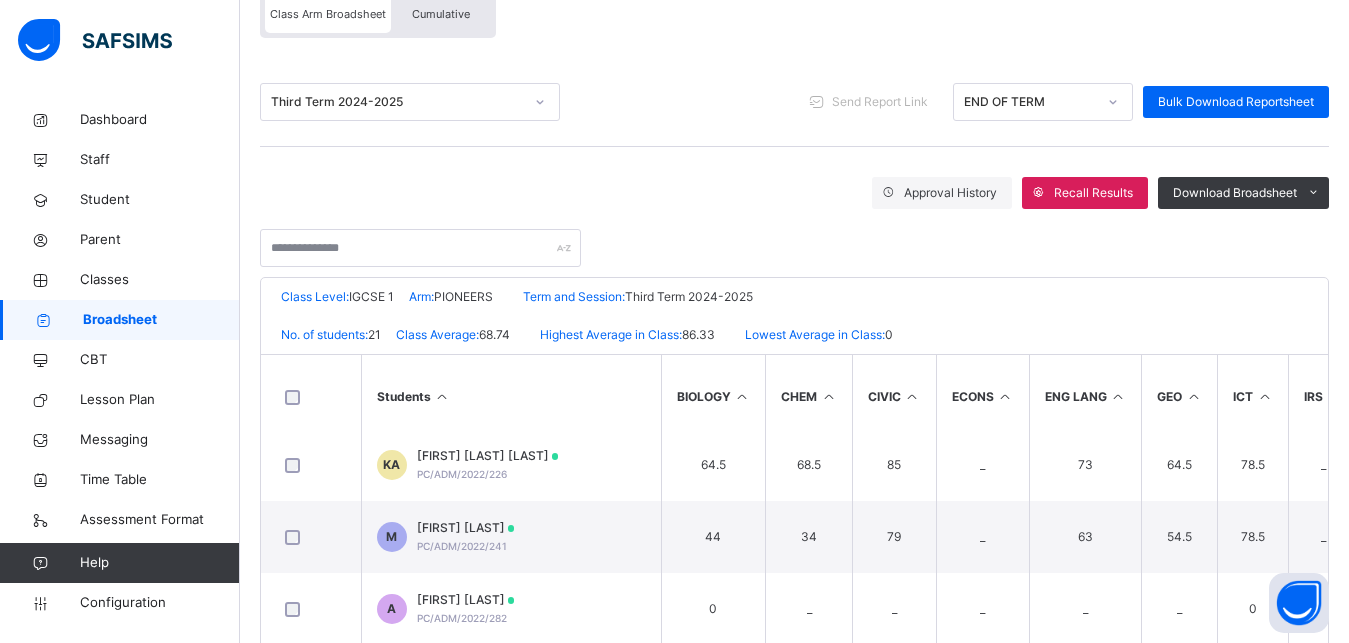 scroll, scrollTop: 217, scrollLeft: 0, axis: vertical 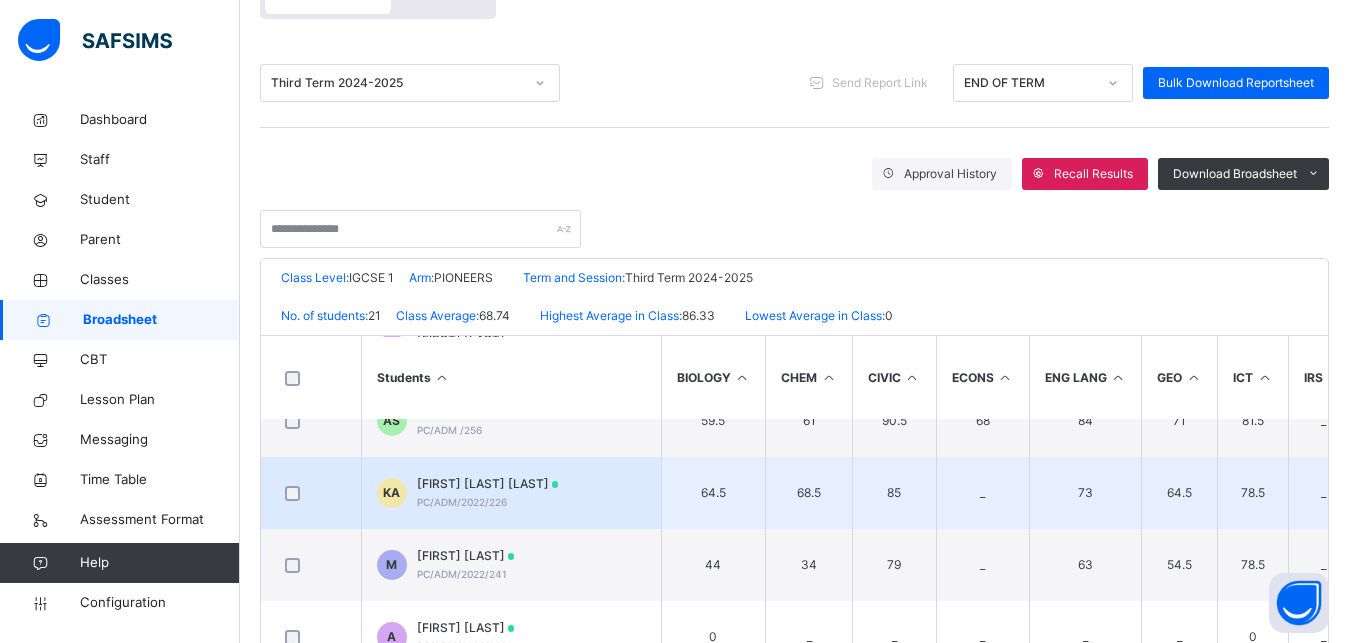 click on "KA KHADIJA ADAMU ABUBAKAR   PC/ADM/2022/226" at bounding box center (511, 493) 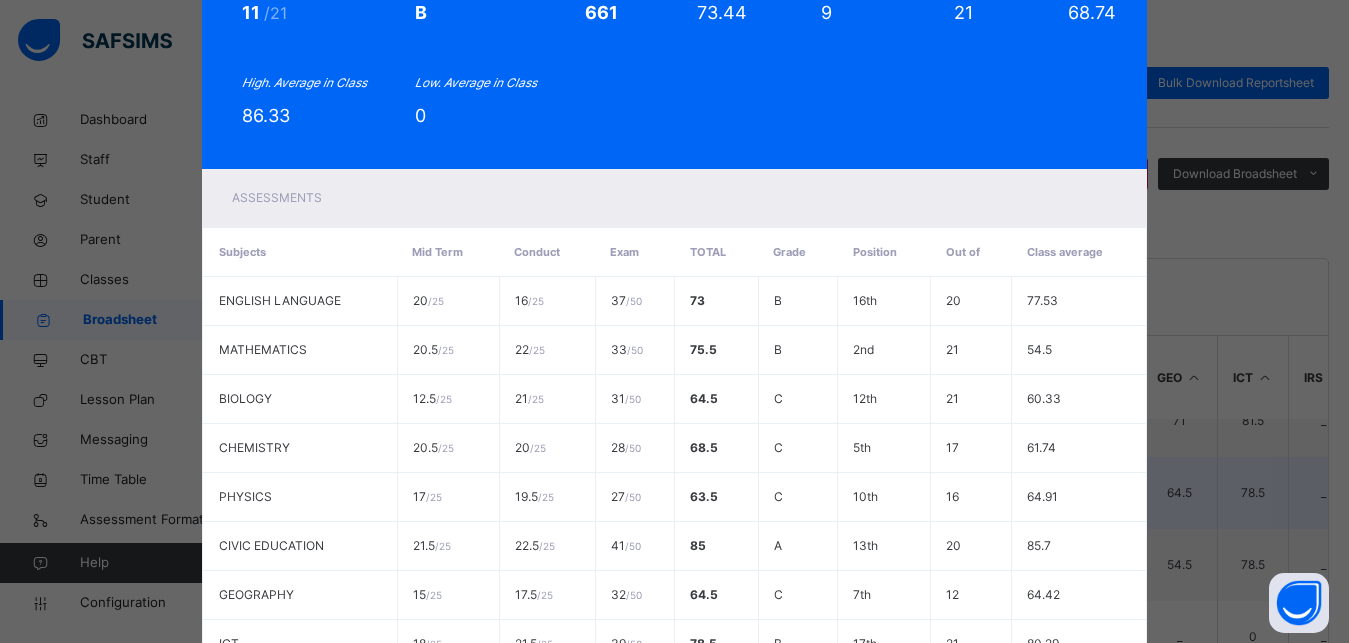 scroll, scrollTop: 0, scrollLeft: 0, axis: both 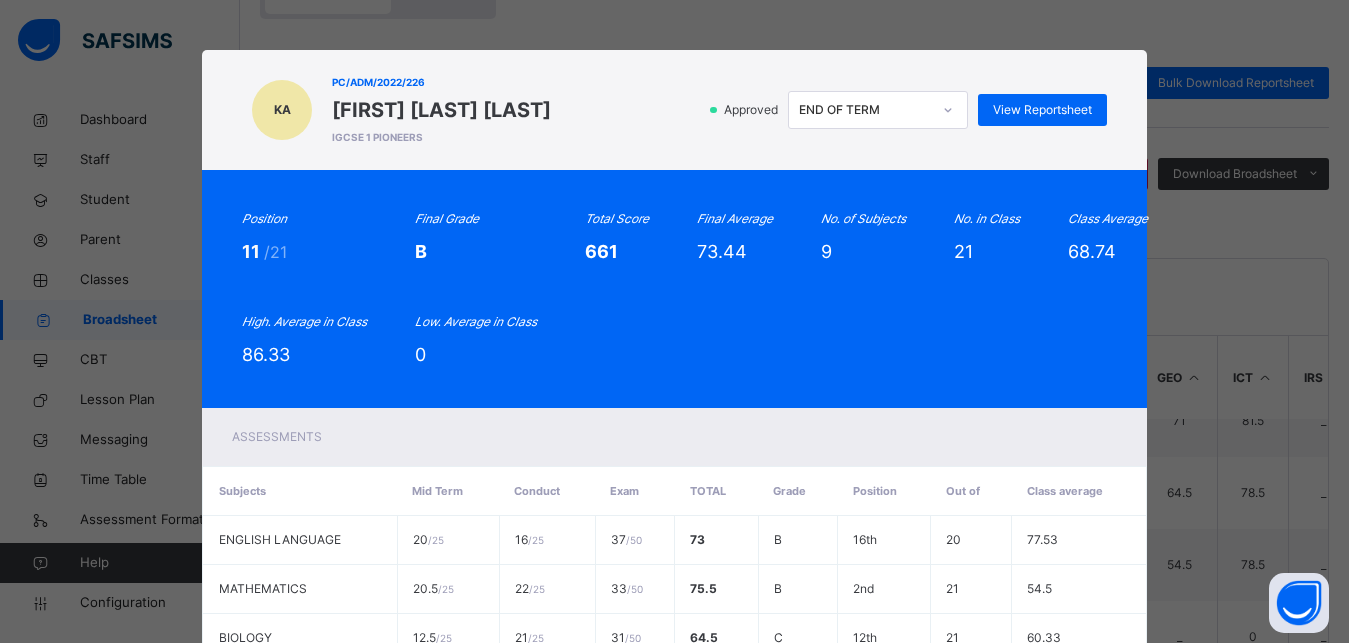 click at bounding box center [948, 110] 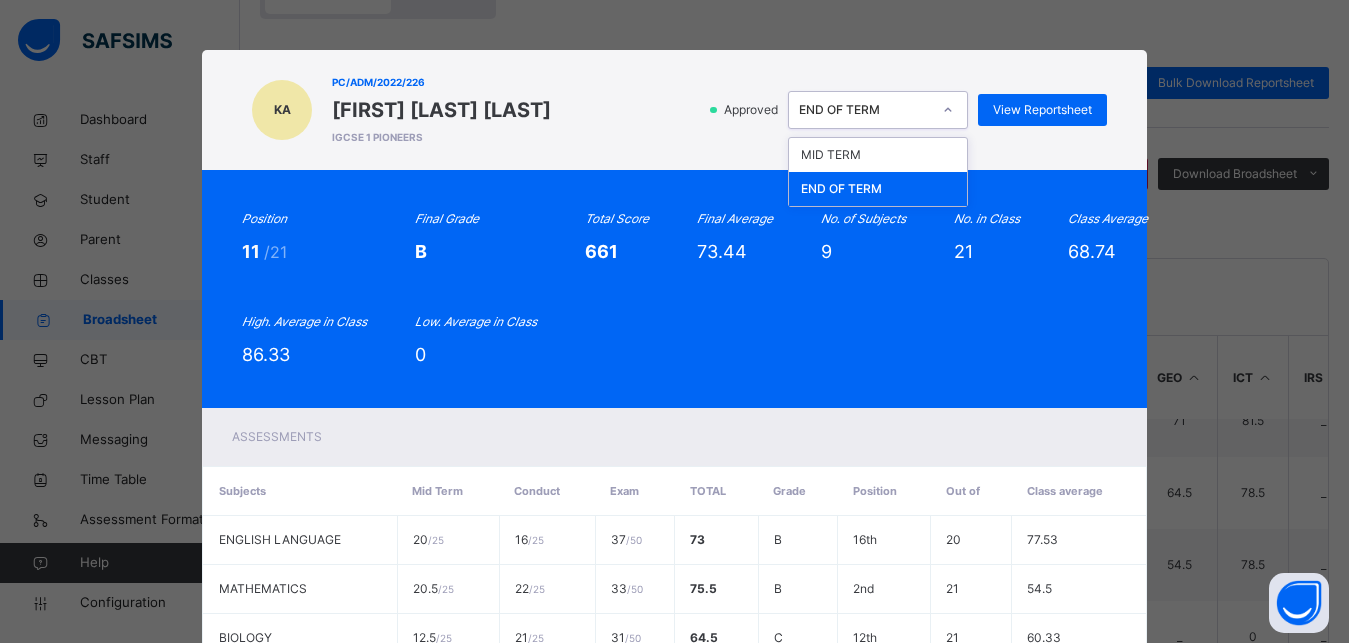 click on "END OF TERM" at bounding box center (878, 189) 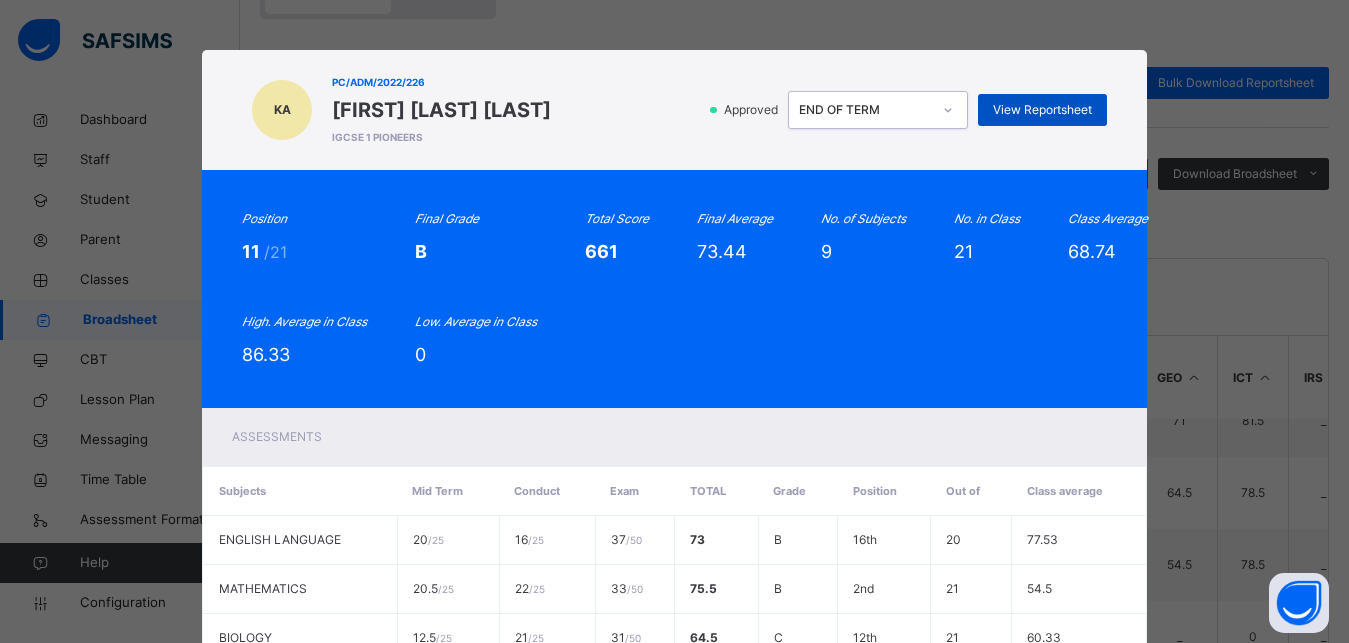 click on "View Reportsheet" at bounding box center (1042, 110) 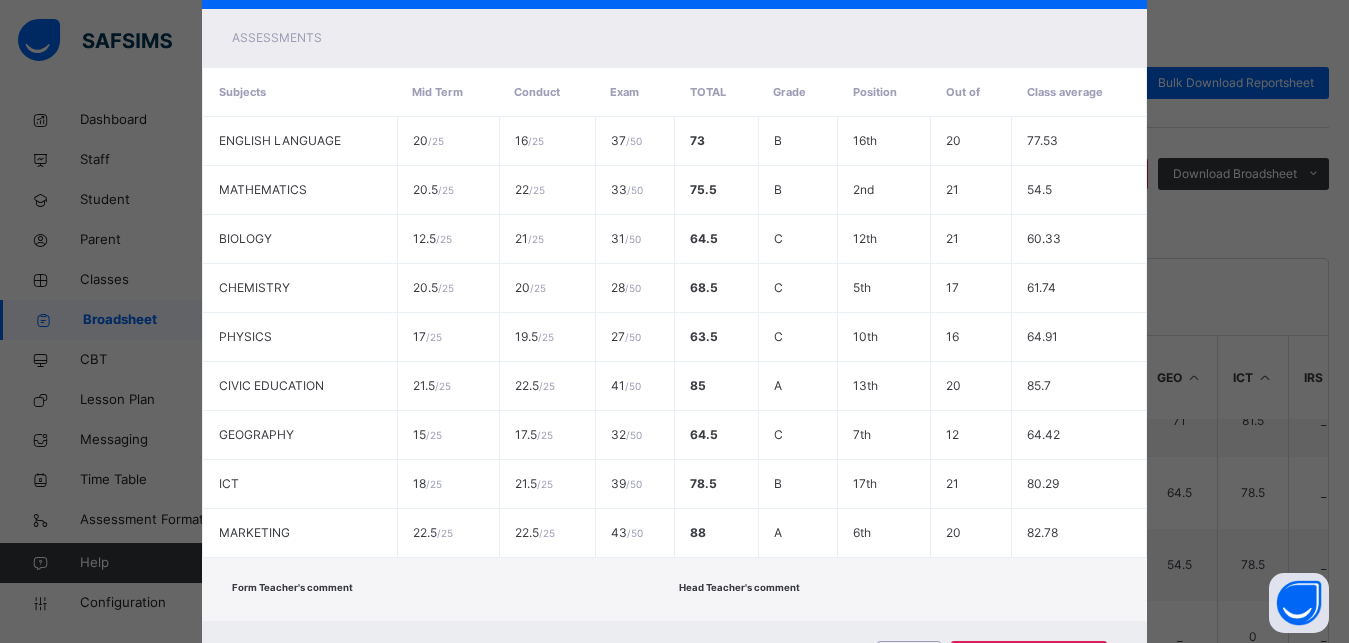 scroll, scrollTop: 499, scrollLeft: 0, axis: vertical 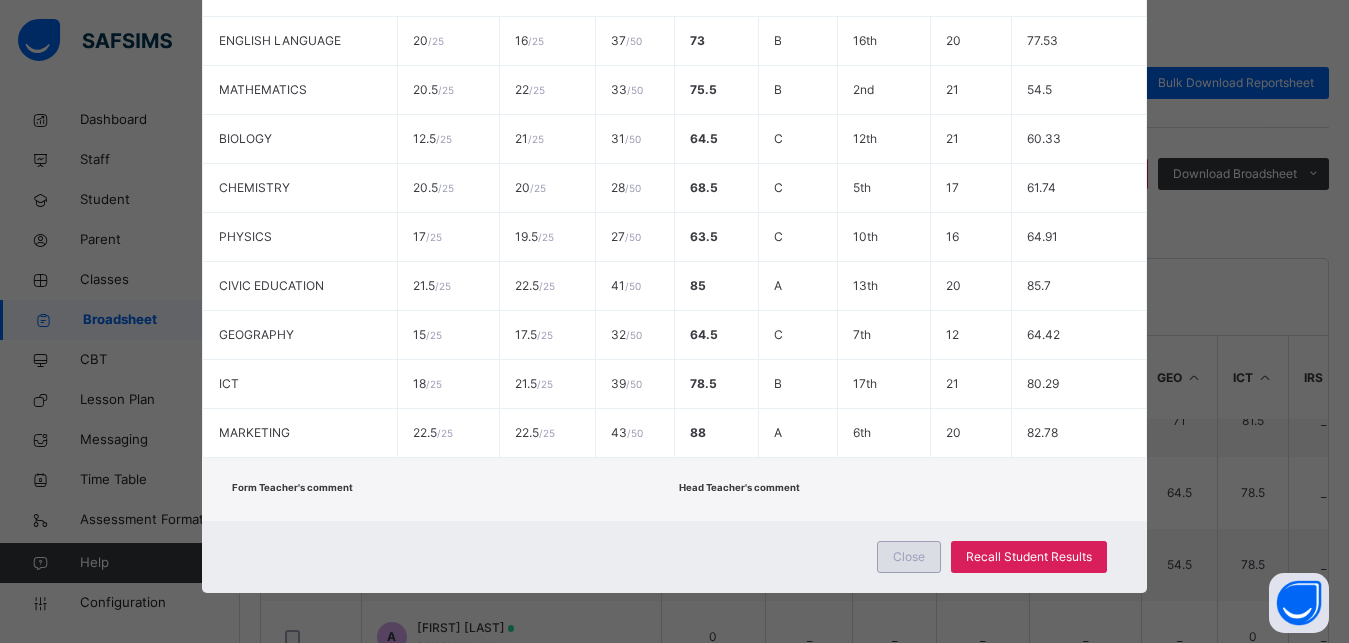 click on "Close" at bounding box center [909, 557] 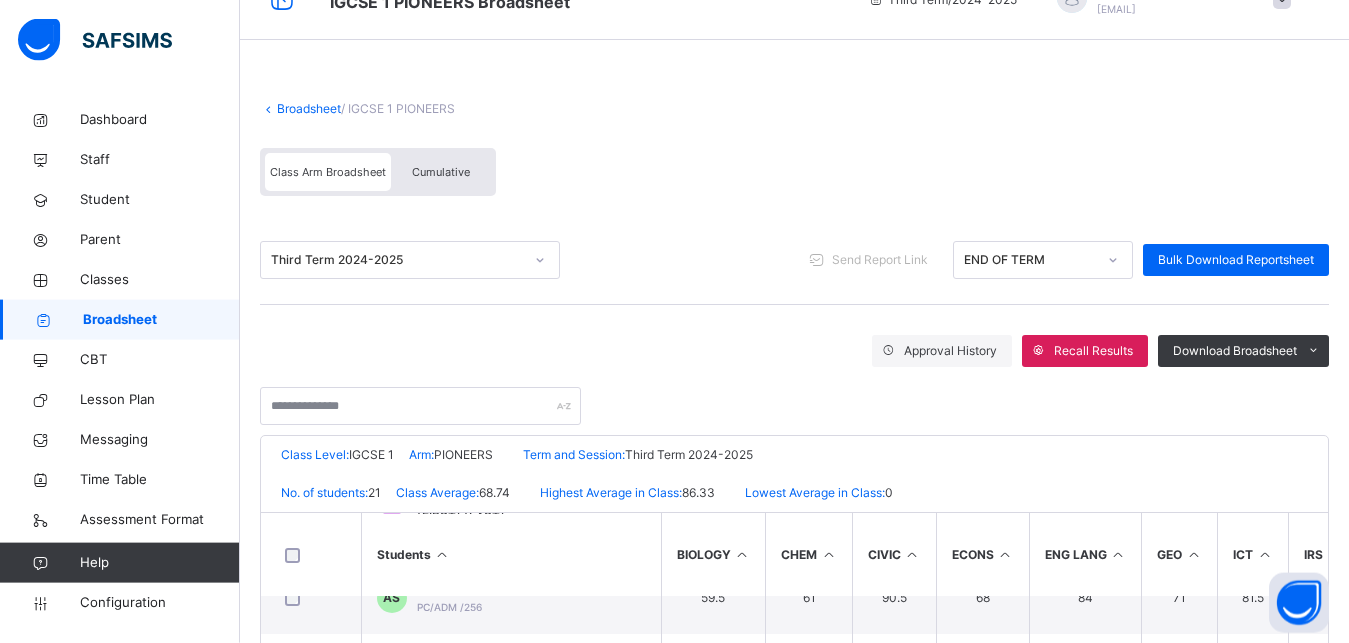 scroll, scrollTop: 0, scrollLeft: 0, axis: both 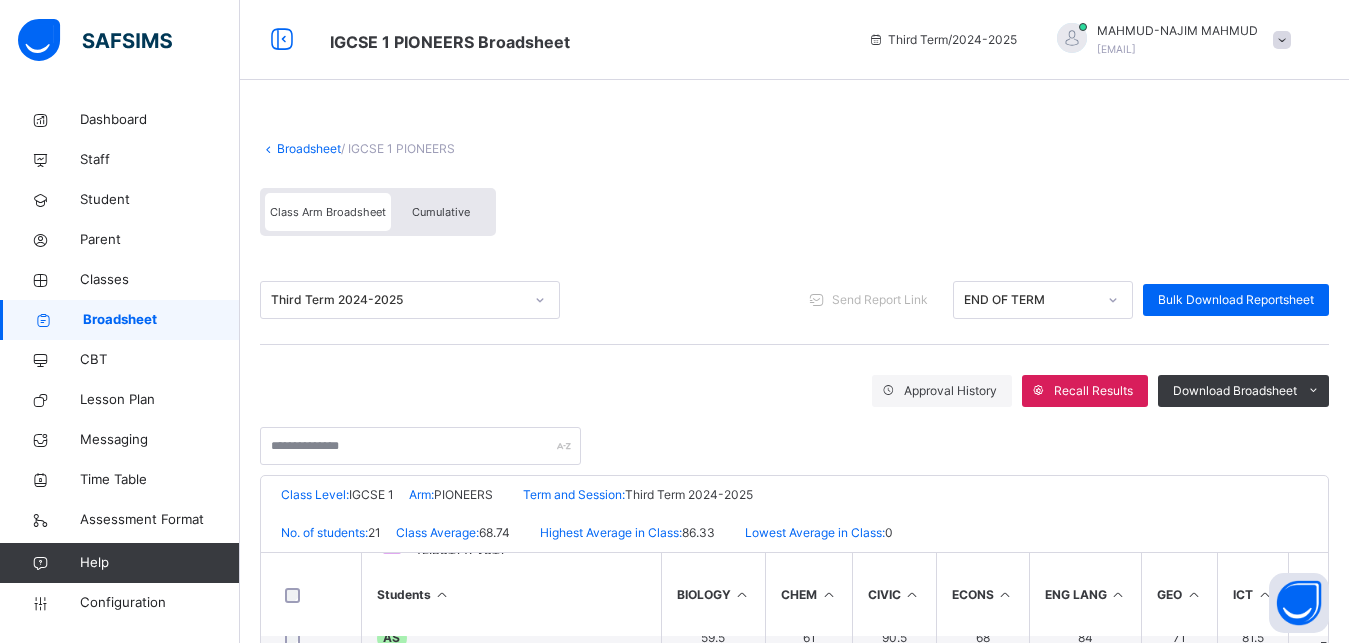 click on "Cumulative" at bounding box center (441, 212) 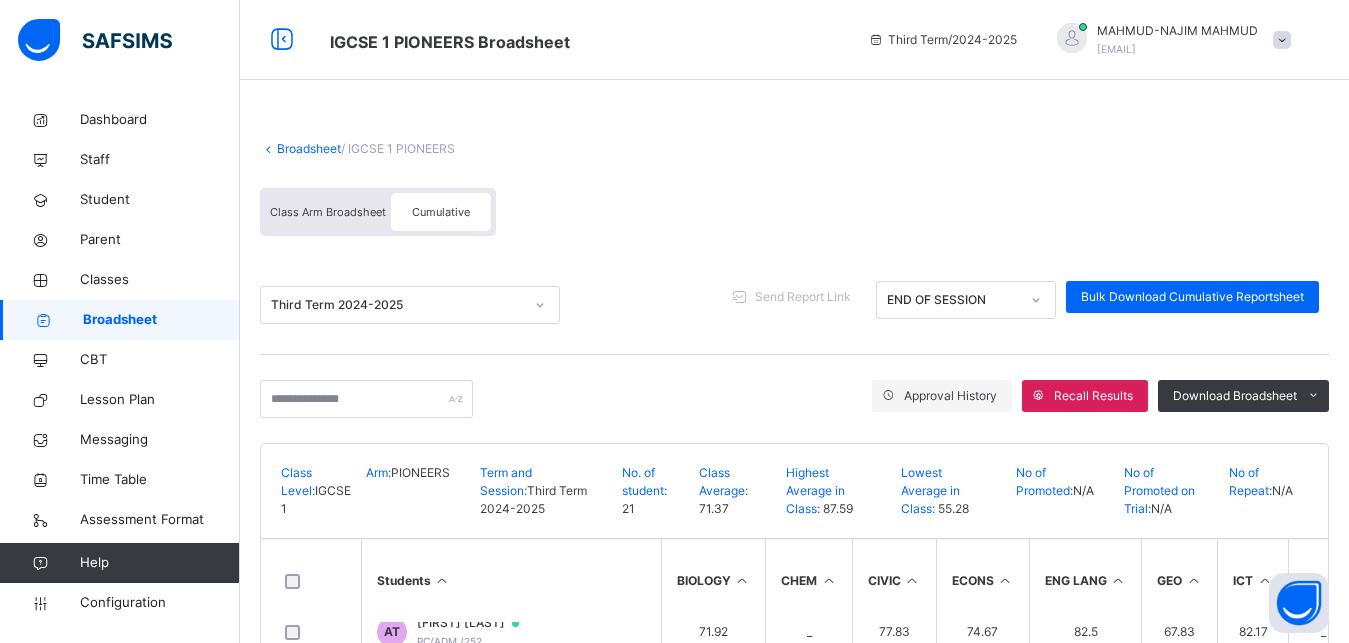 scroll, scrollTop: 431, scrollLeft: 0, axis: vertical 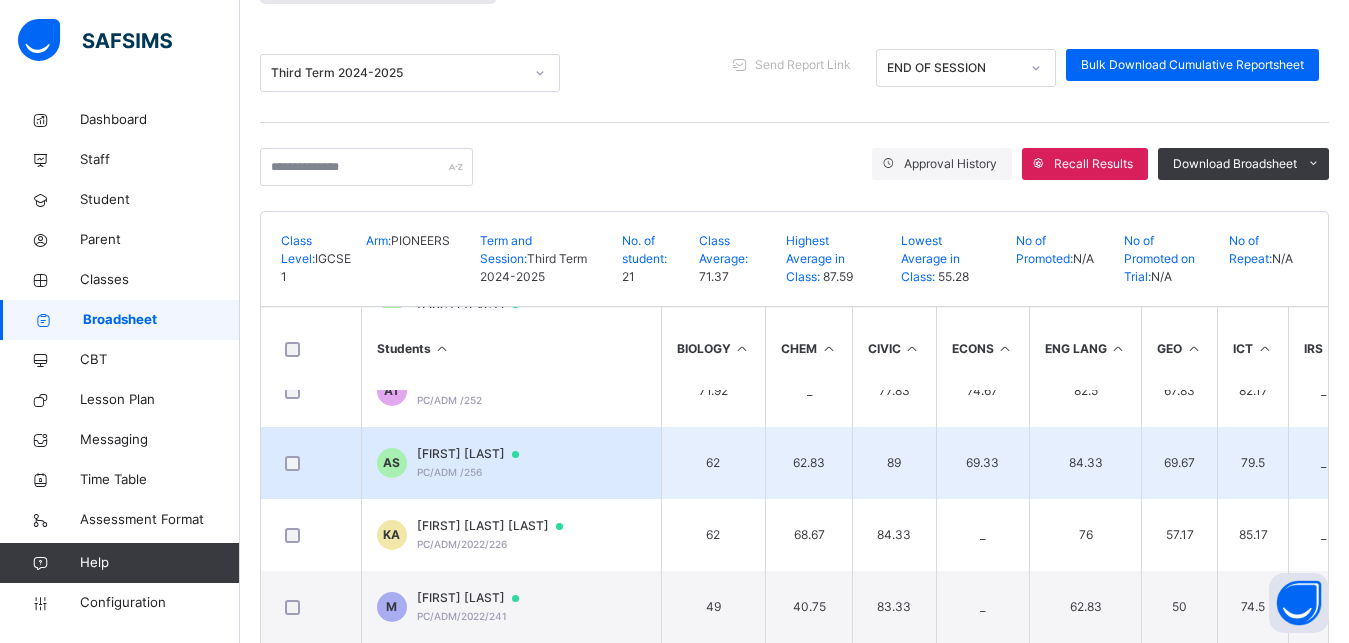 click on "AS AISHA HANEEFA UMAR SULEIMAN     PC/ADM /256" at bounding box center [511, 463] 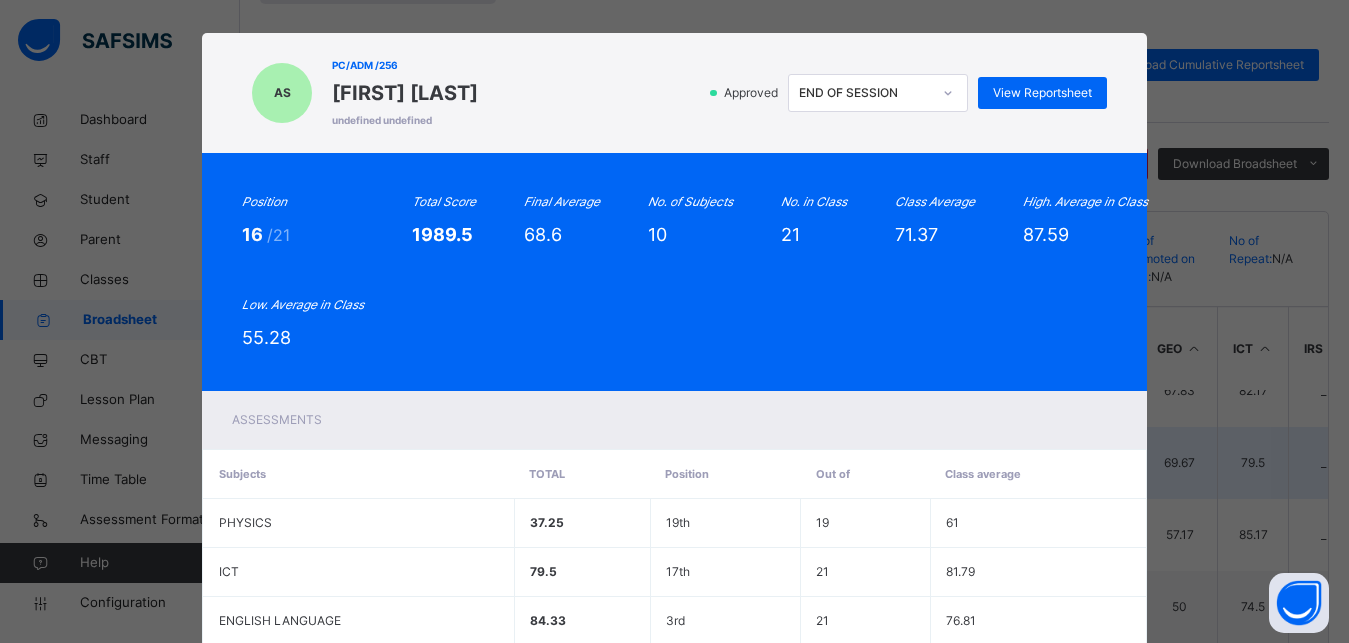 scroll, scrollTop: 0, scrollLeft: 0, axis: both 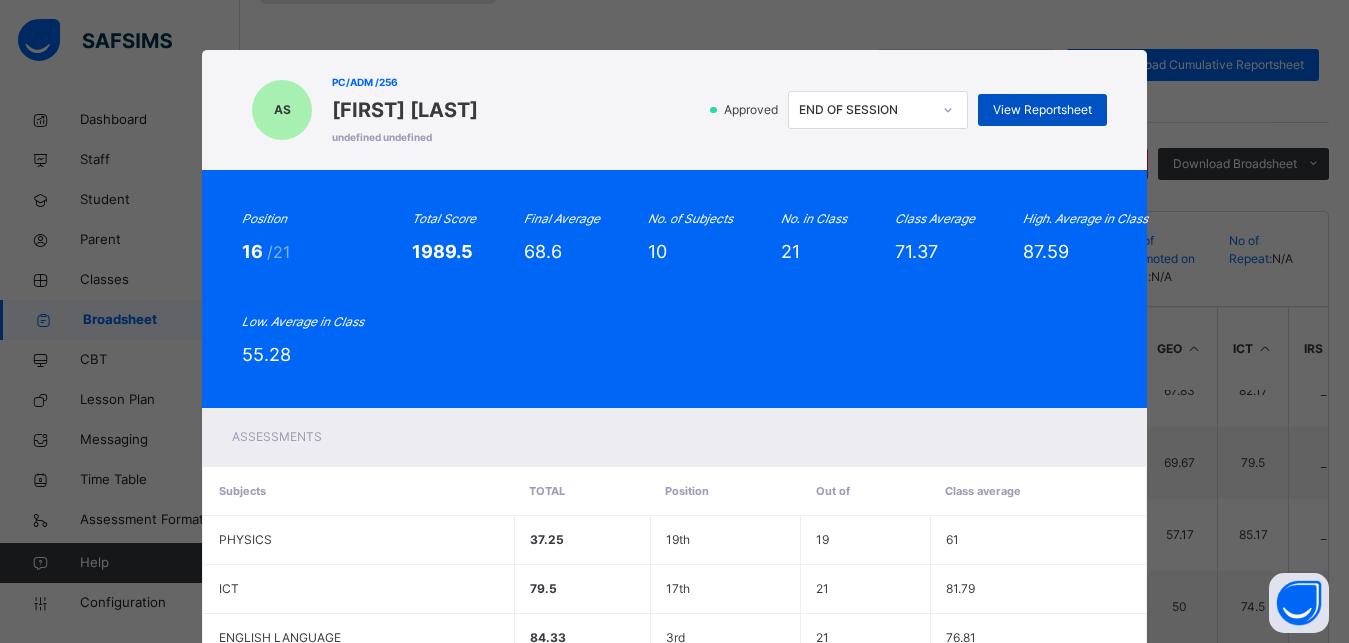 click on "View Reportsheet" at bounding box center (1042, 110) 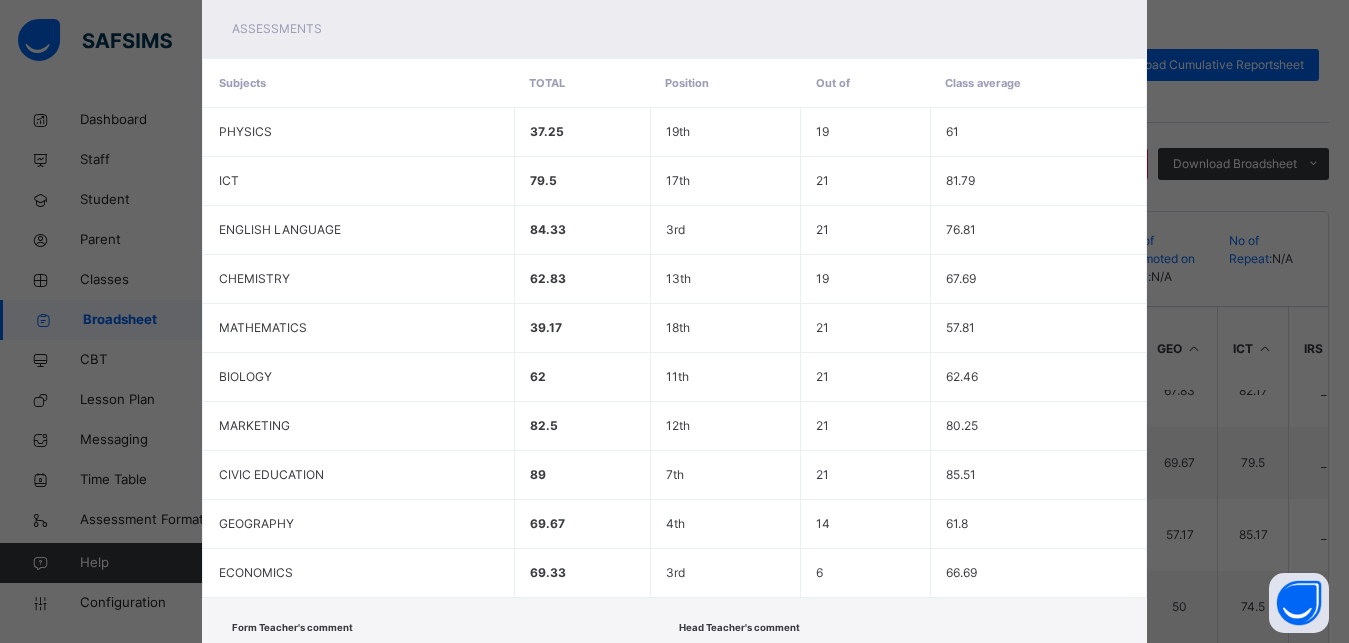 scroll, scrollTop: 548, scrollLeft: 0, axis: vertical 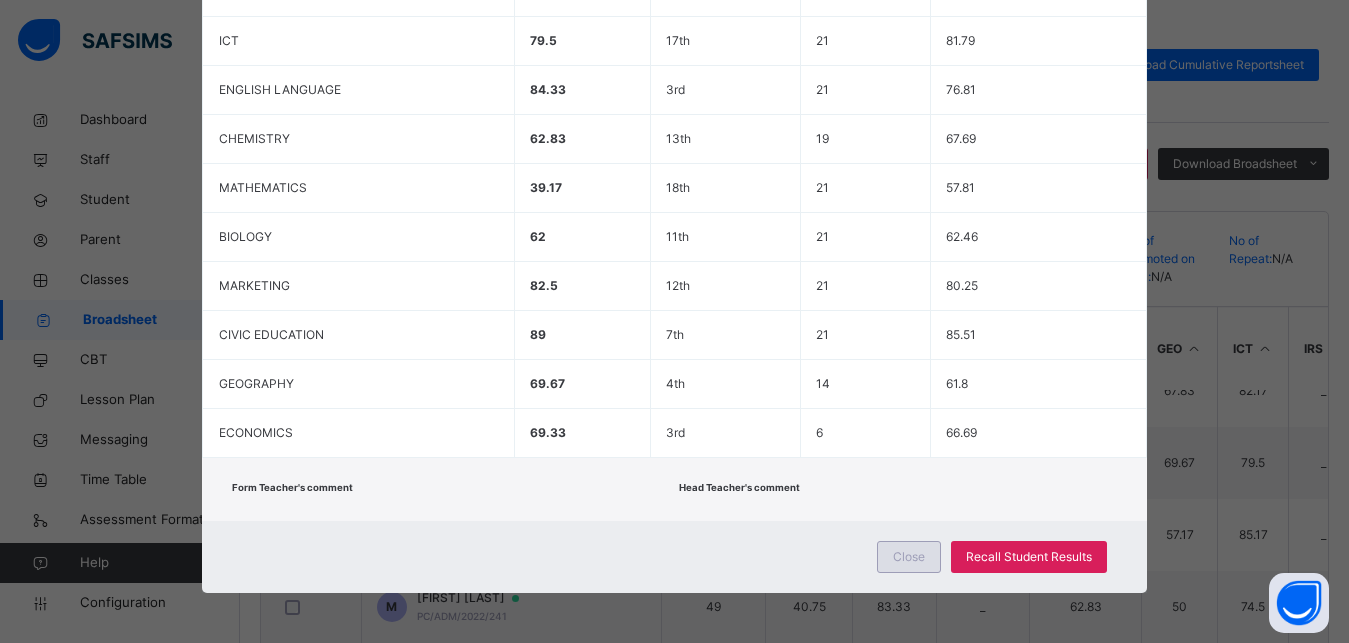 click on "Close" at bounding box center [909, 557] 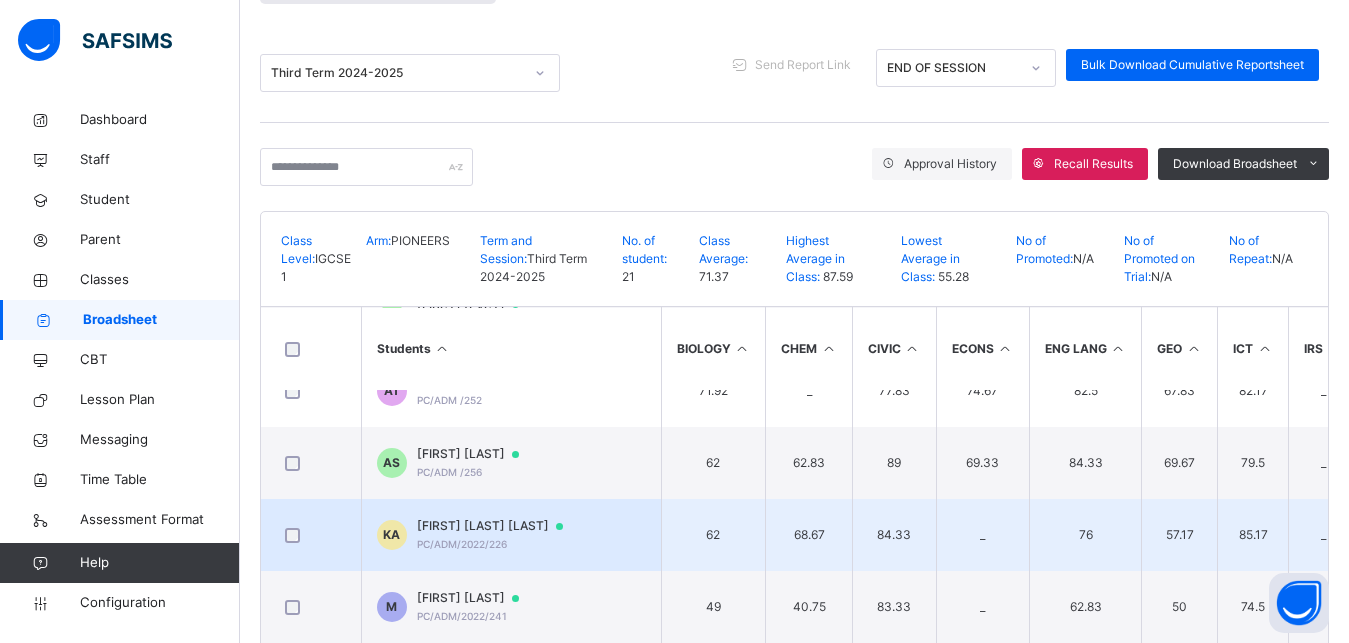 click at bounding box center [567, 527] 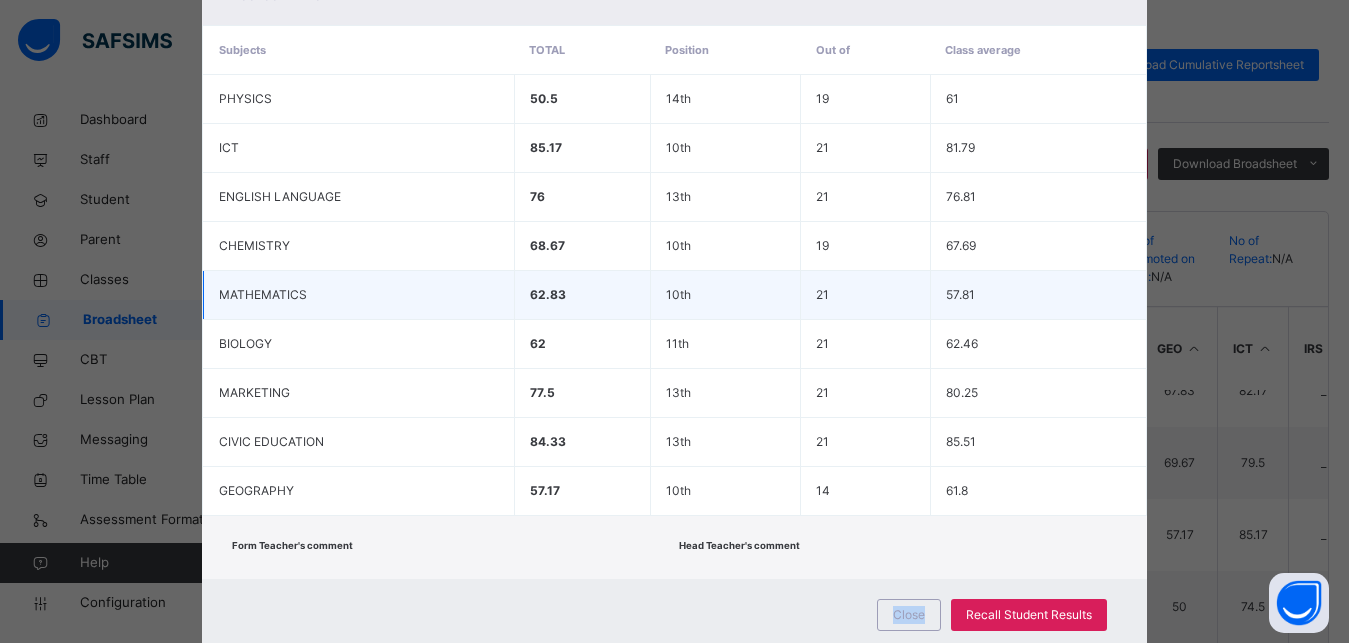 scroll, scrollTop: 0, scrollLeft: 0, axis: both 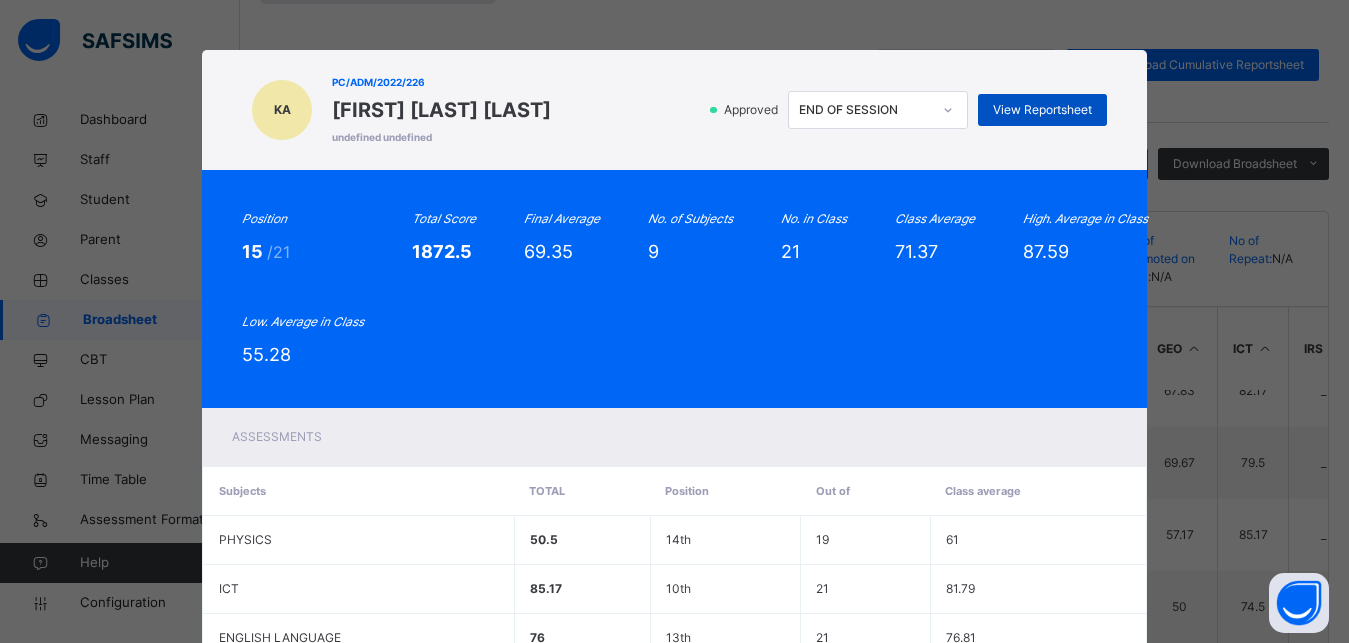 click on "View Reportsheet" at bounding box center (1042, 110) 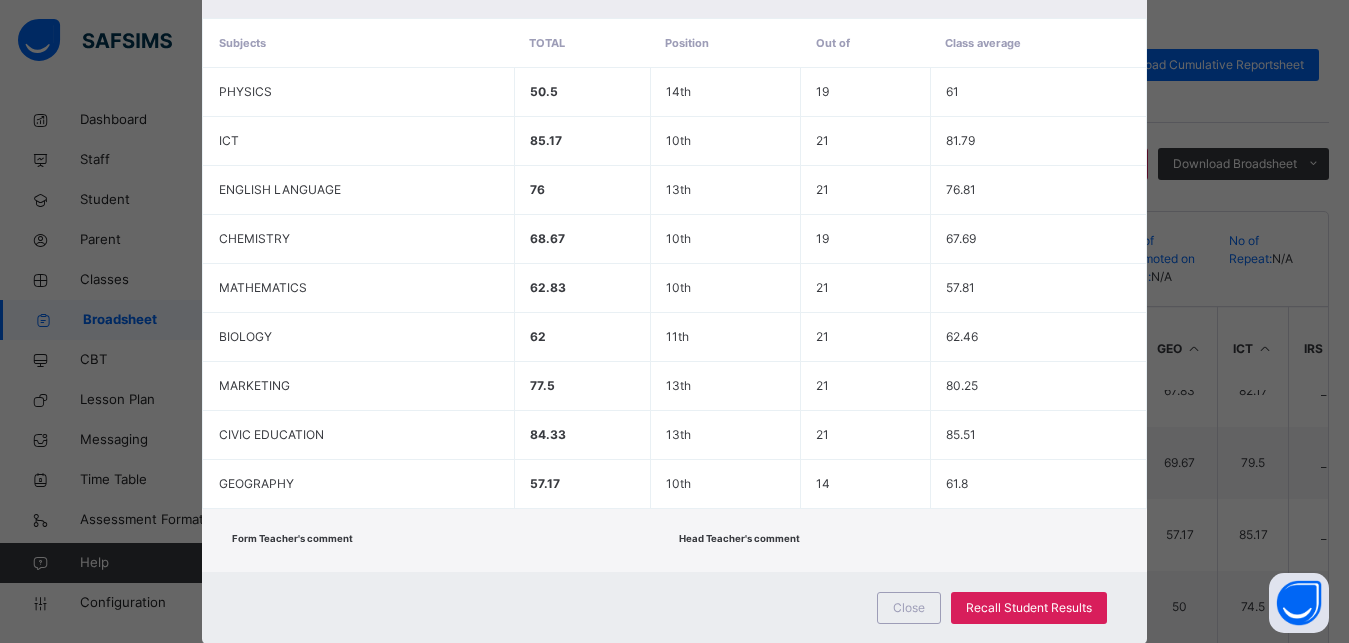 scroll, scrollTop: 499, scrollLeft: 0, axis: vertical 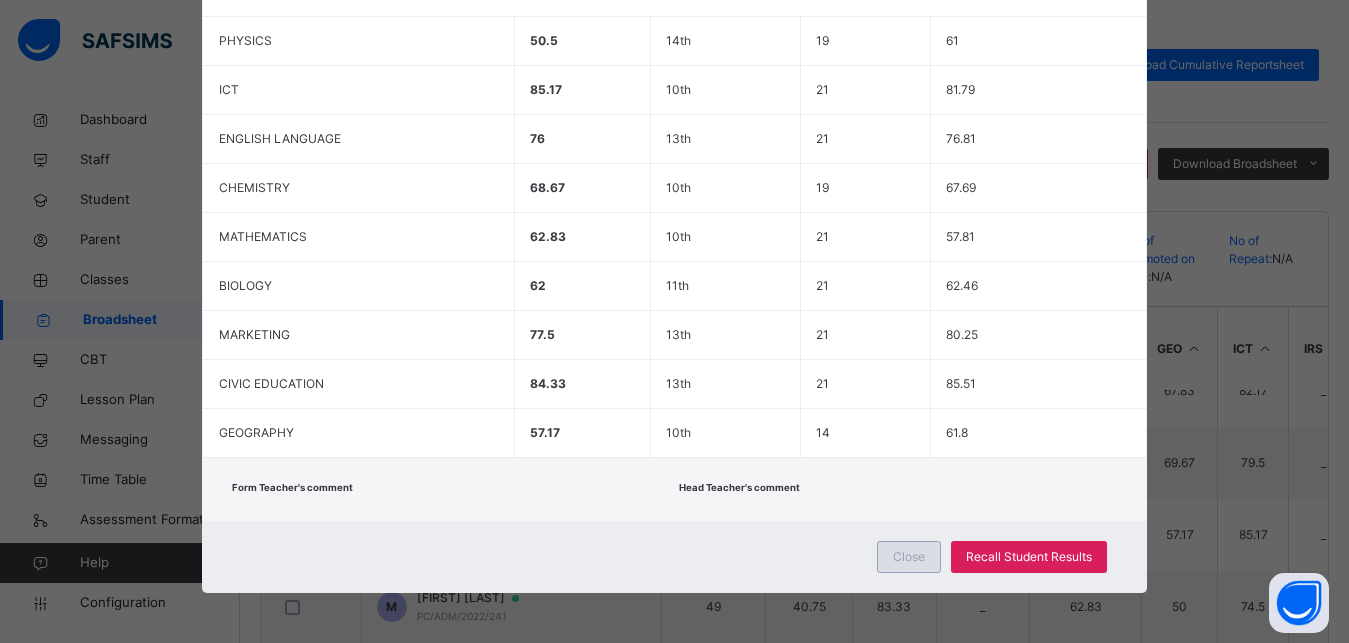 click on "Close" at bounding box center [909, 557] 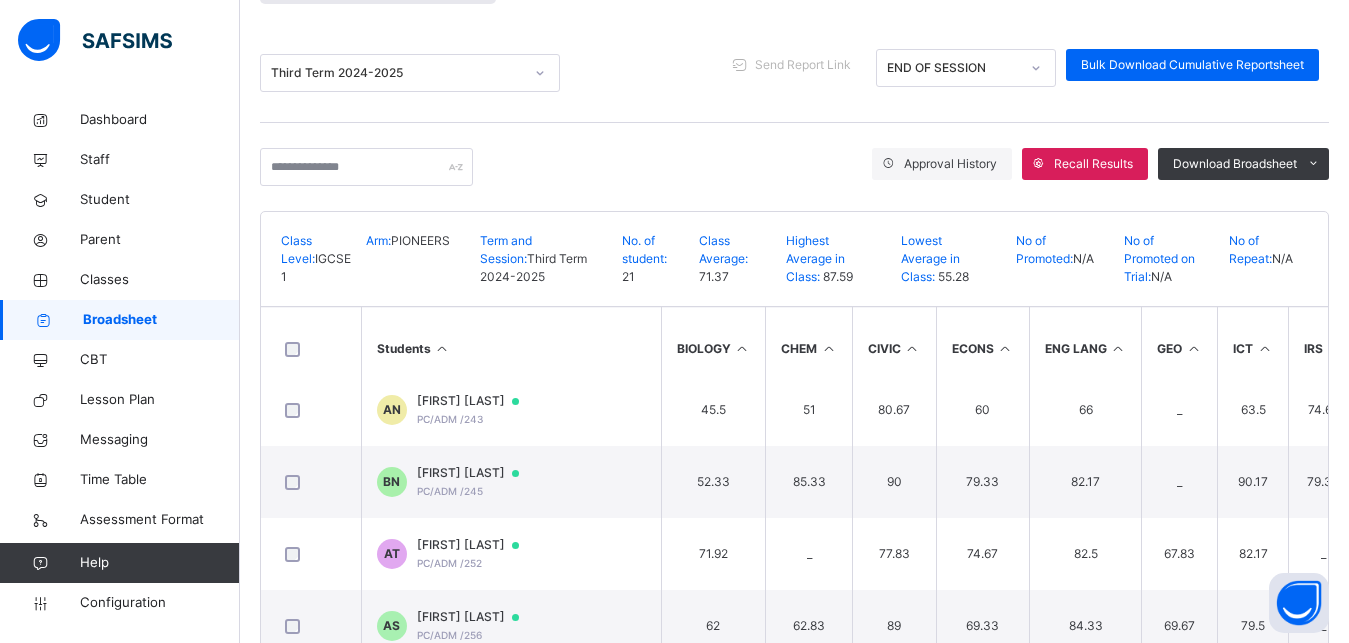 scroll, scrollTop: 0, scrollLeft: 0, axis: both 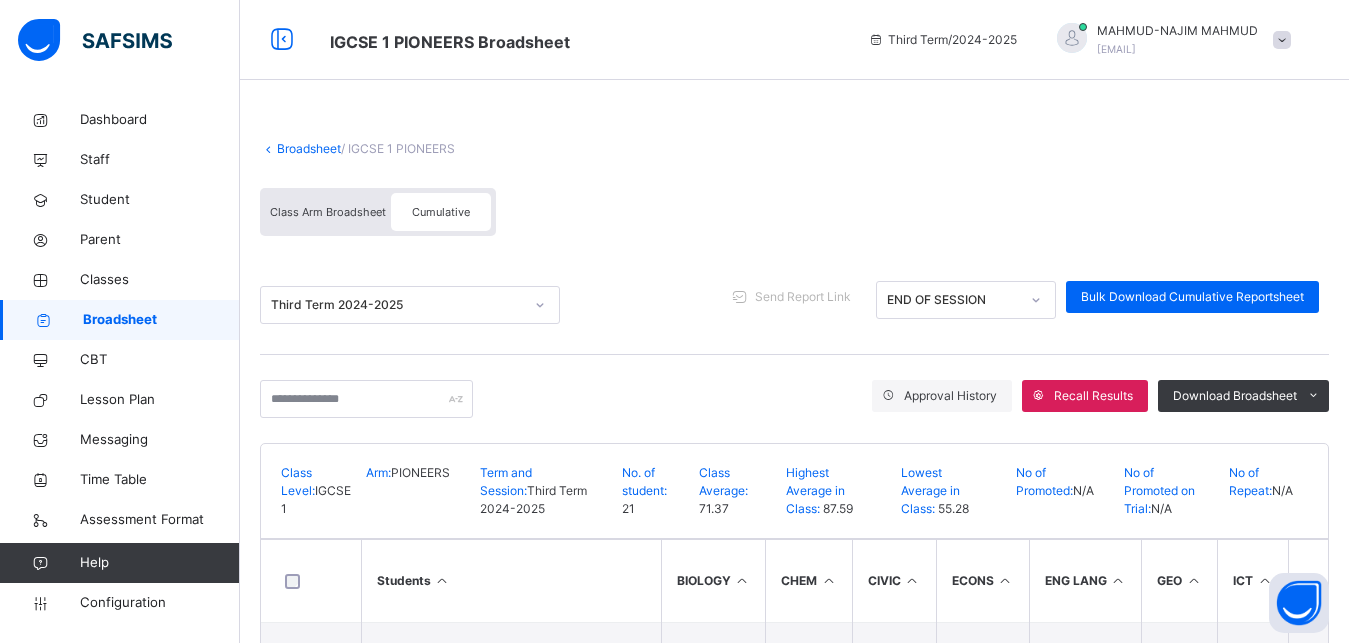 click on "Broadsheet" at bounding box center (309, 148) 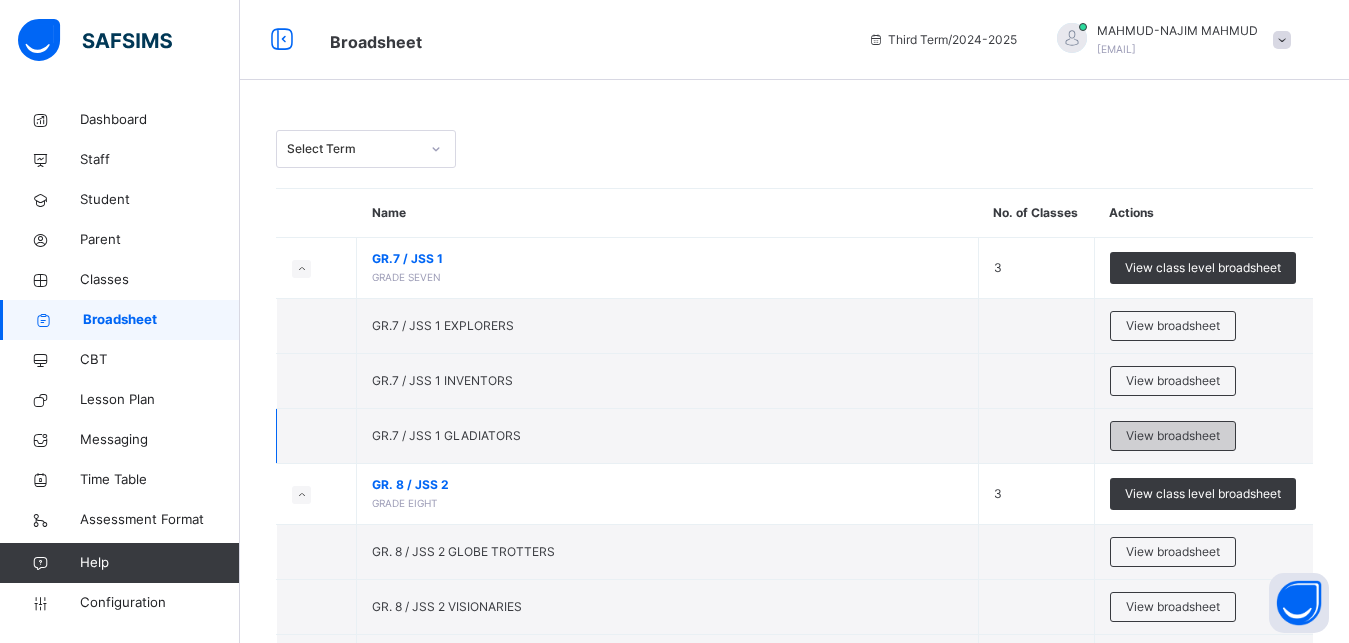 click on "View broadsheet" at bounding box center [1173, 436] 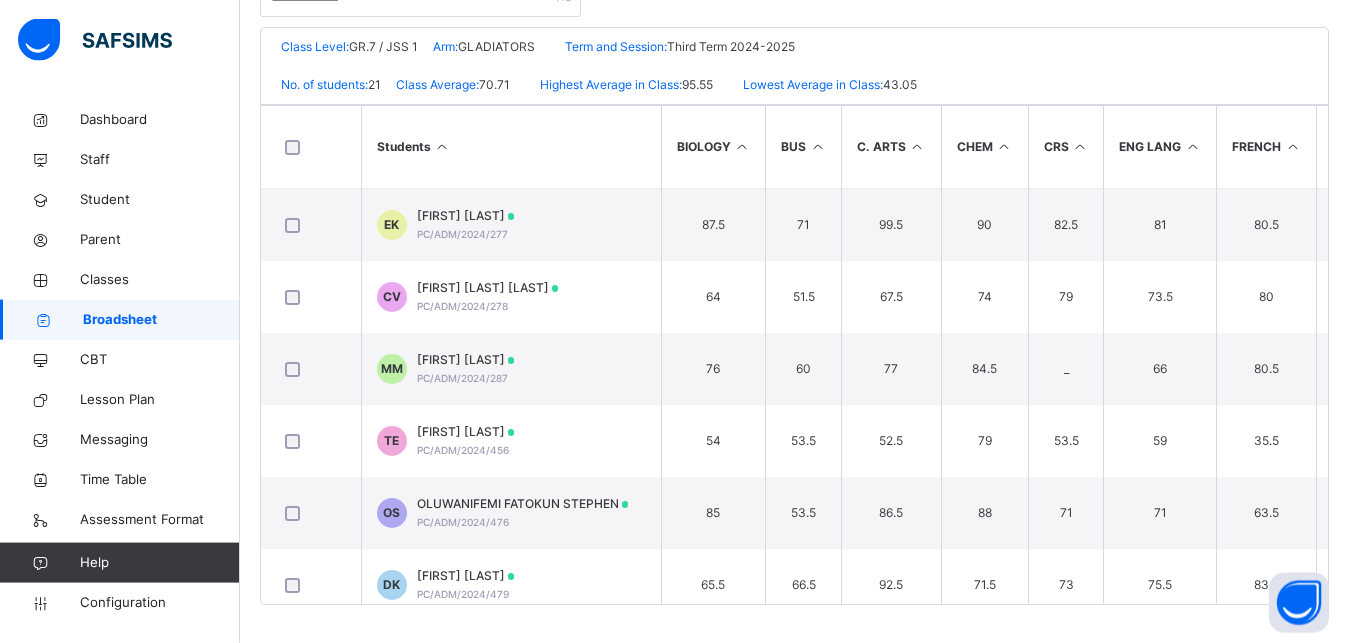 scroll, scrollTop: 450, scrollLeft: 0, axis: vertical 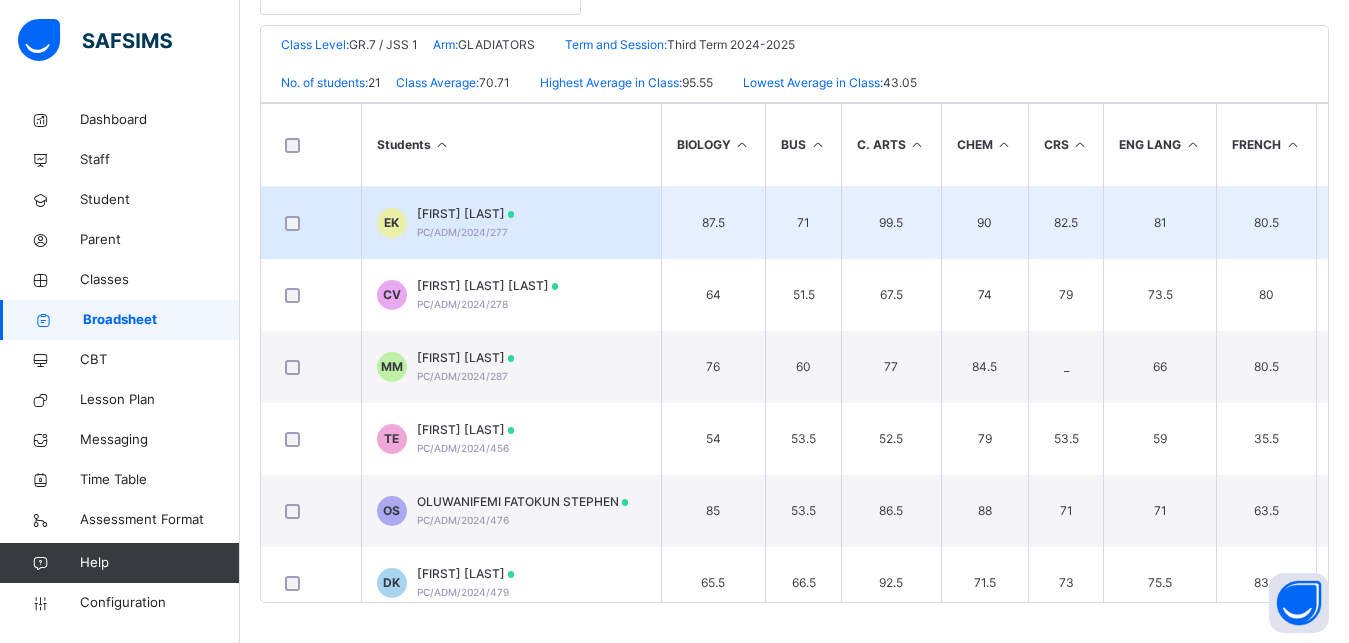 click on "EMMANUEL CHIJOKE KAMSI   PC/ADM/2024/277" at bounding box center (466, 223) 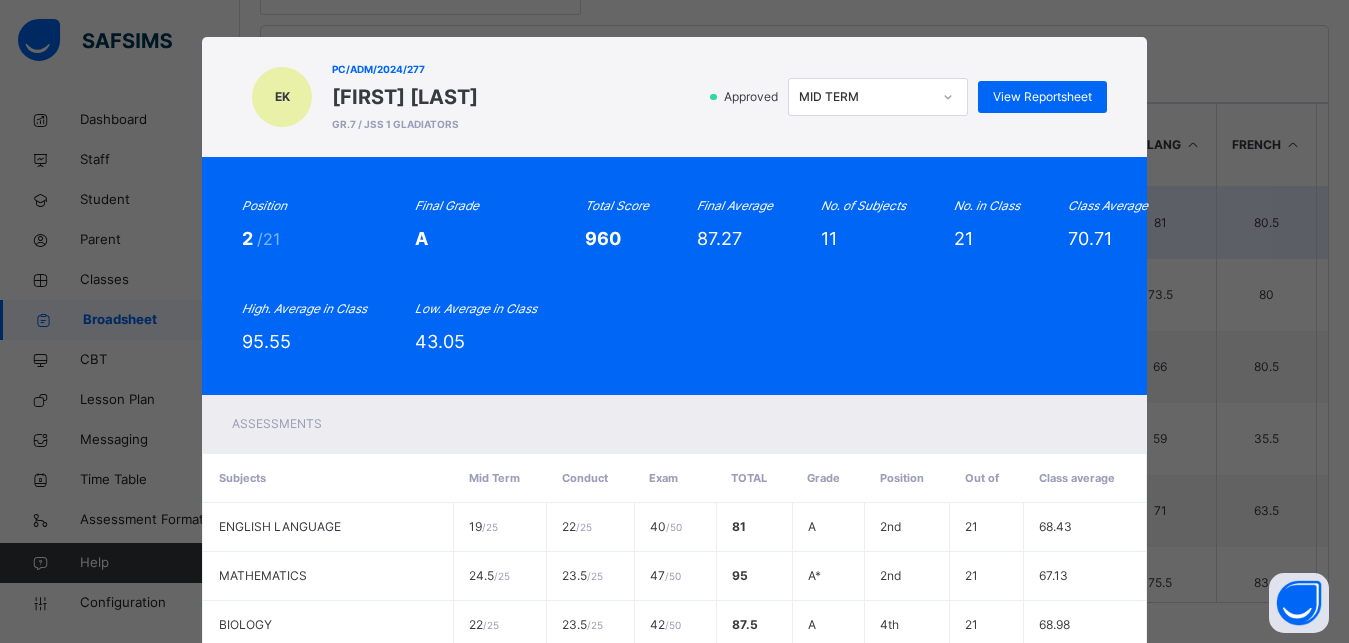 scroll, scrollTop: 0, scrollLeft: 0, axis: both 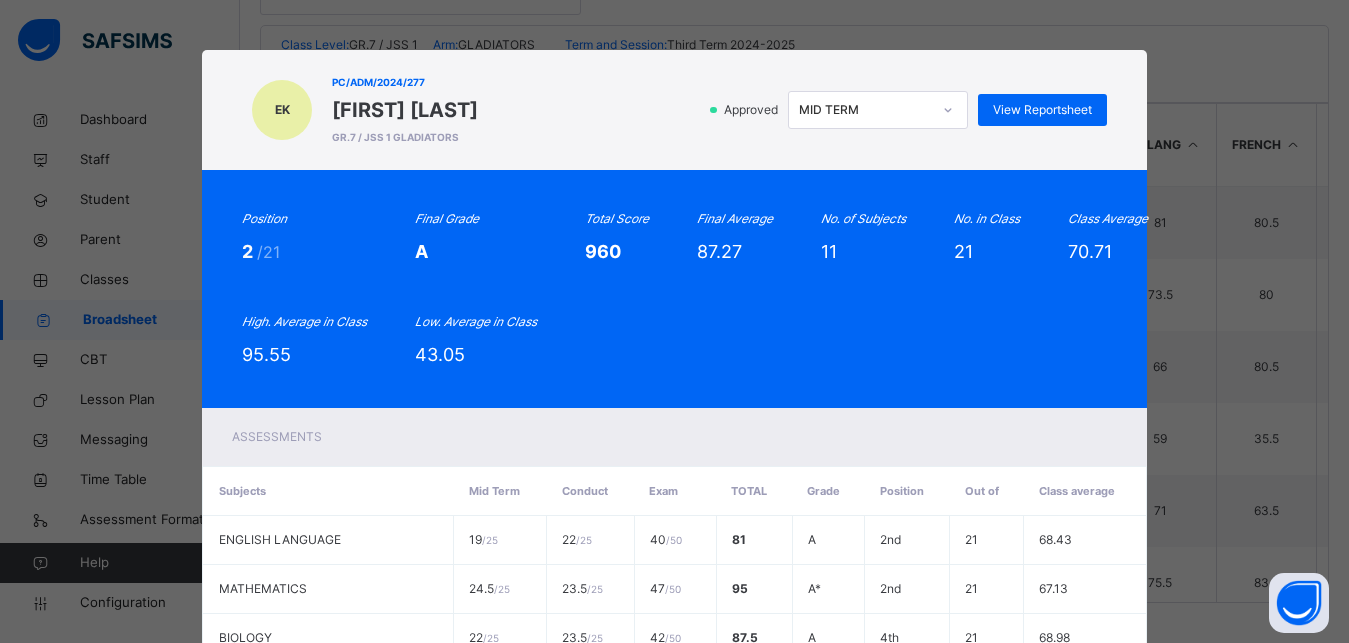 click at bounding box center [948, 110] 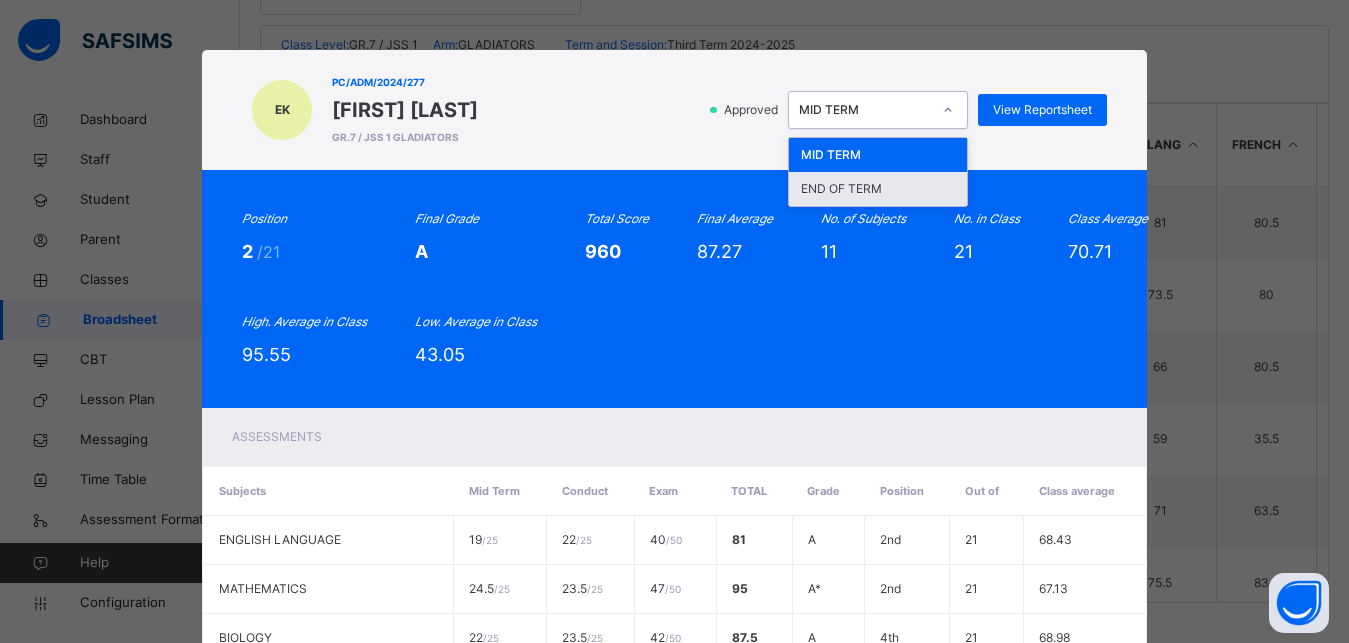 click on "END OF TERM" at bounding box center (878, 189) 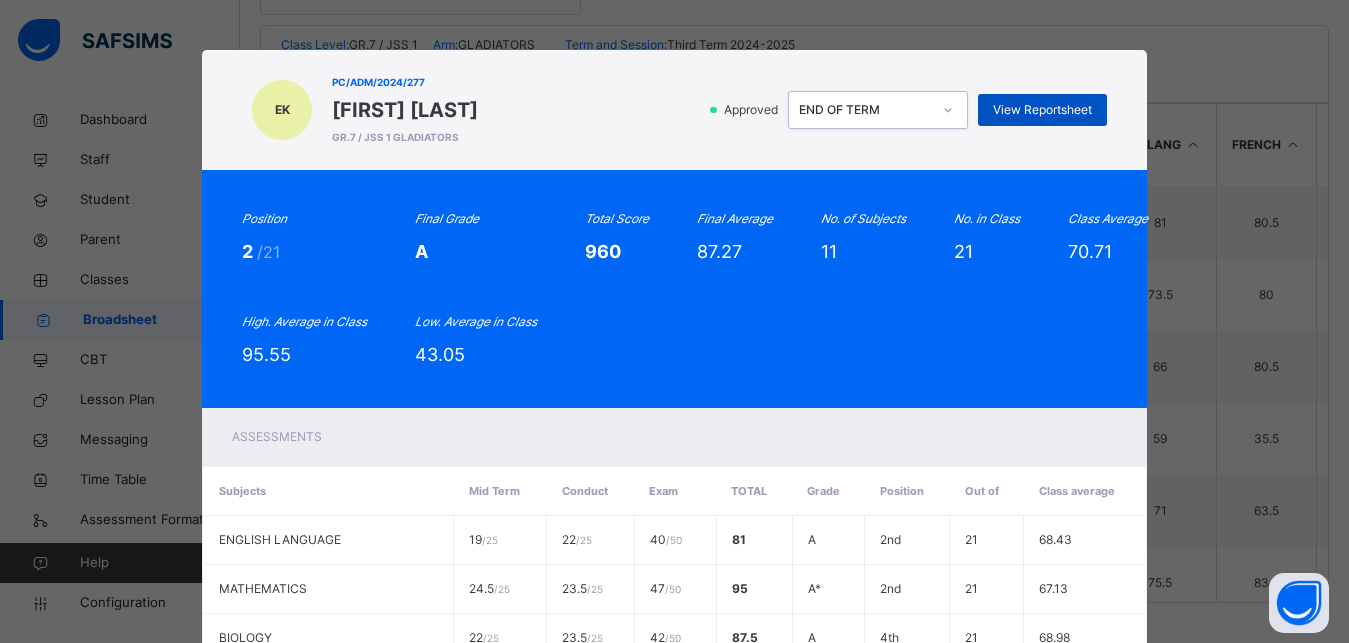 click on "View Reportsheet" at bounding box center (1042, 110) 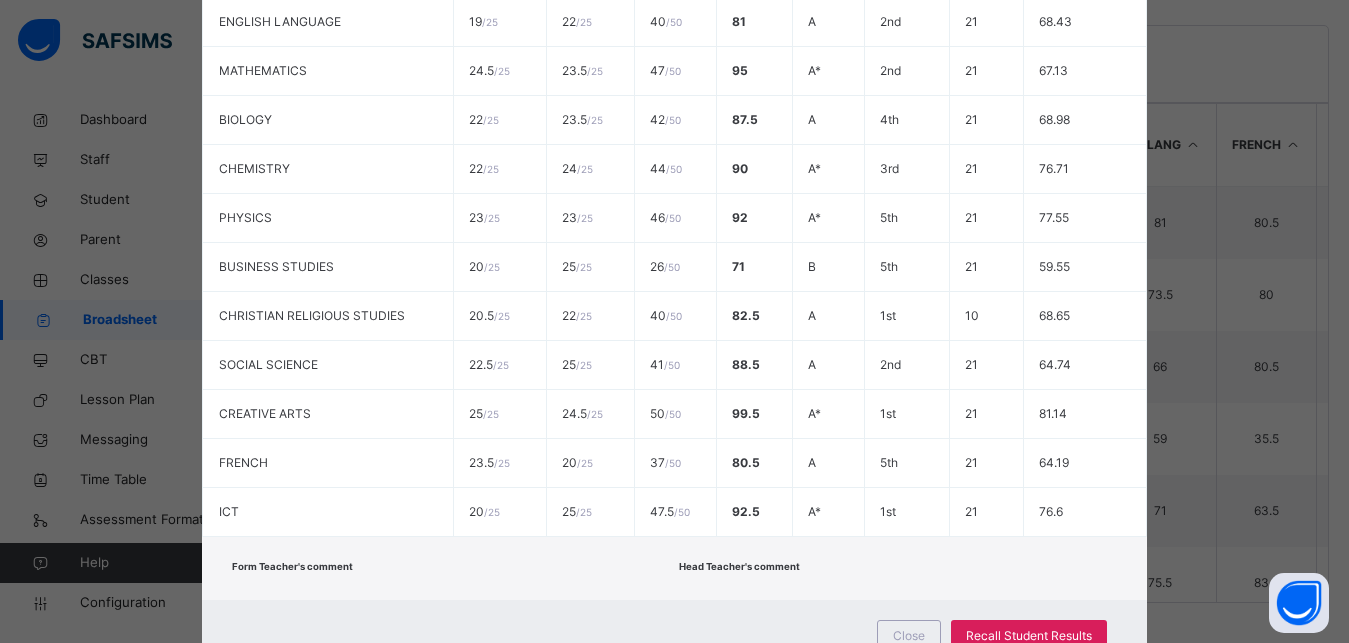 scroll, scrollTop: 597, scrollLeft: 0, axis: vertical 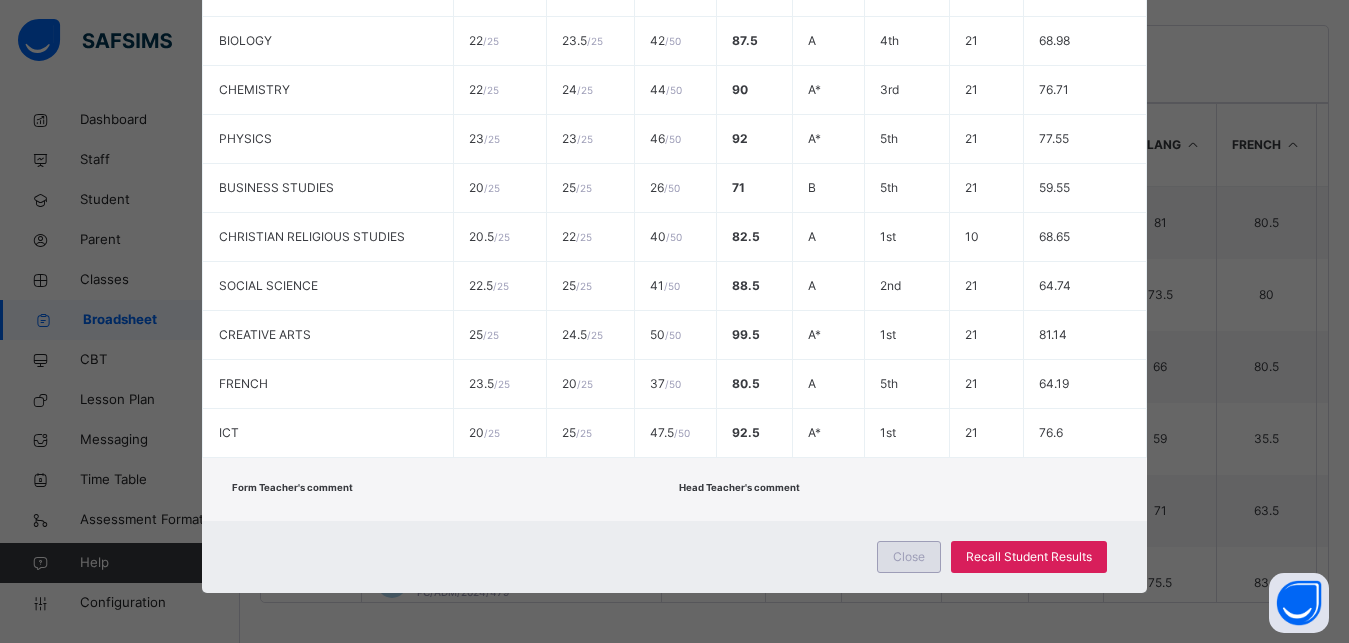 click on "Close" at bounding box center [909, 557] 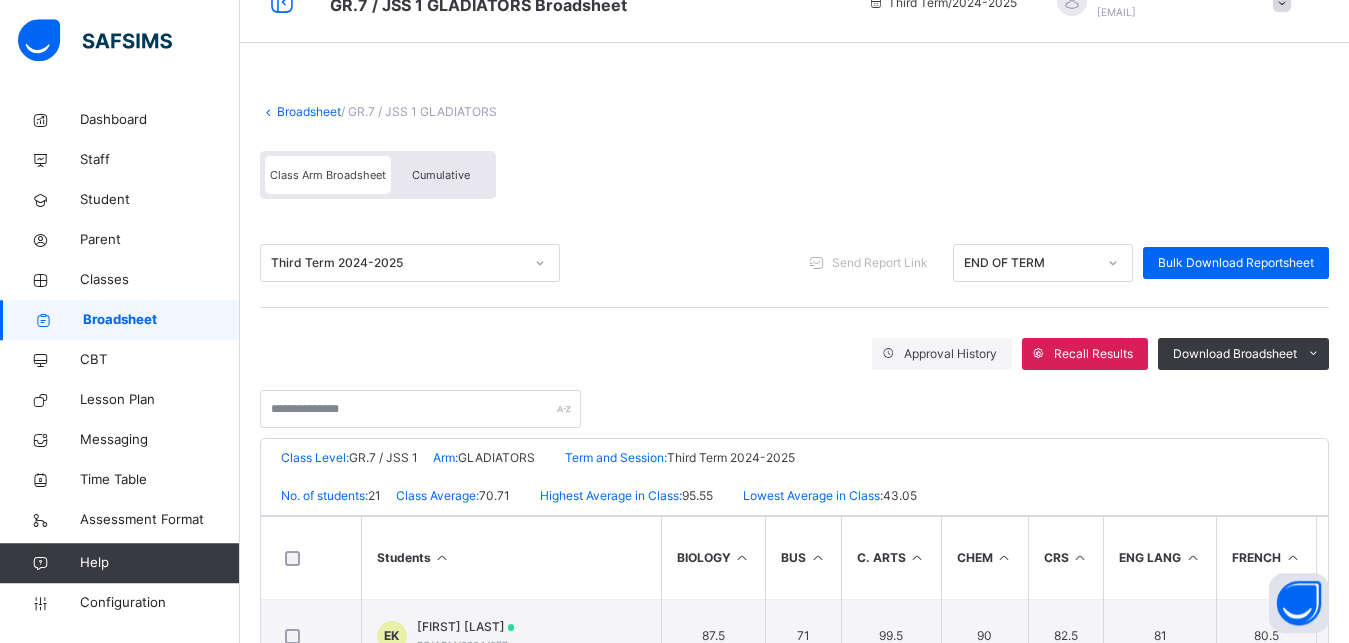 scroll, scrollTop: 0, scrollLeft: 0, axis: both 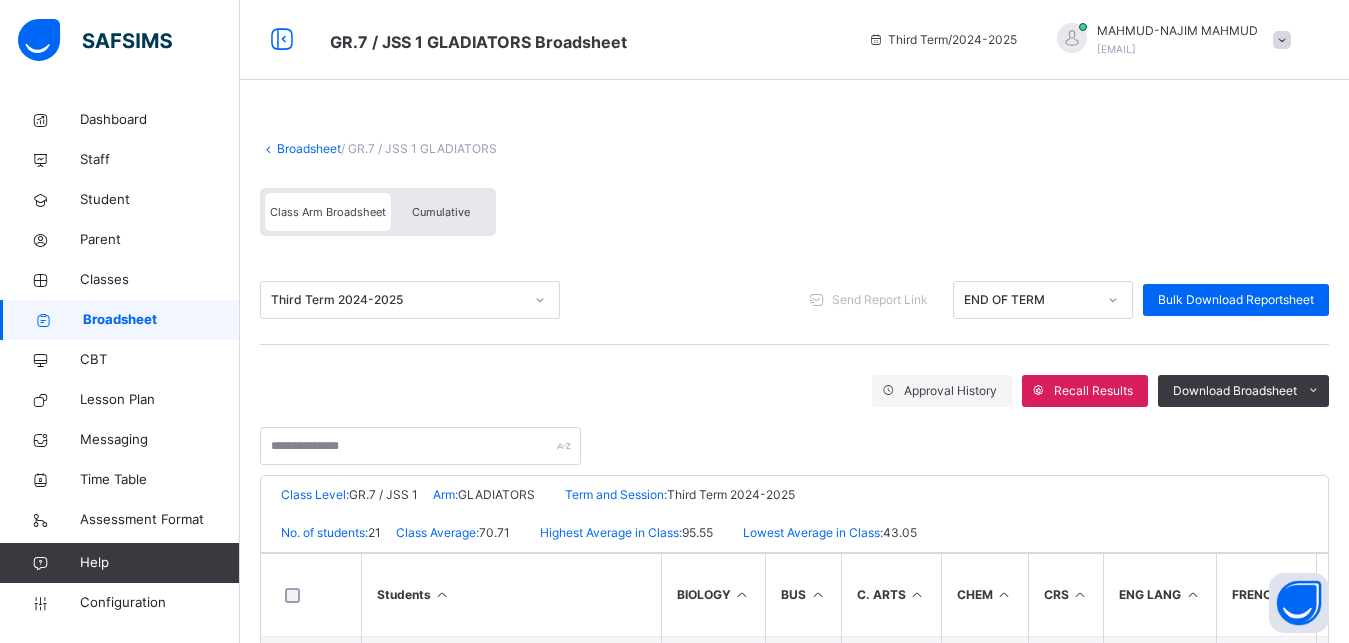 click on "Broadsheet" at bounding box center (309, 148) 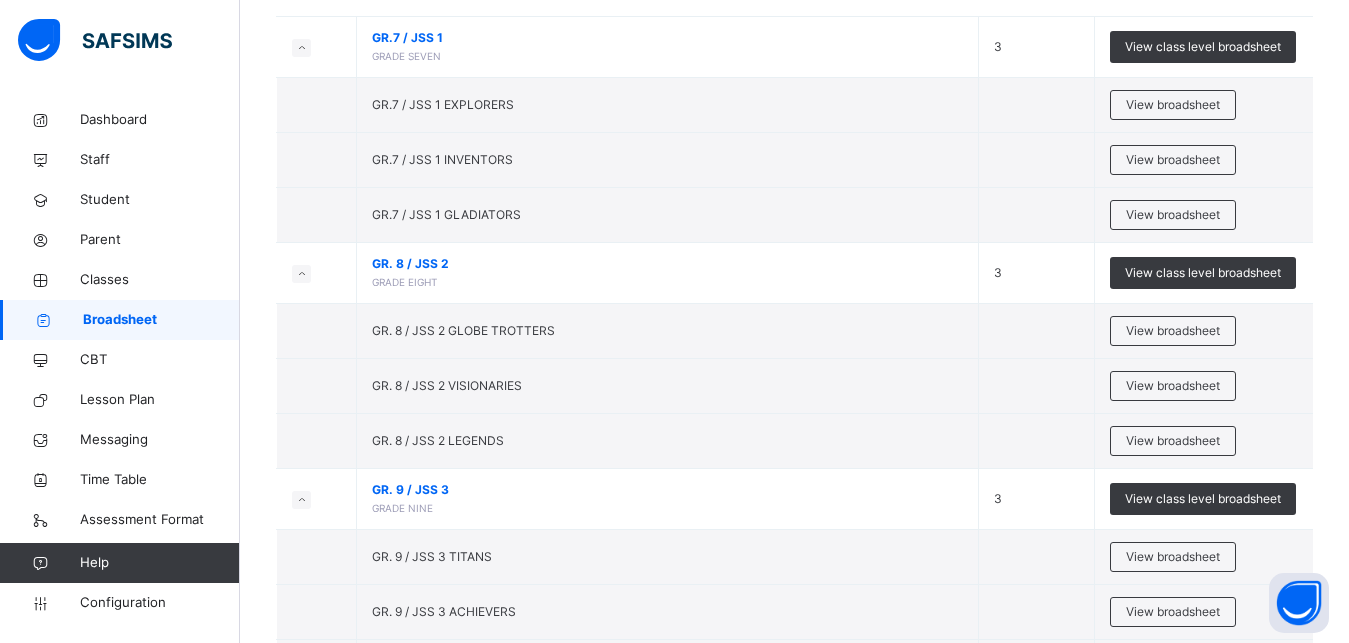 scroll, scrollTop: 250, scrollLeft: 0, axis: vertical 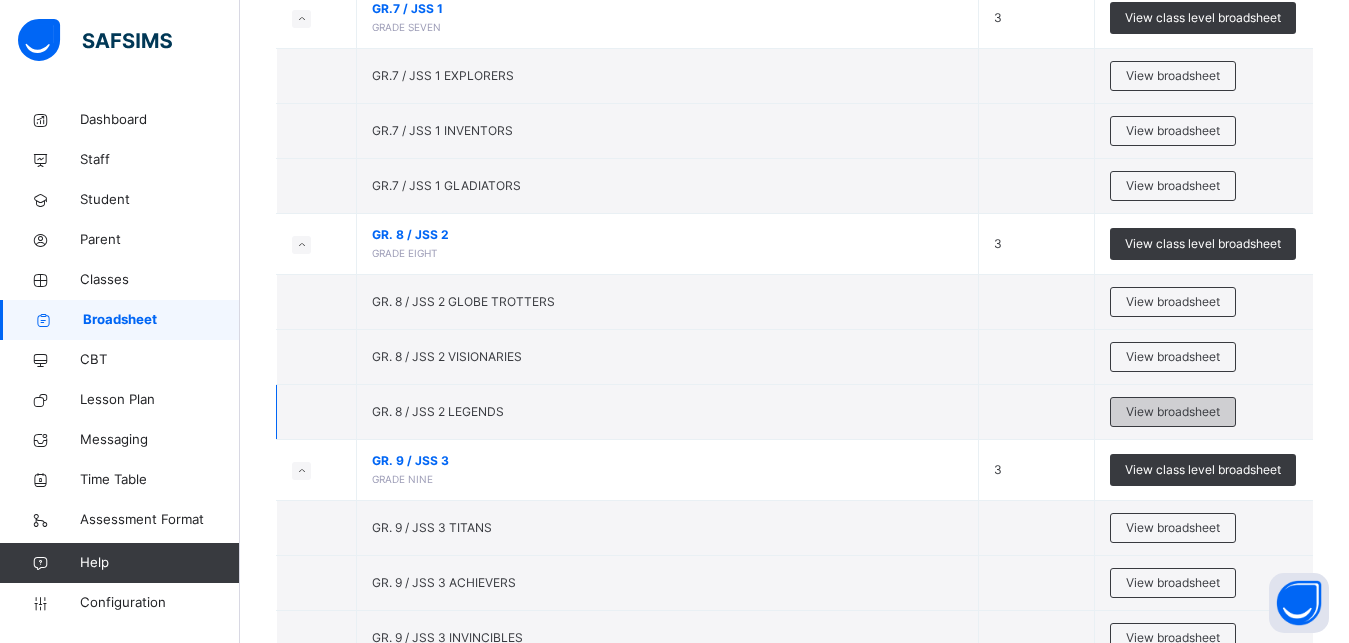 click on "View broadsheet" at bounding box center (1173, 412) 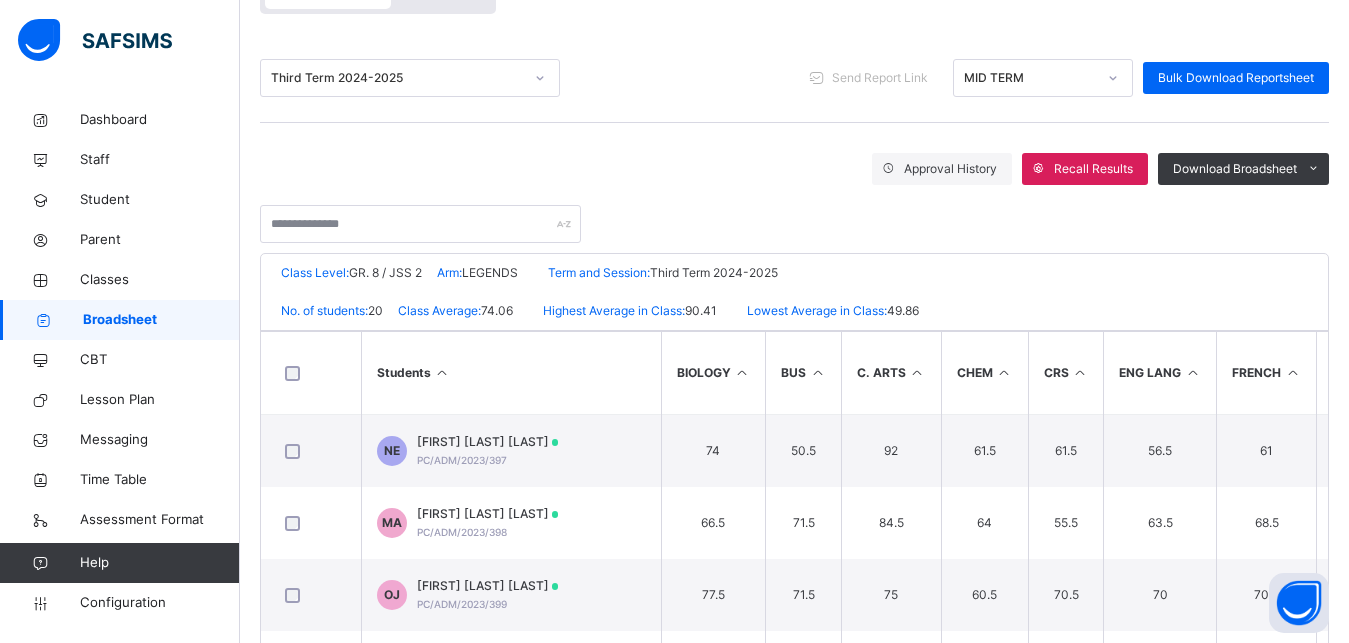 scroll, scrollTop: 296, scrollLeft: 0, axis: vertical 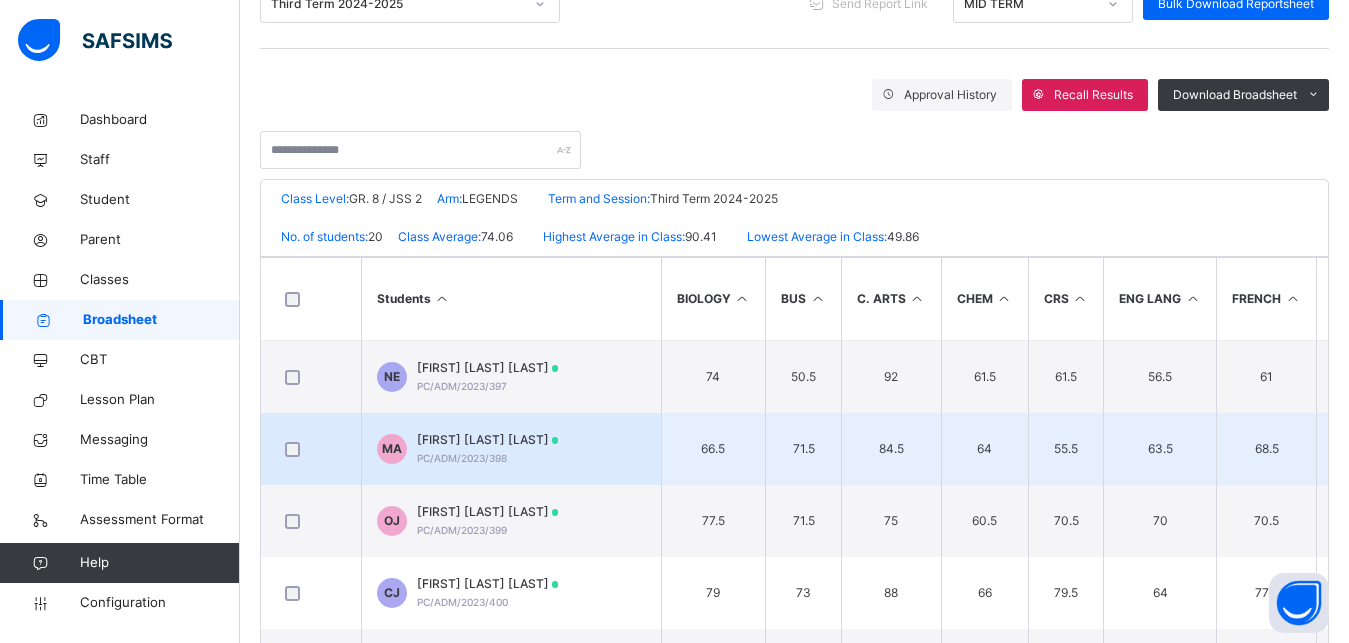 click on "PC/ADM/2023/398" at bounding box center [462, 458] 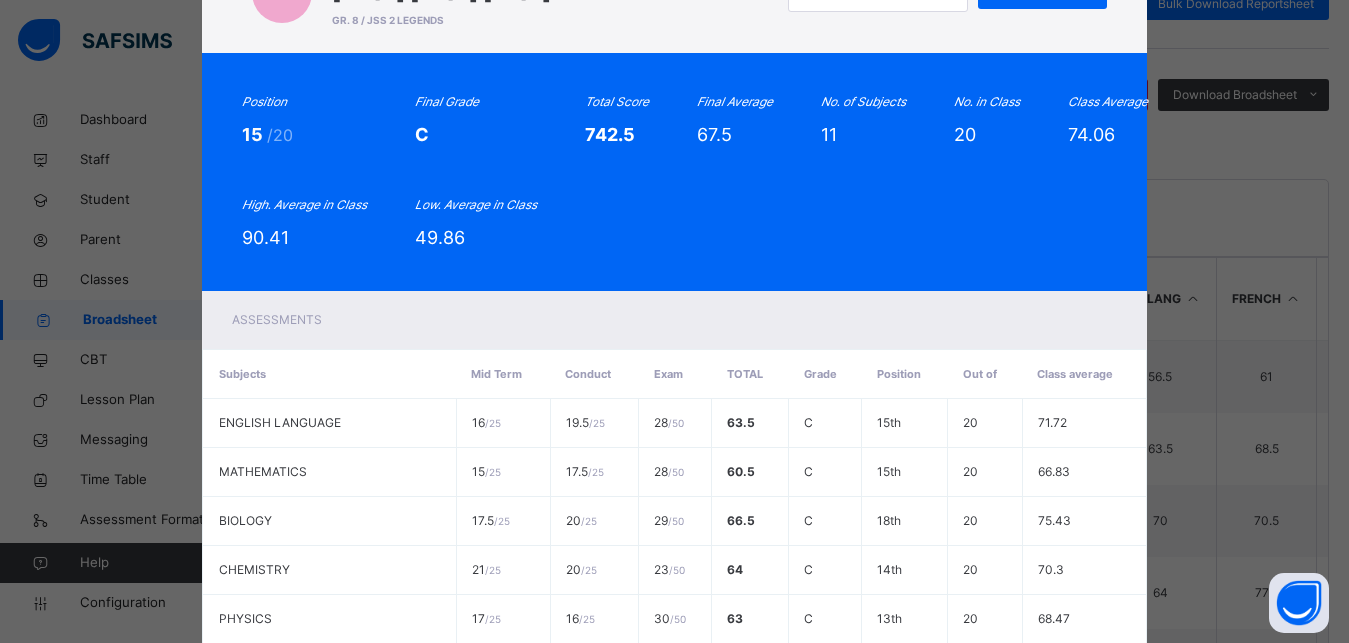 scroll, scrollTop: 0, scrollLeft: 0, axis: both 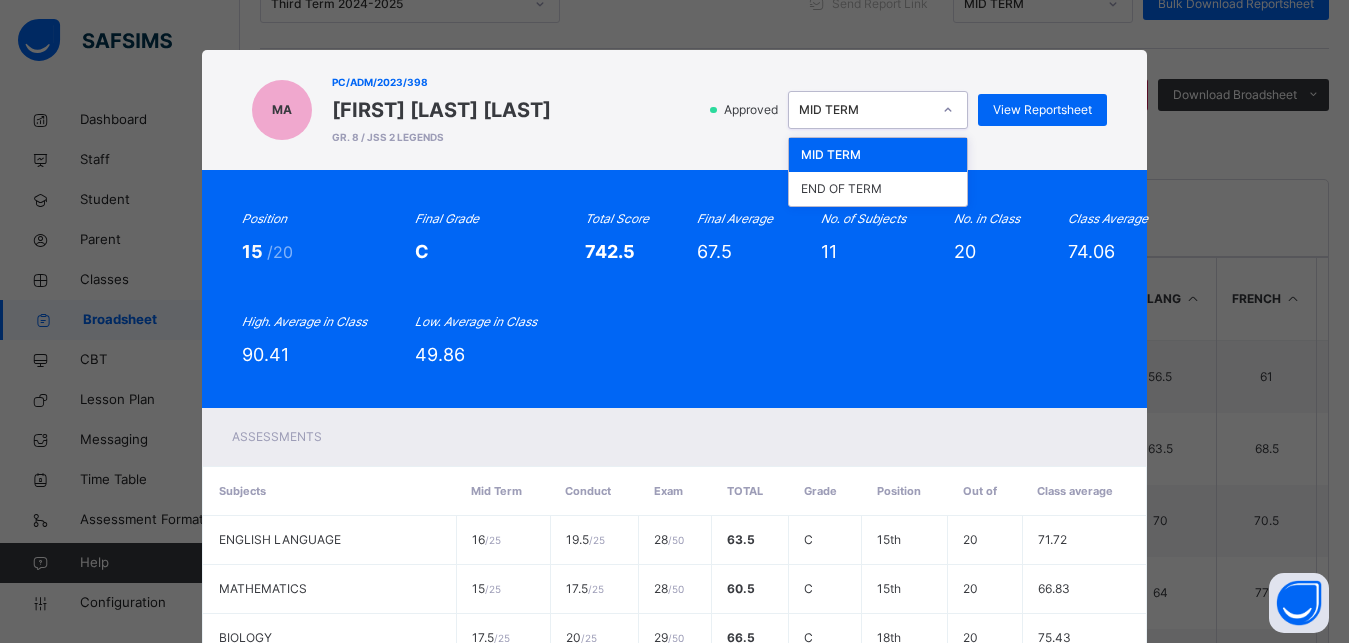 click 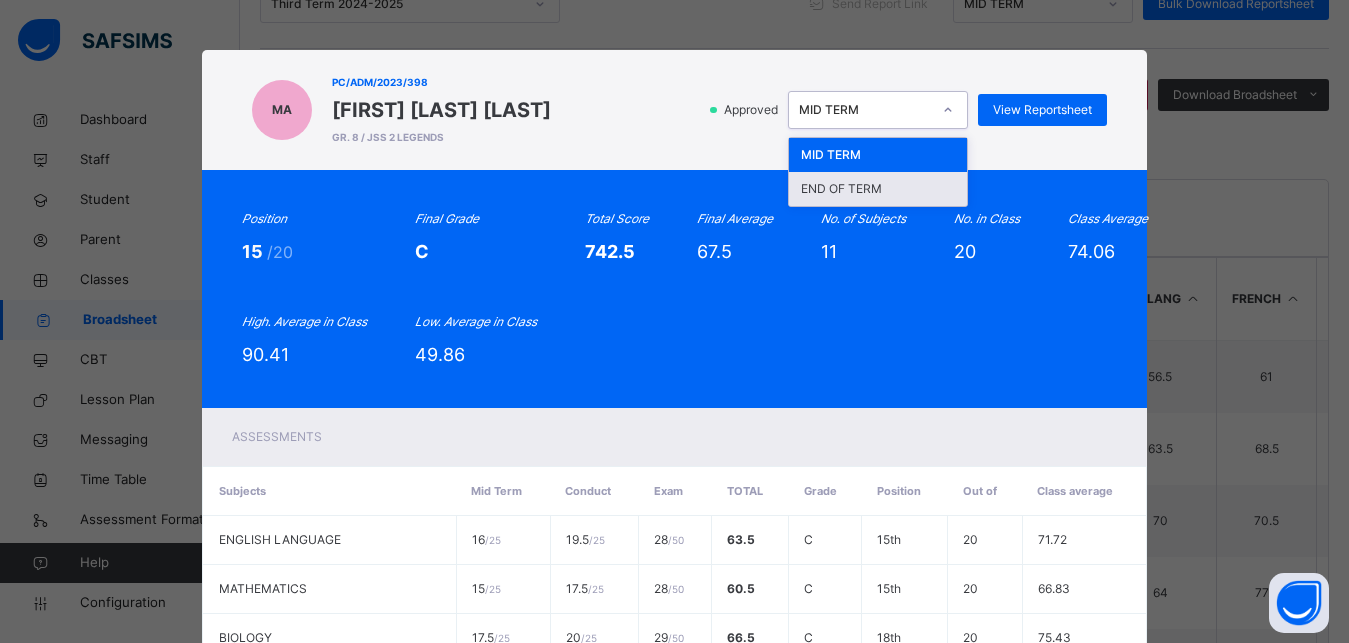 click on "END OF TERM" at bounding box center (878, 189) 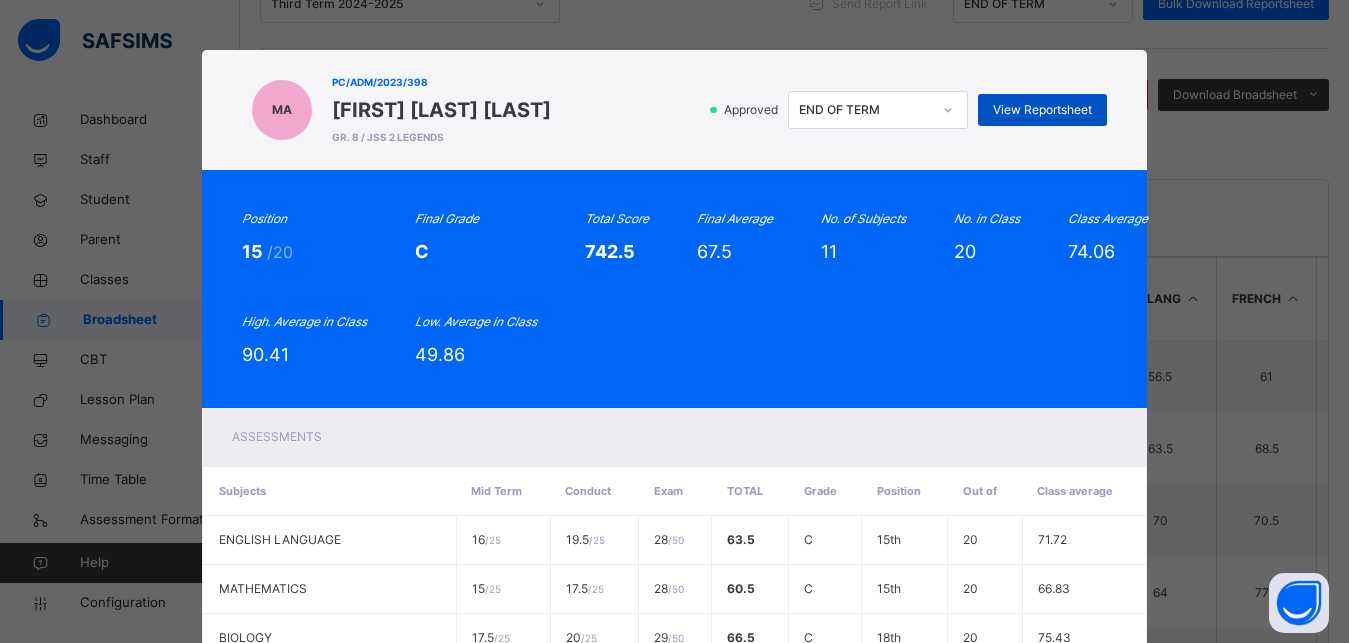 click on "View Reportsheet" at bounding box center [1042, 110] 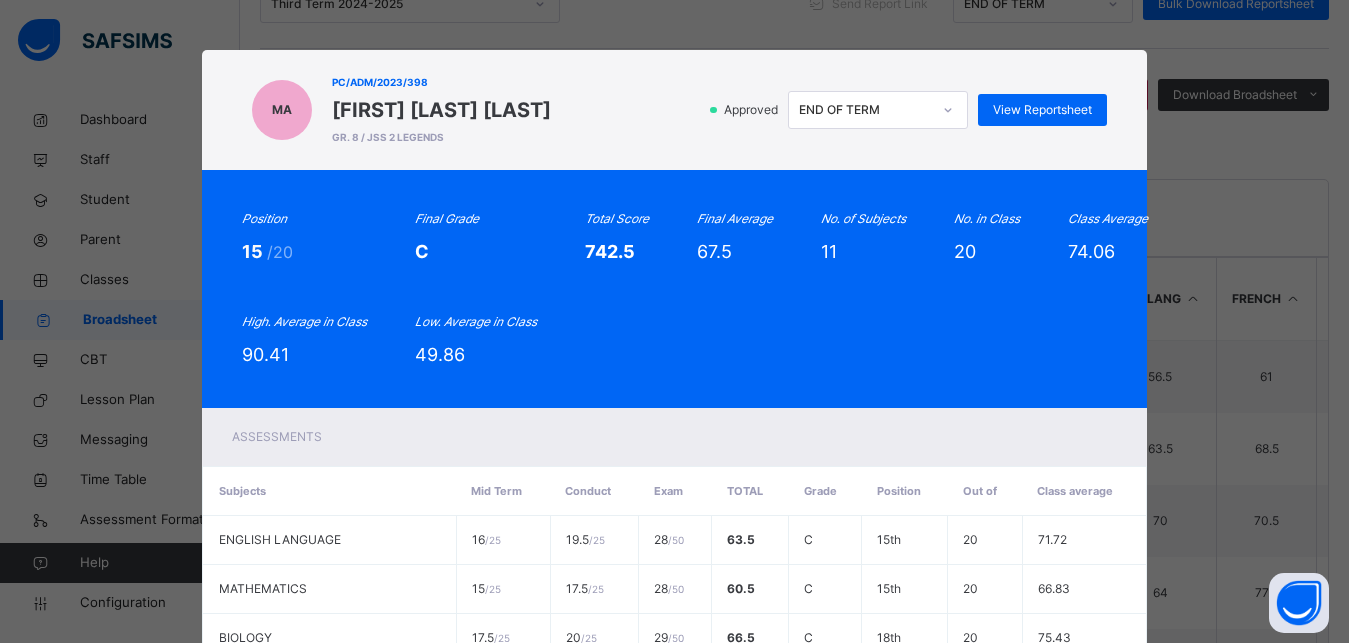 scroll, scrollTop: 597, scrollLeft: 0, axis: vertical 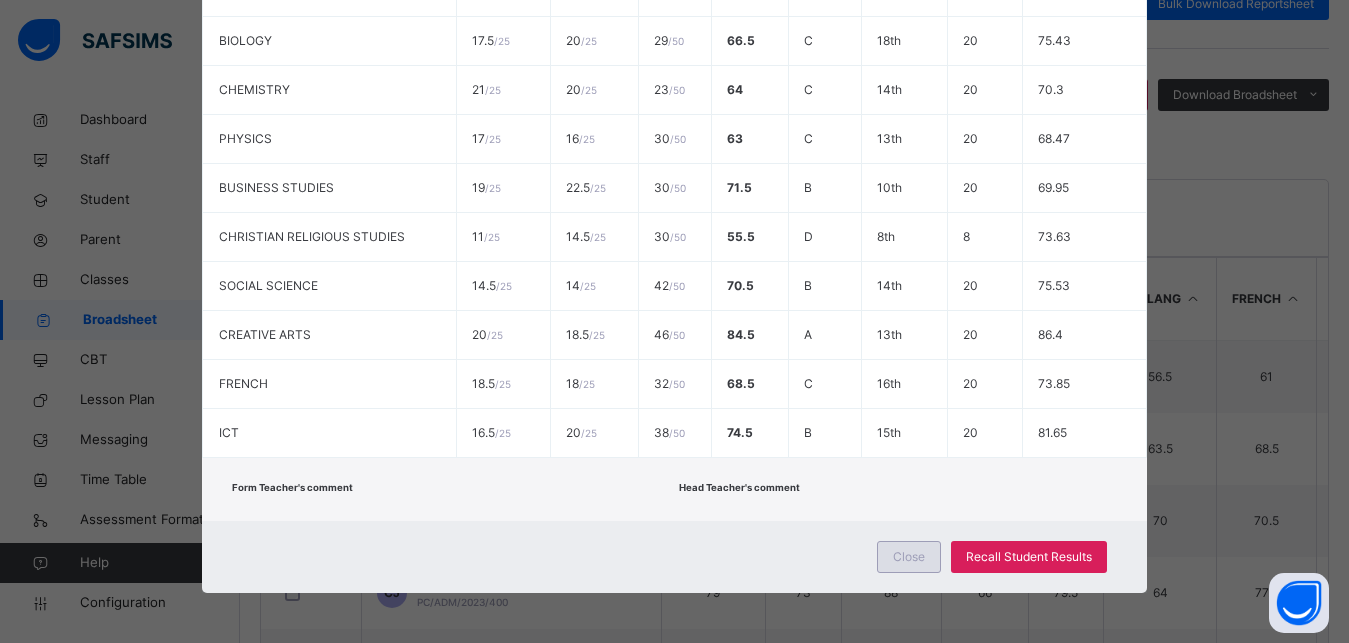 click on "Close" at bounding box center [909, 557] 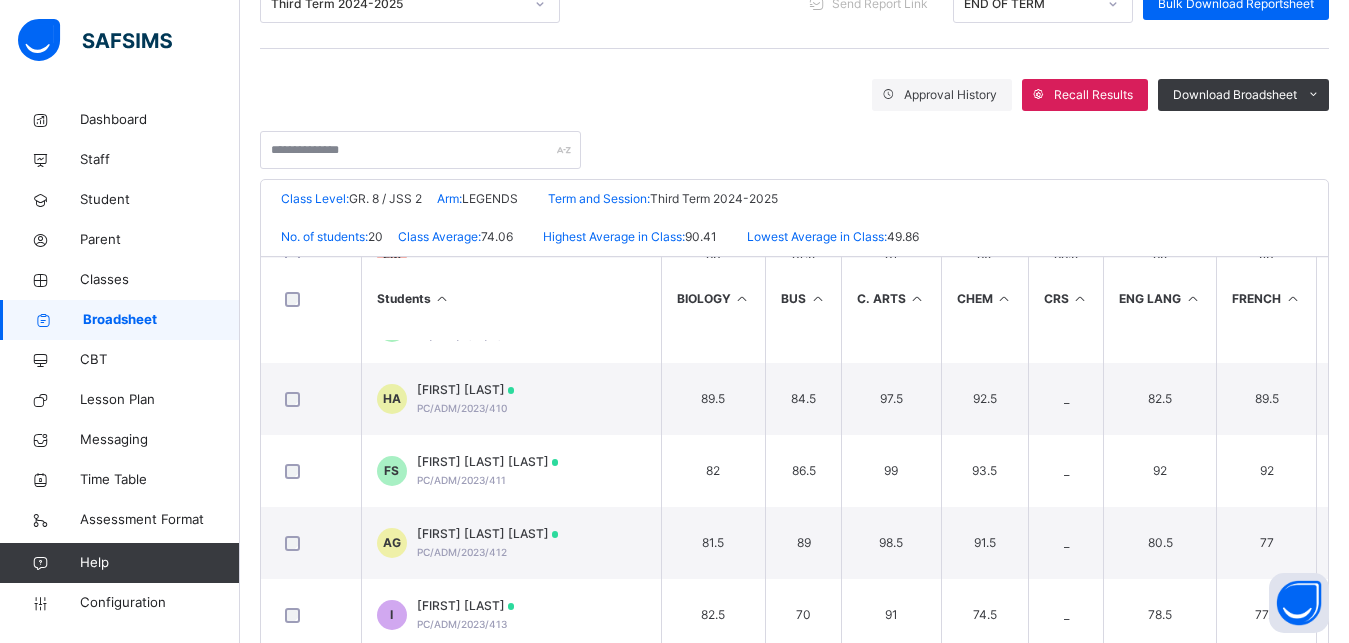 scroll, scrollTop: 846, scrollLeft: 0, axis: vertical 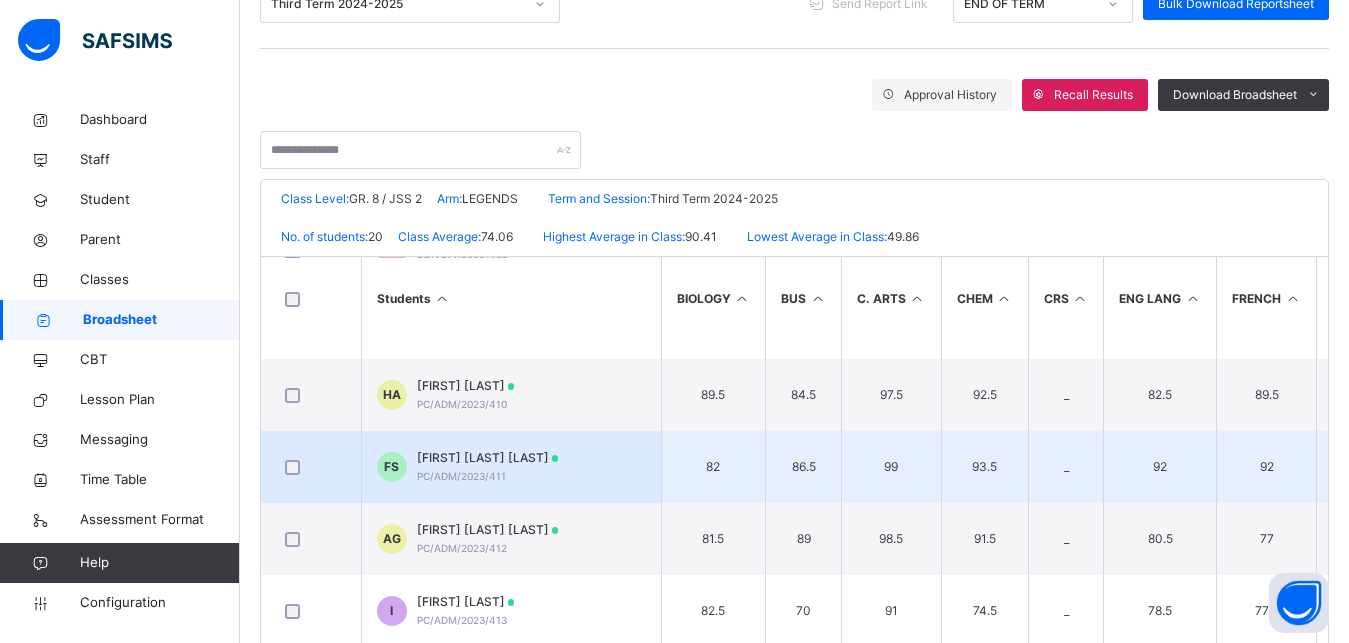 click on "FS FATIMA UMAR SULEIMAN   PC/ADM/2023/411" at bounding box center (511, 467) 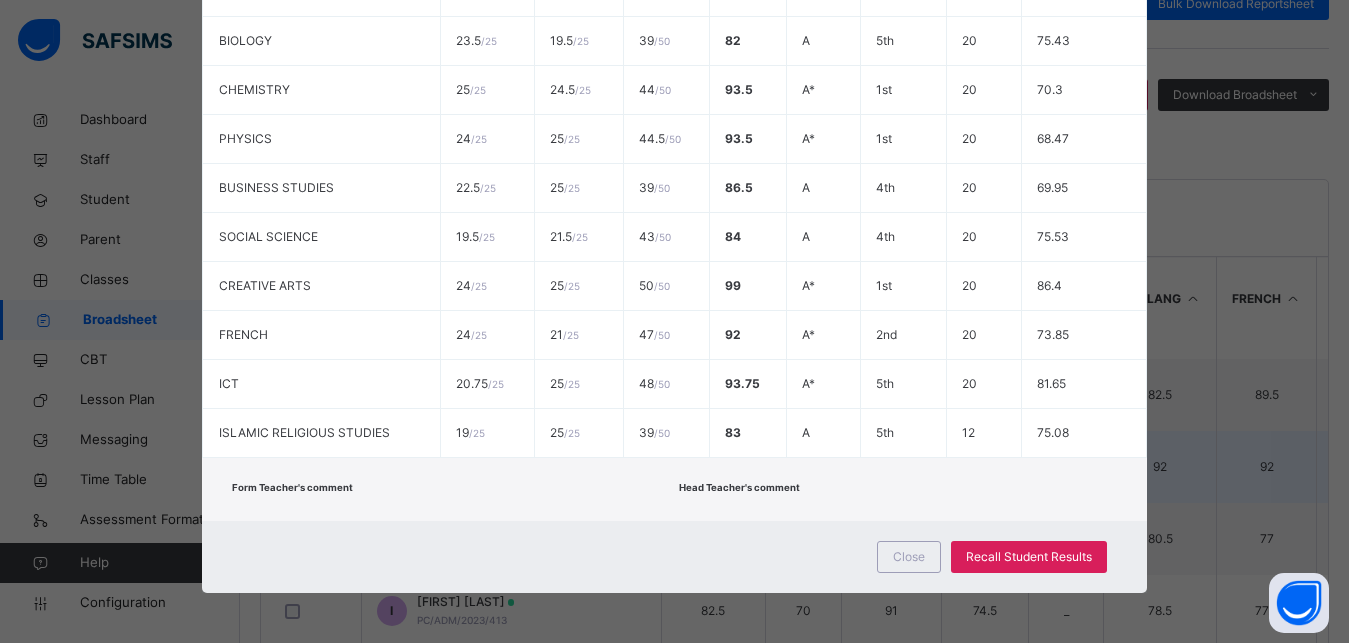 scroll, scrollTop: 0, scrollLeft: 0, axis: both 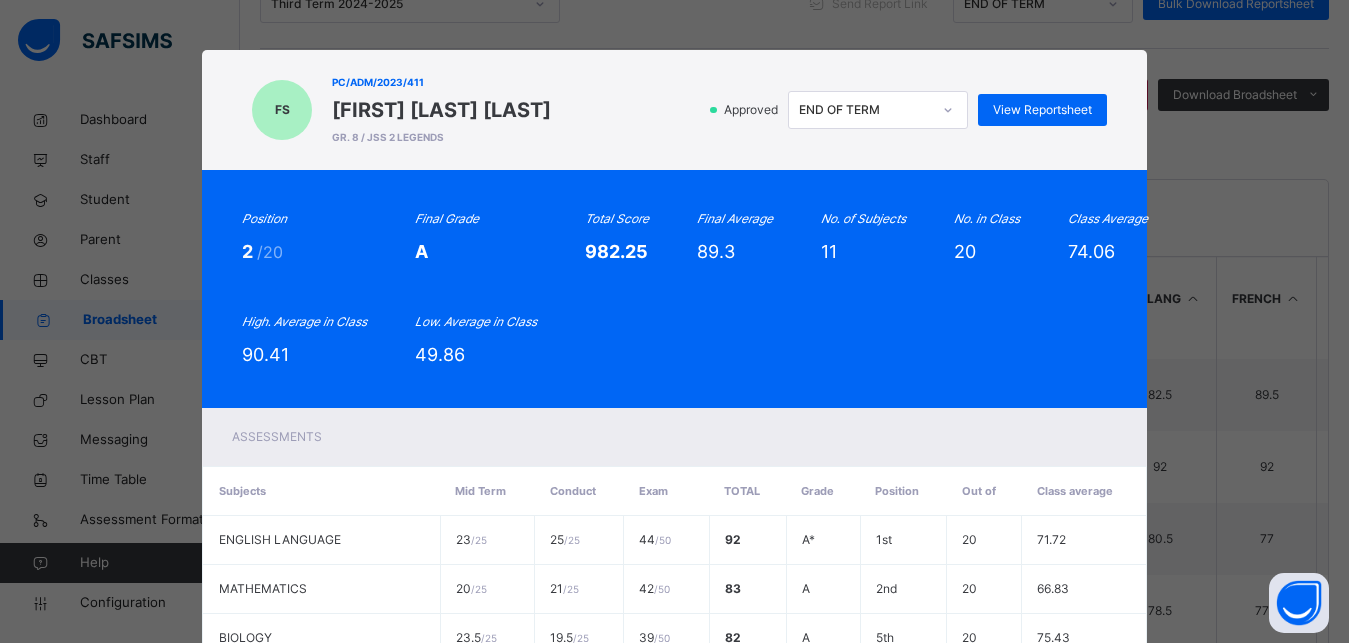click 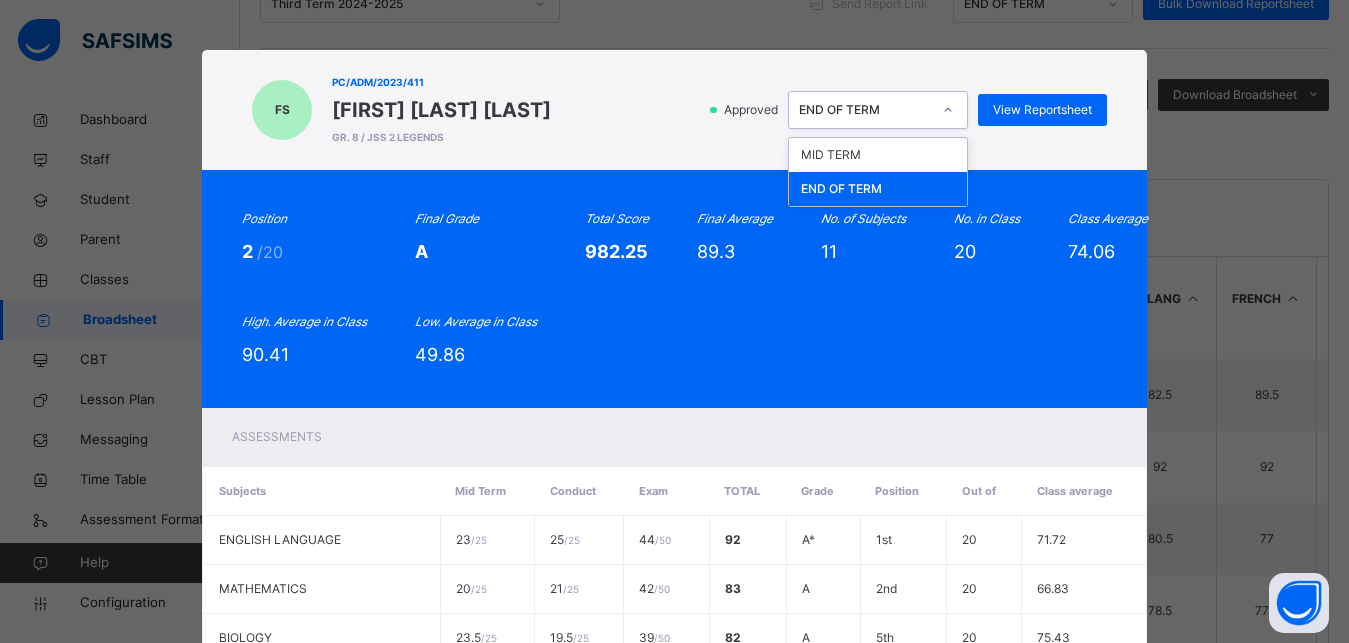 click on "END OF TERM" at bounding box center [878, 189] 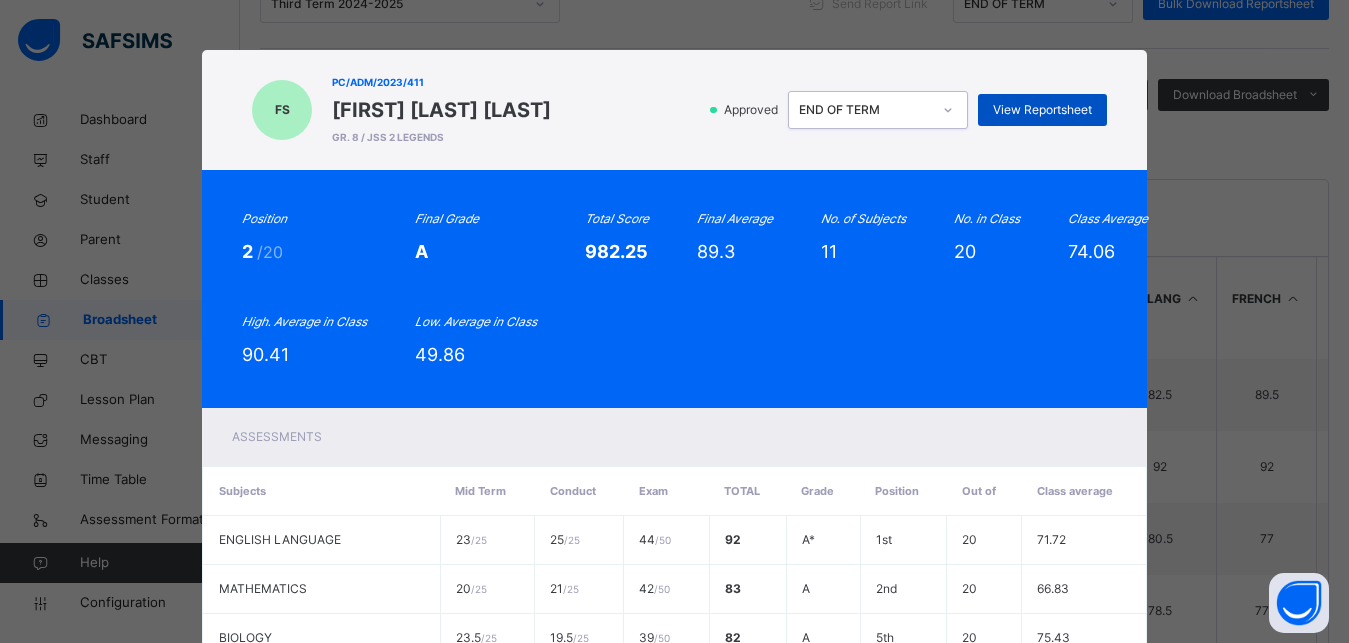 click on "View Reportsheet" at bounding box center (1042, 110) 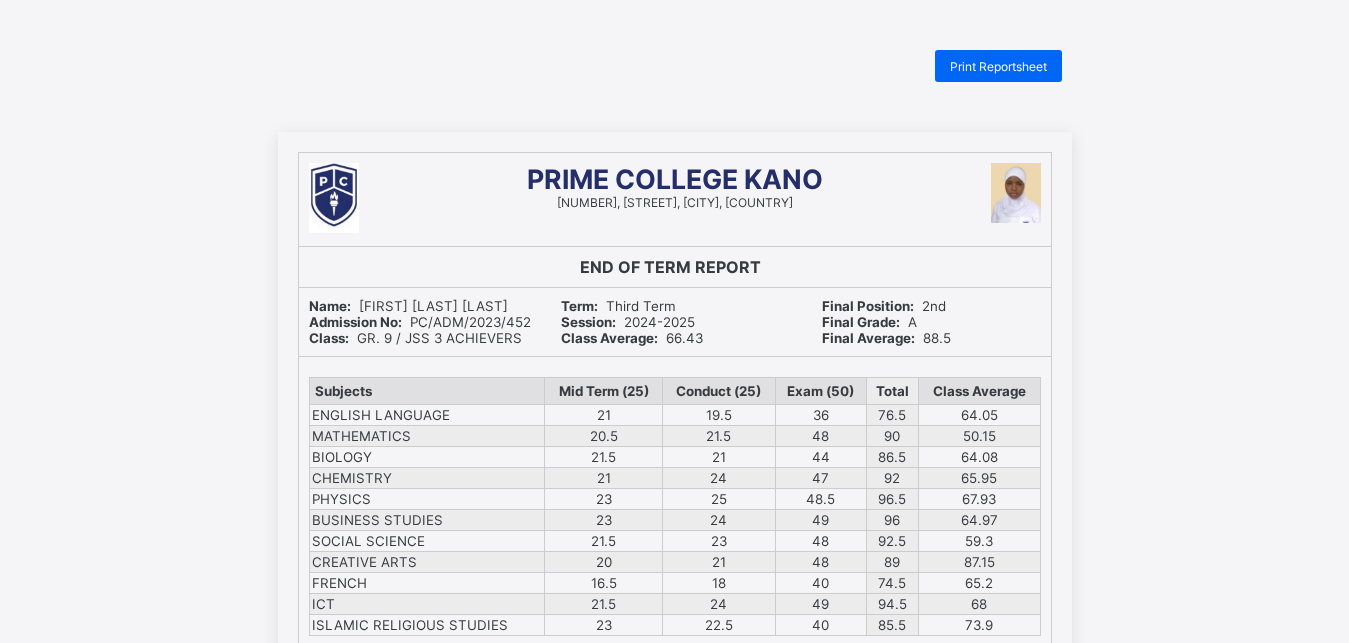 scroll, scrollTop: 0, scrollLeft: 0, axis: both 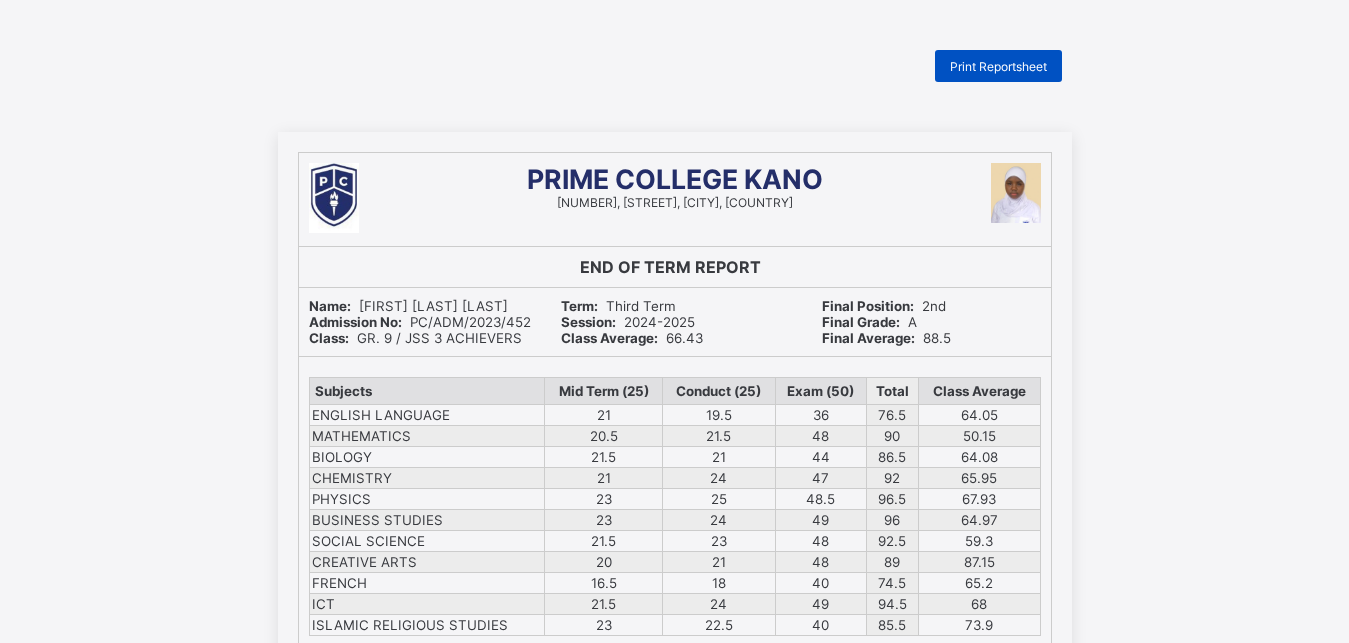 click on "Print Reportsheet" at bounding box center [998, 66] 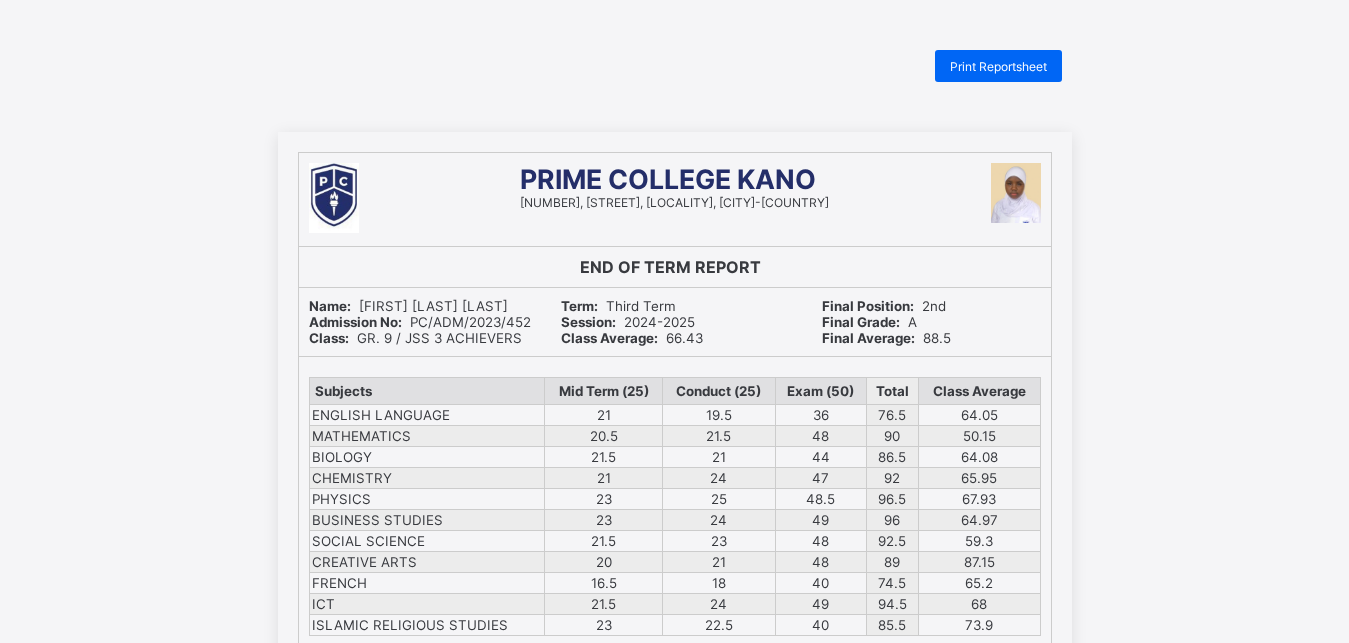 scroll, scrollTop: 0, scrollLeft: 0, axis: both 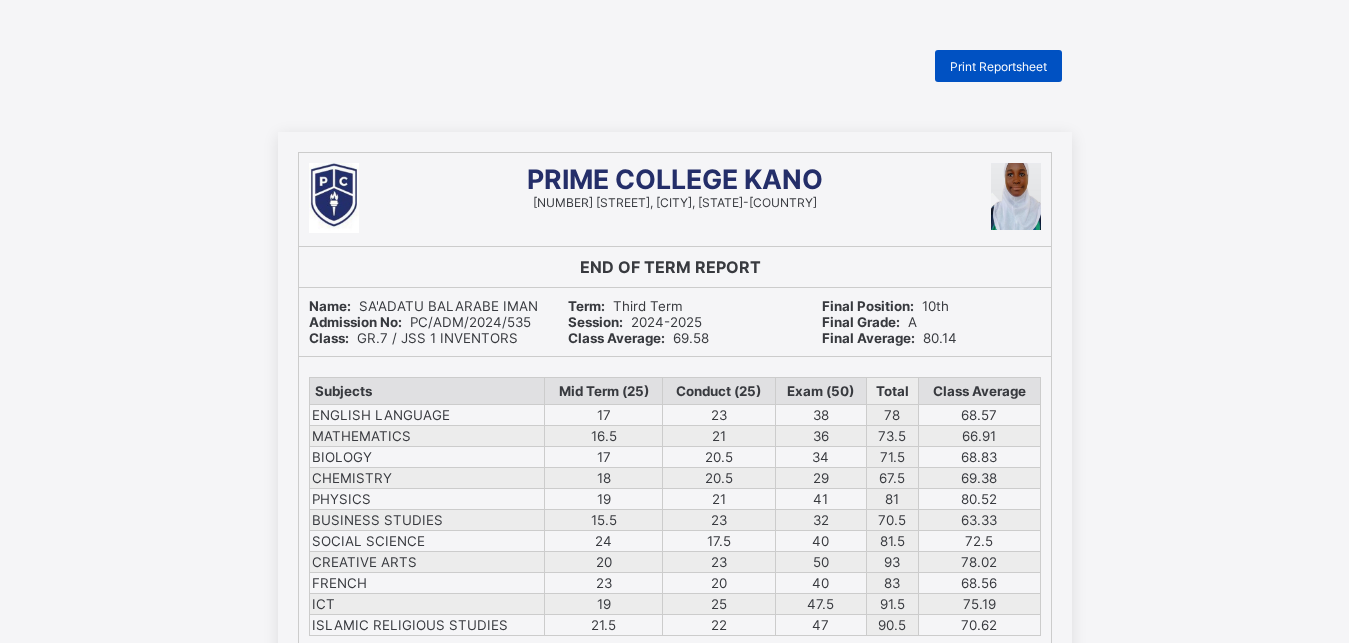 click on "Print Reportsheet" at bounding box center [998, 66] 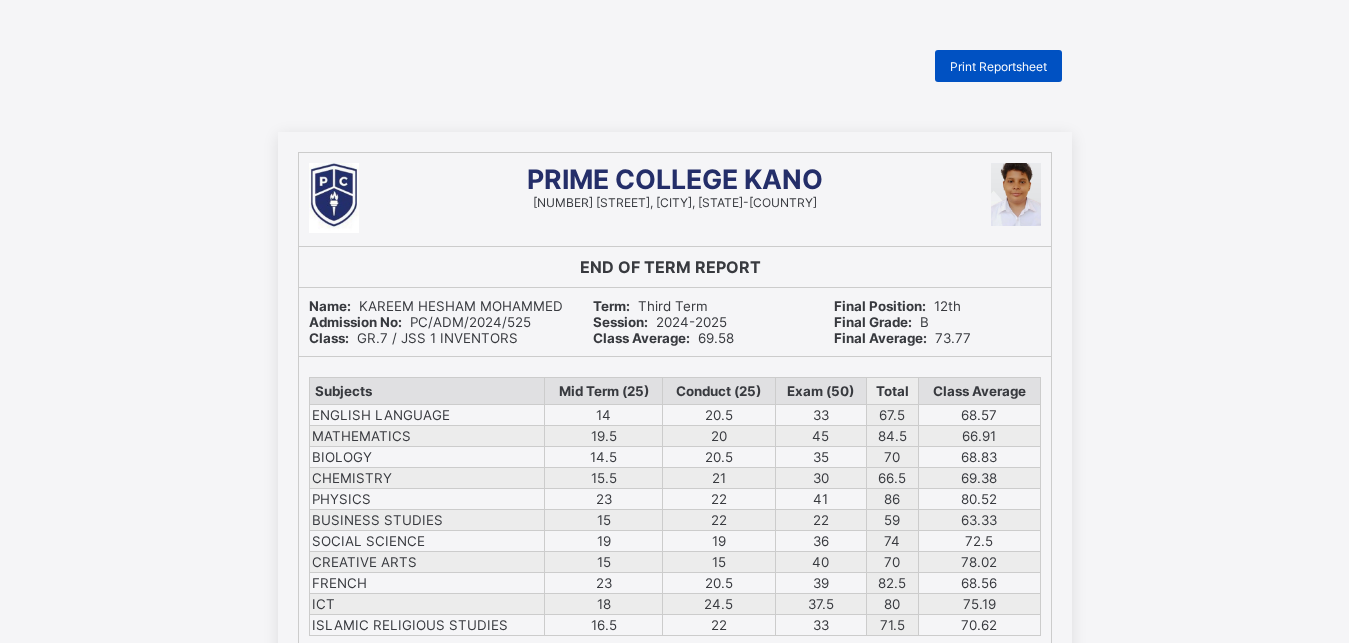 scroll, scrollTop: 0, scrollLeft: 0, axis: both 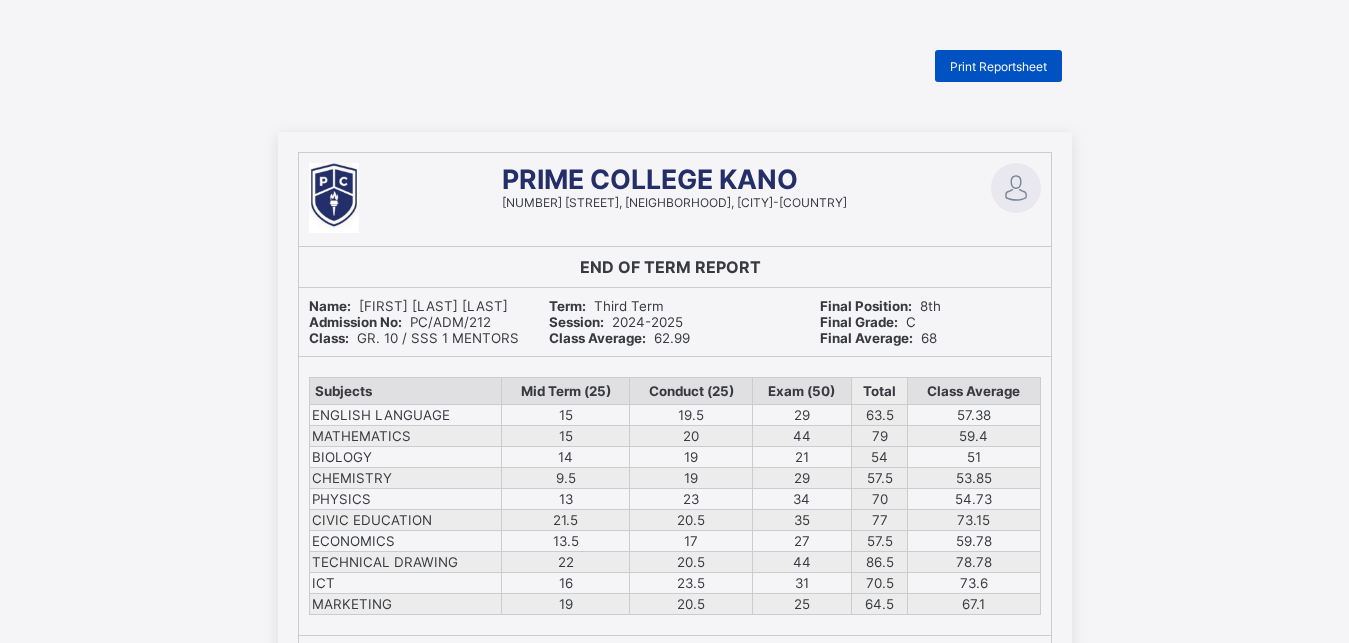 click on "Print Reportsheet" at bounding box center (998, 66) 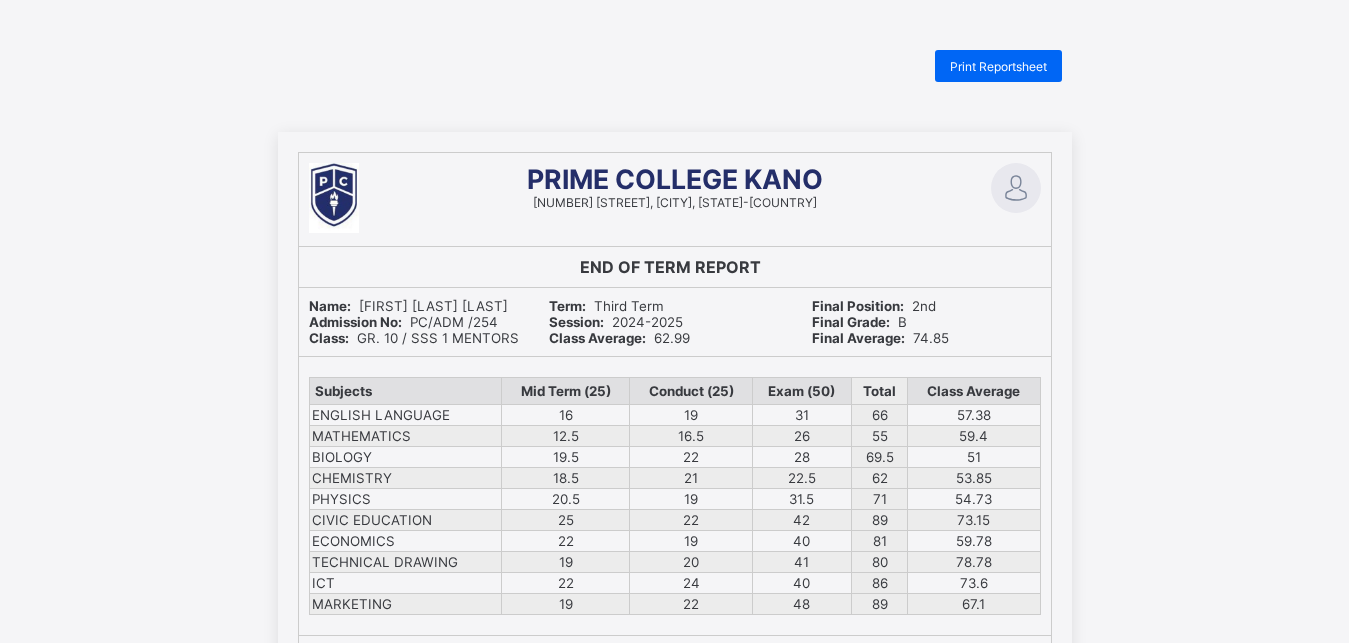 scroll, scrollTop: 0, scrollLeft: 0, axis: both 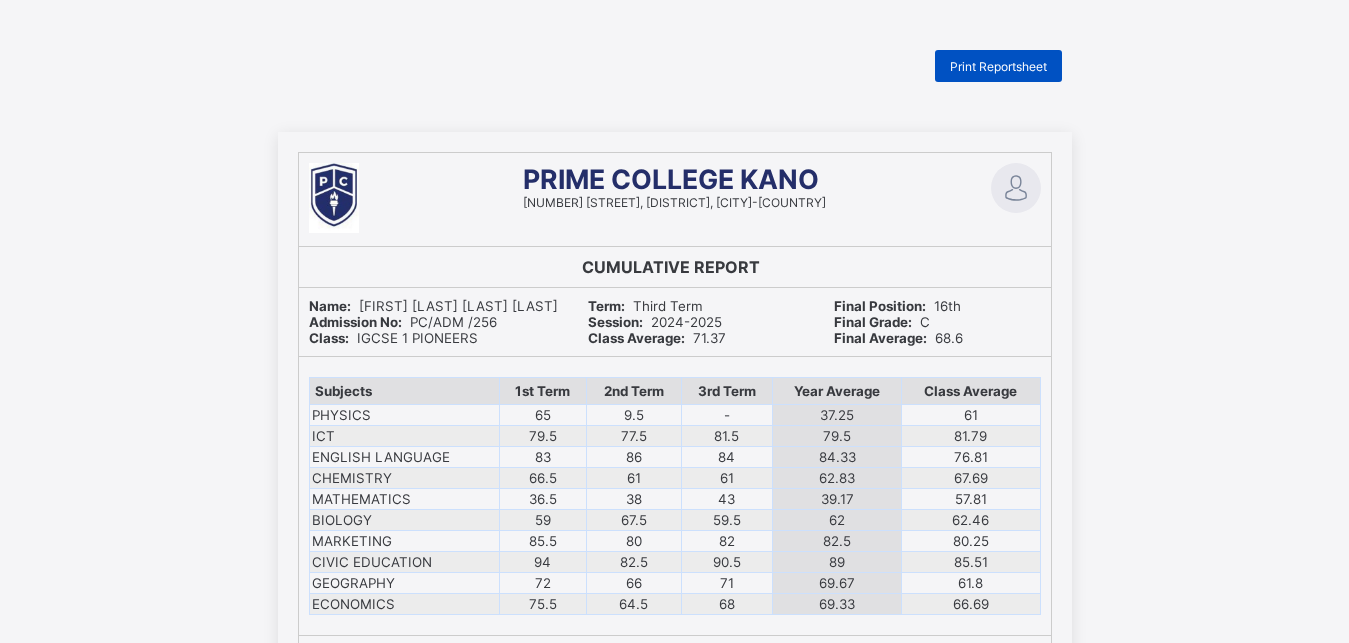 click on "Print Reportsheet" at bounding box center (998, 66) 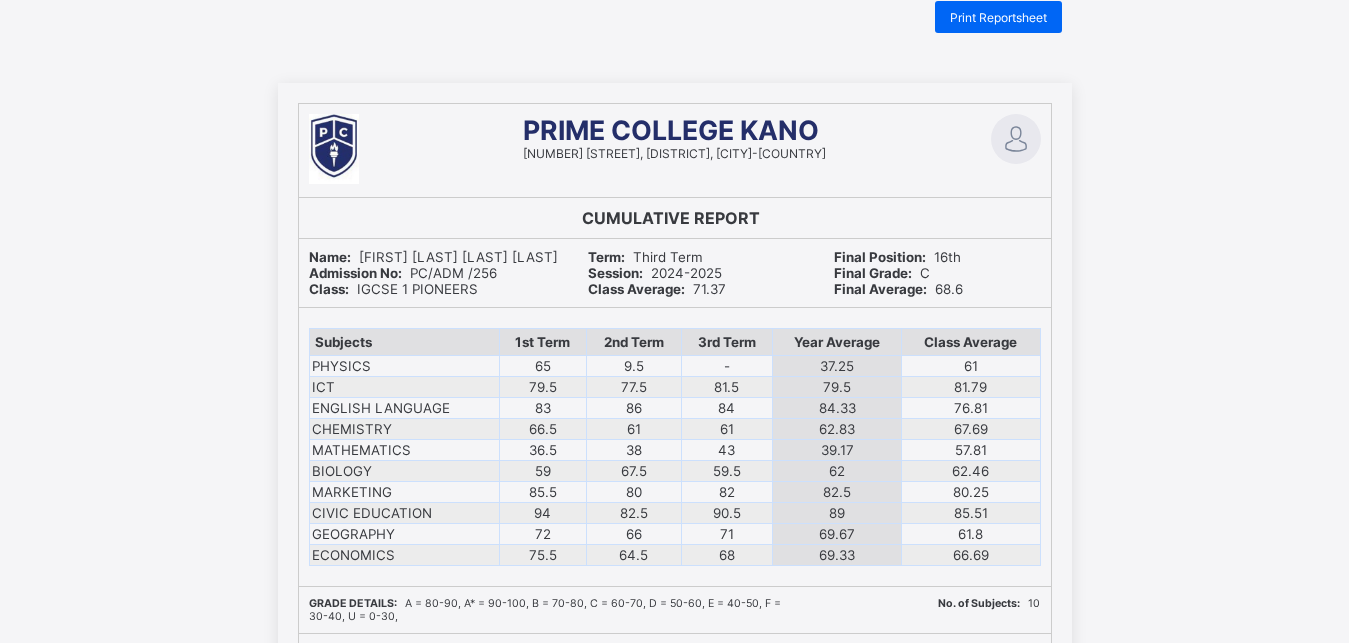 scroll, scrollTop: 0, scrollLeft: 0, axis: both 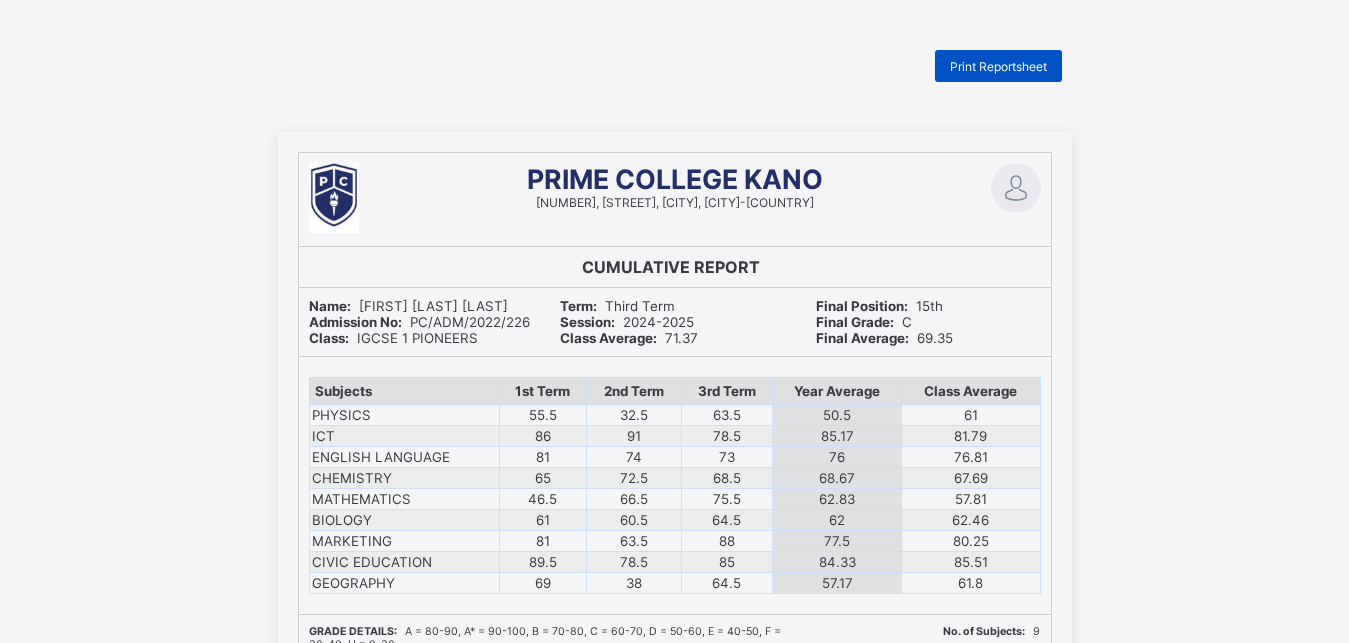 click on "Print Reportsheet" at bounding box center (998, 66) 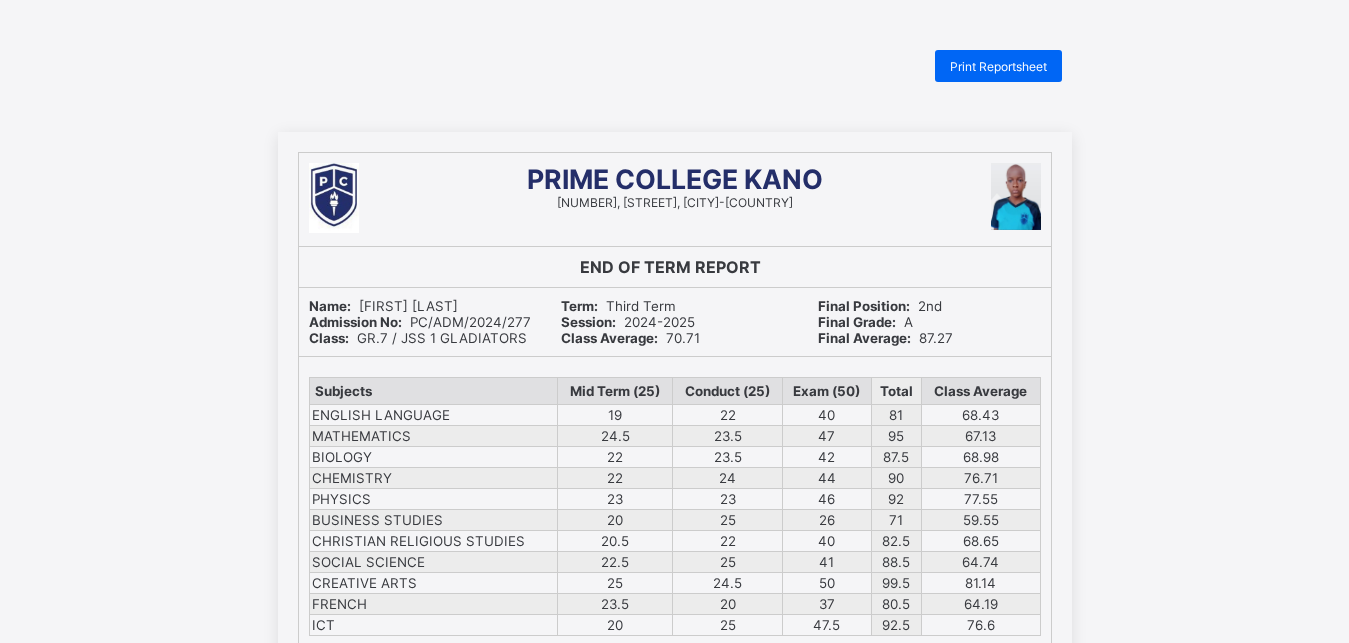 scroll, scrollTop: 0, scrollLeft: 0, axis: both 